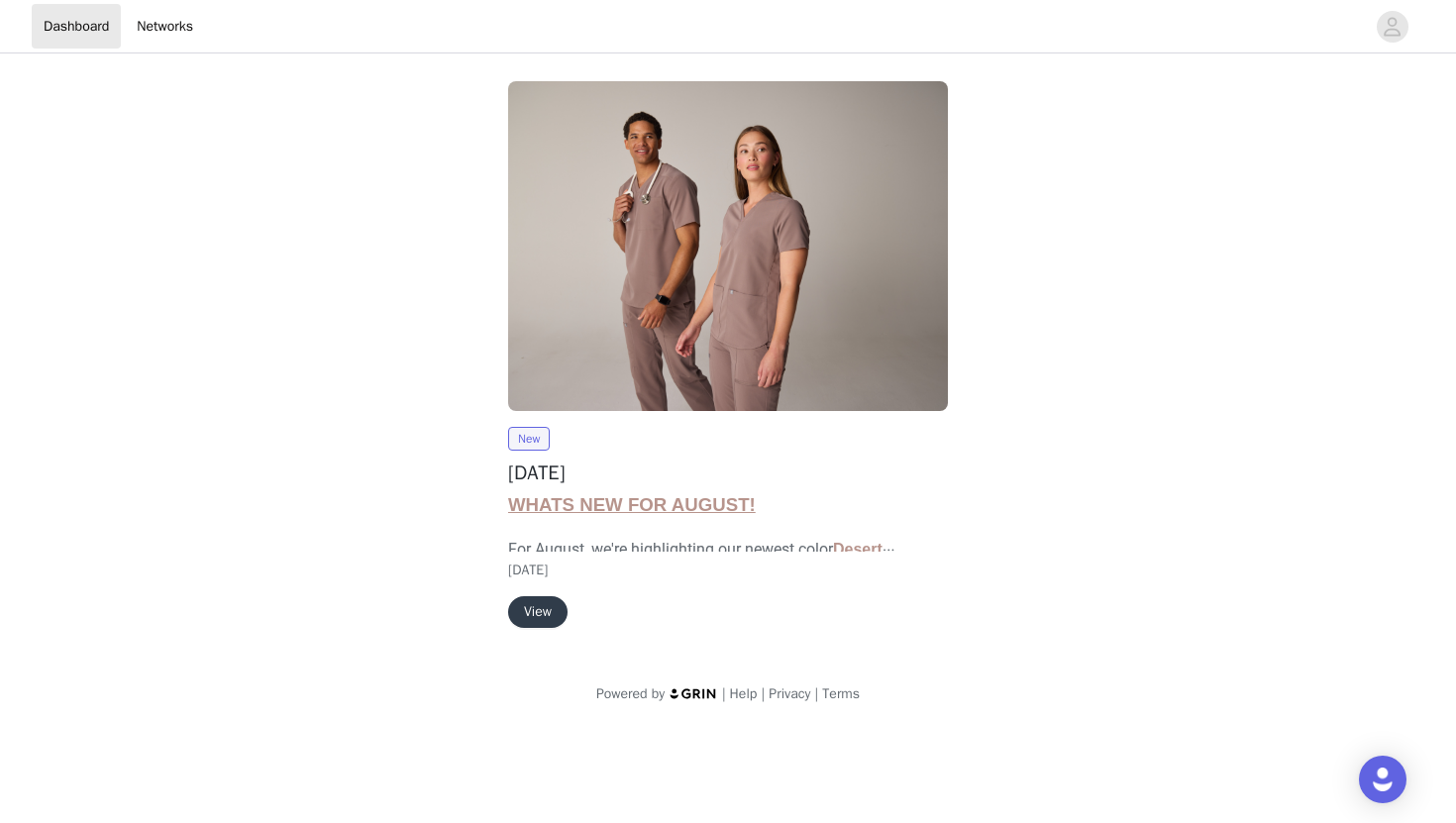 scroll, scrollTop: 0, scrollLeft: 0, axis: both 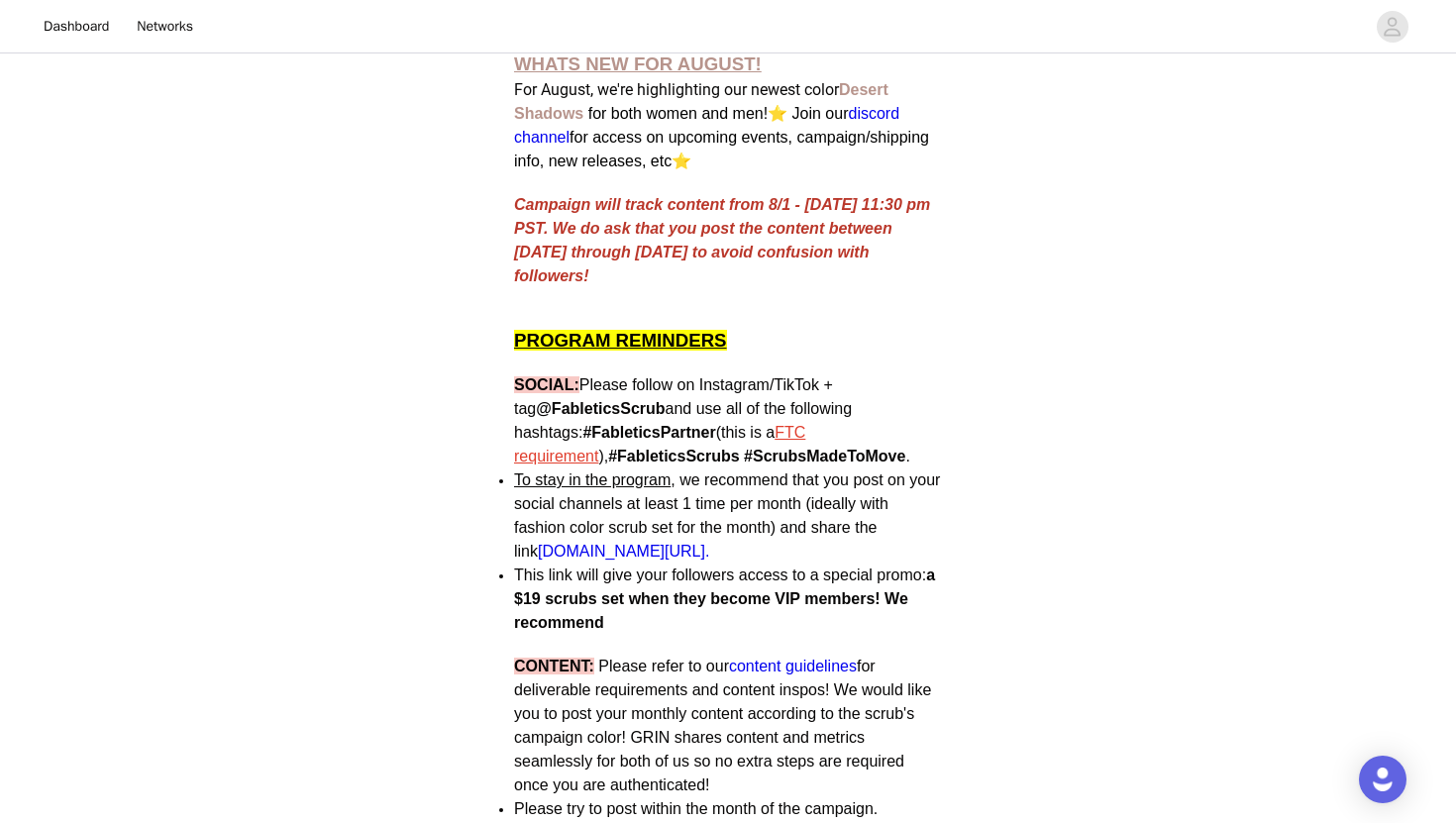click on "FTC requirement" at bounding box center [660, 444] 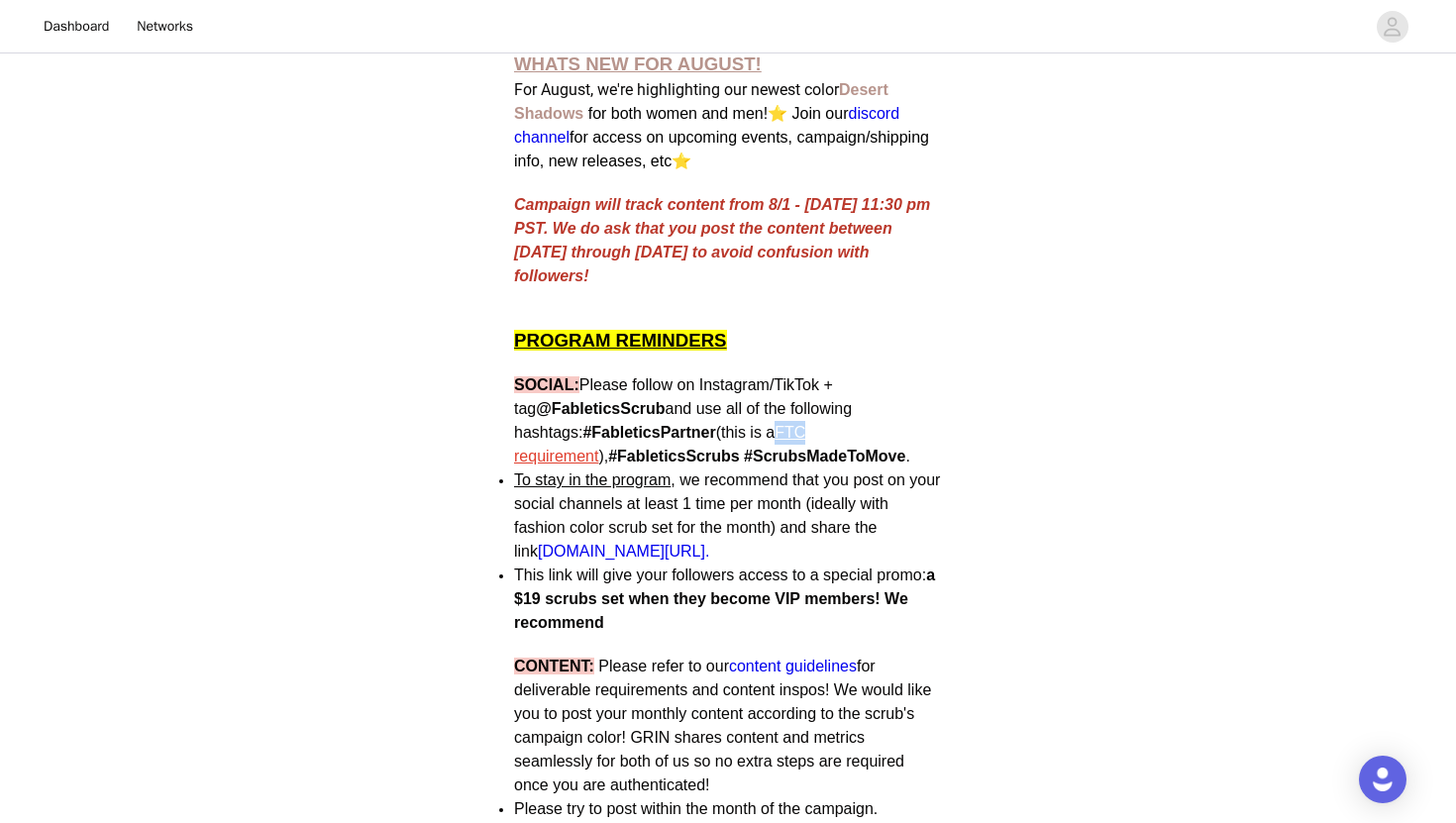 click on "FTC requirement" at bounding box center [660, 444] 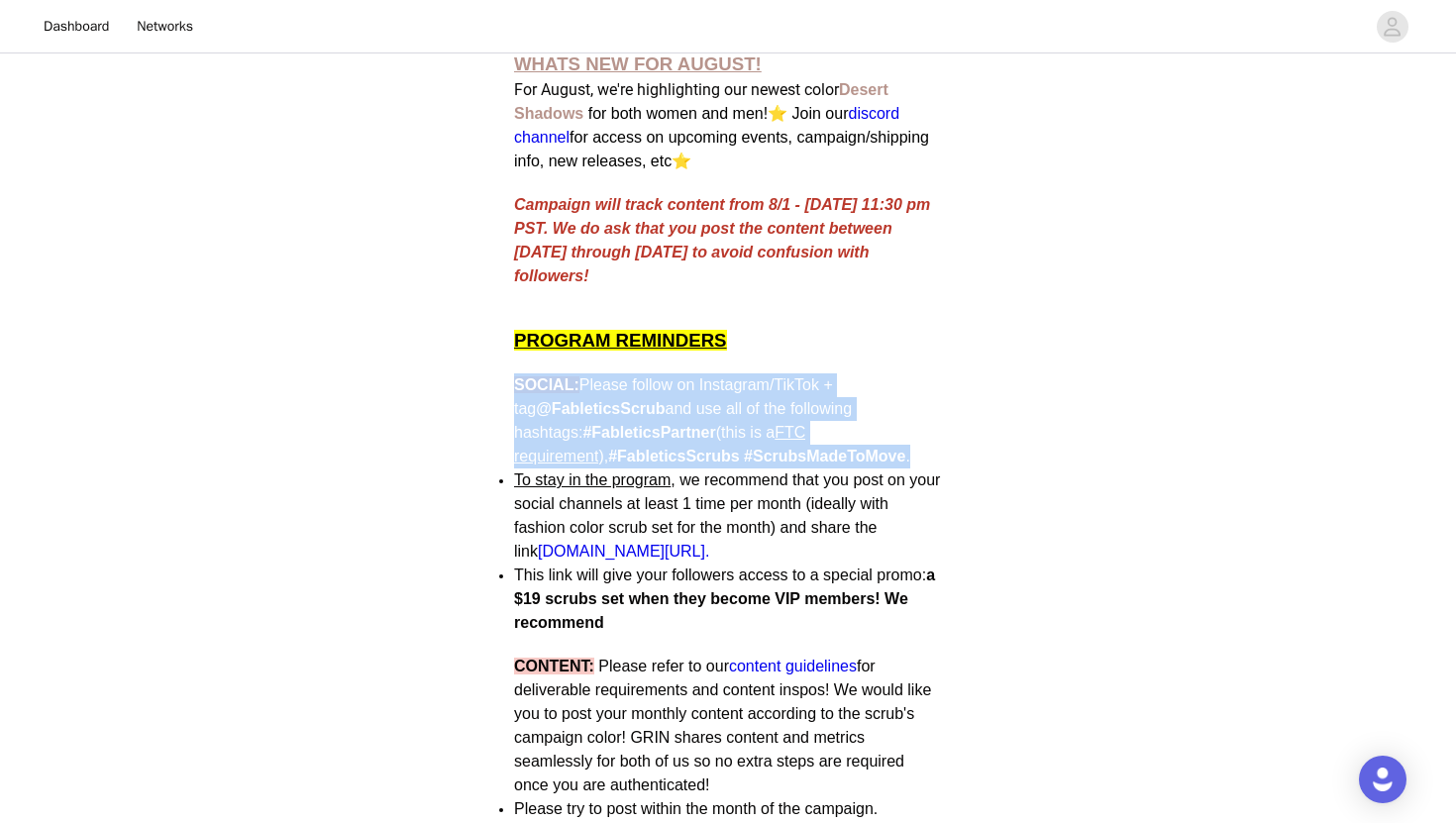 click on "FTC requirement" at bounding box center (660, 444) 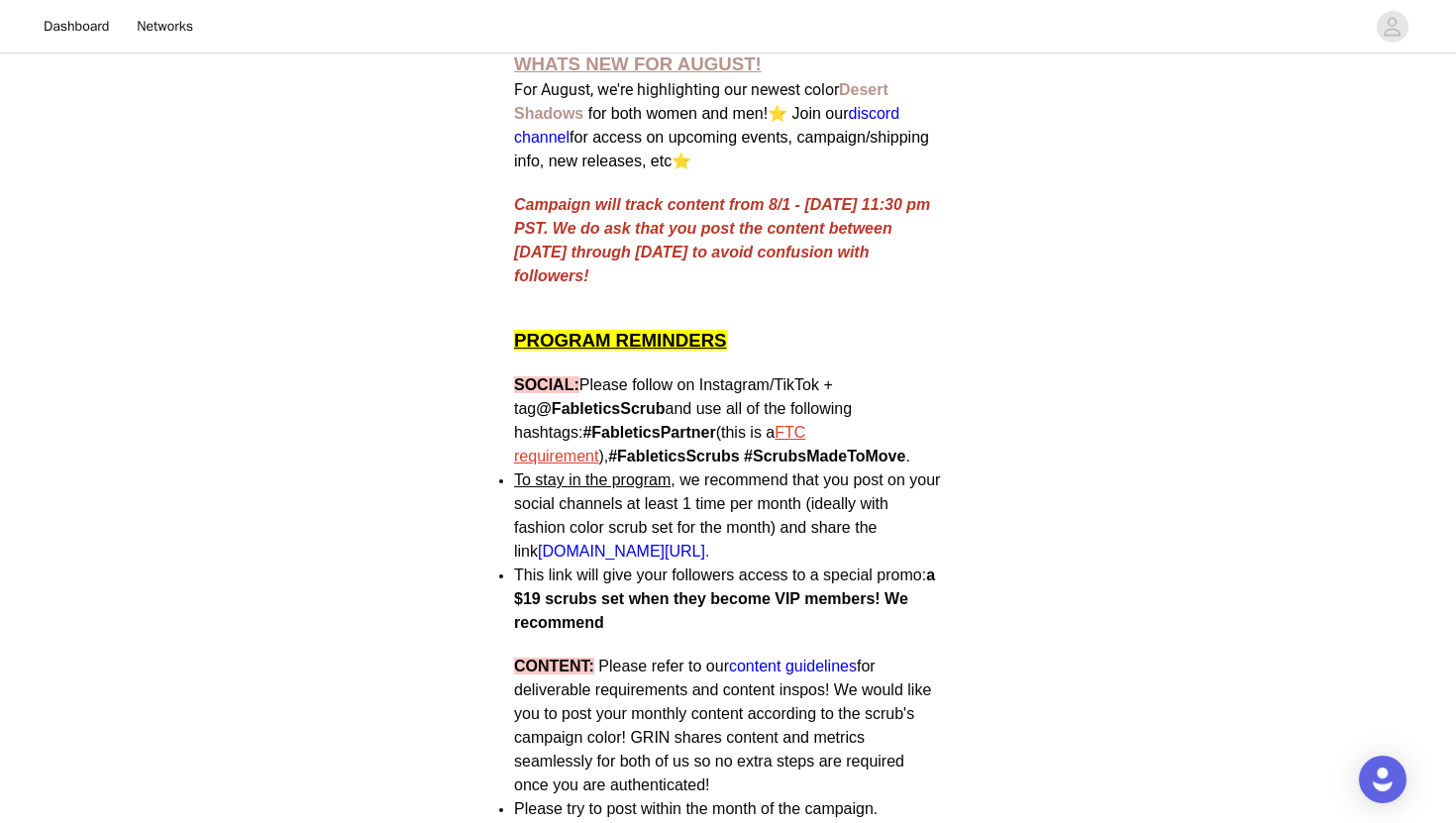 click on "#FableticsScrubs #ScrubsMadeToMove" at bounding box center (757, 456) 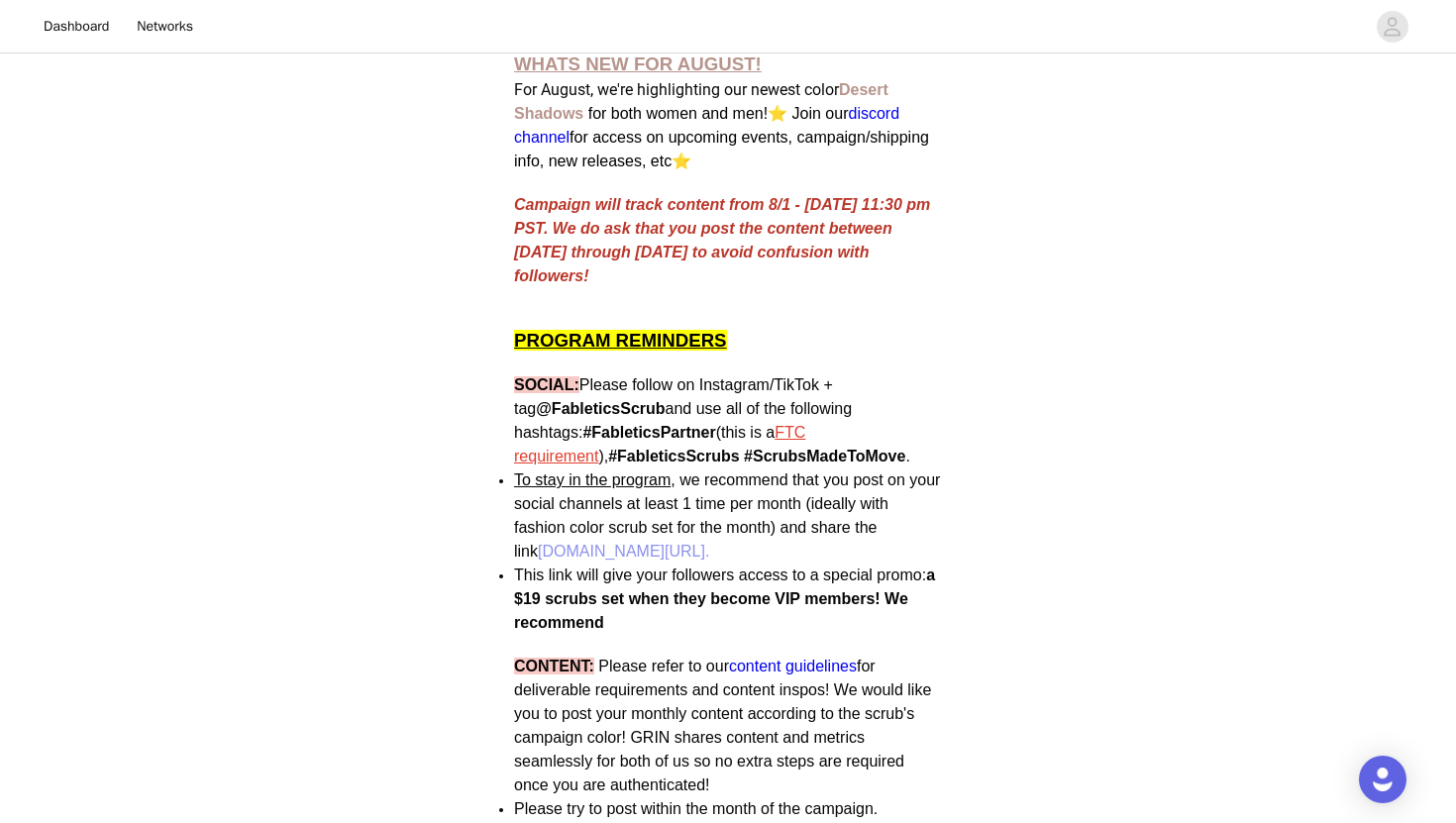 click on "[DOMAIN_NAME][URL]." at bounding box center (623, 551) 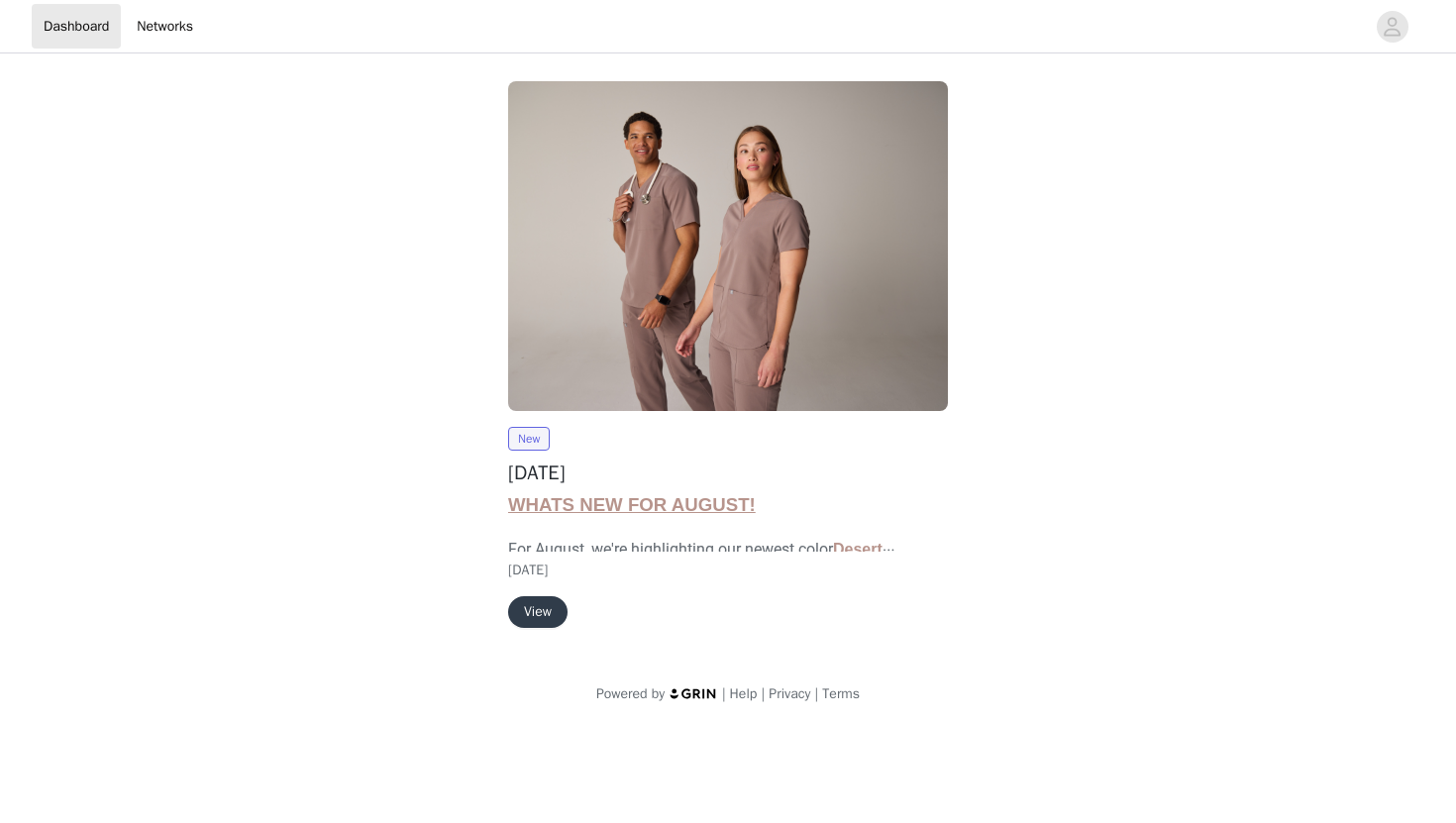 scroll, scrollTop: 0, scrollLeft: 0, axis: both 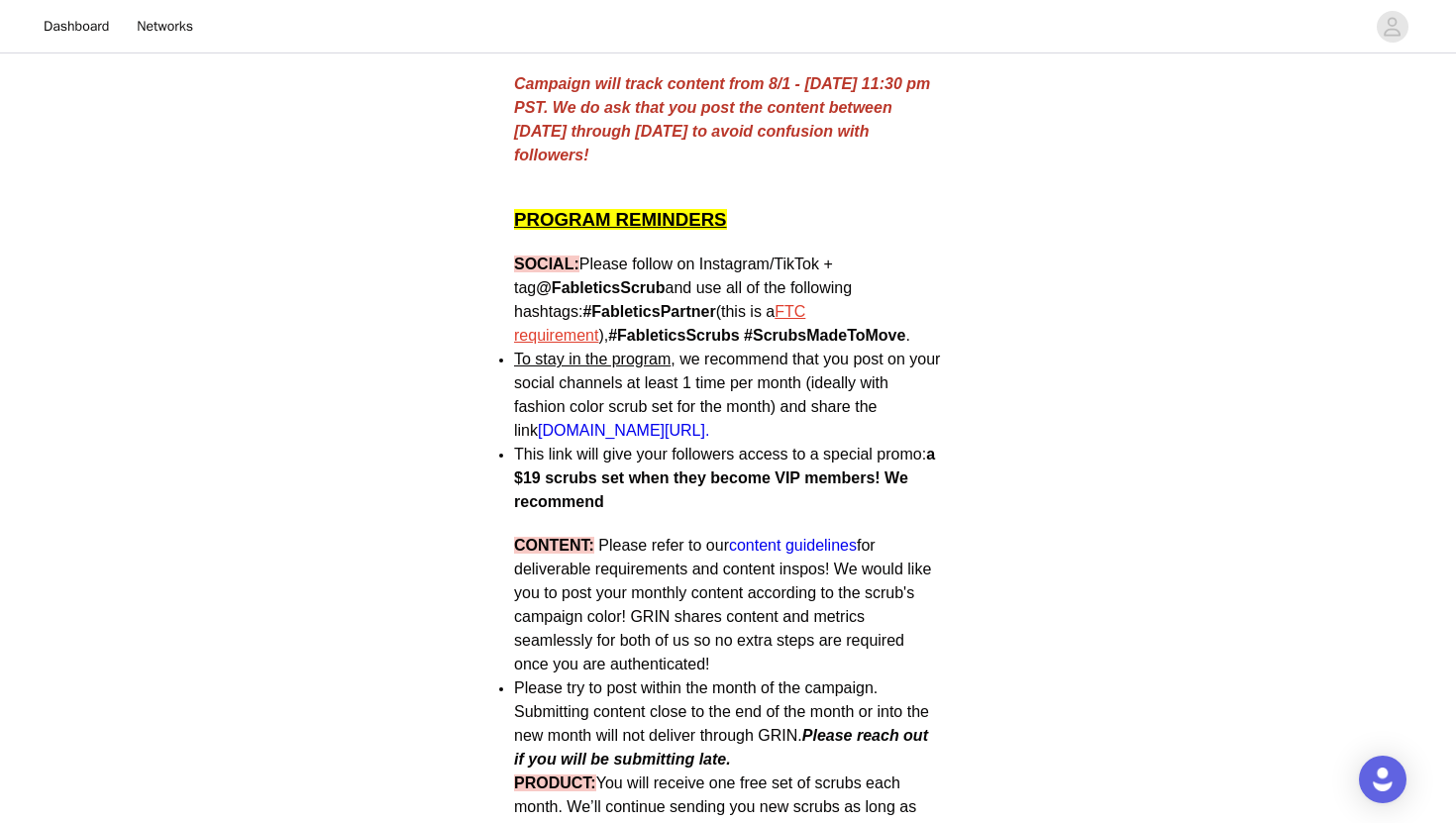 click on "To stay in the program , we recommend that you post on your social channels at least 1 time per month (ideally with fashion color scrub set for the month) and share the link  www.fabletics.com/partners/scrubs." at bounding box center (727, 394) 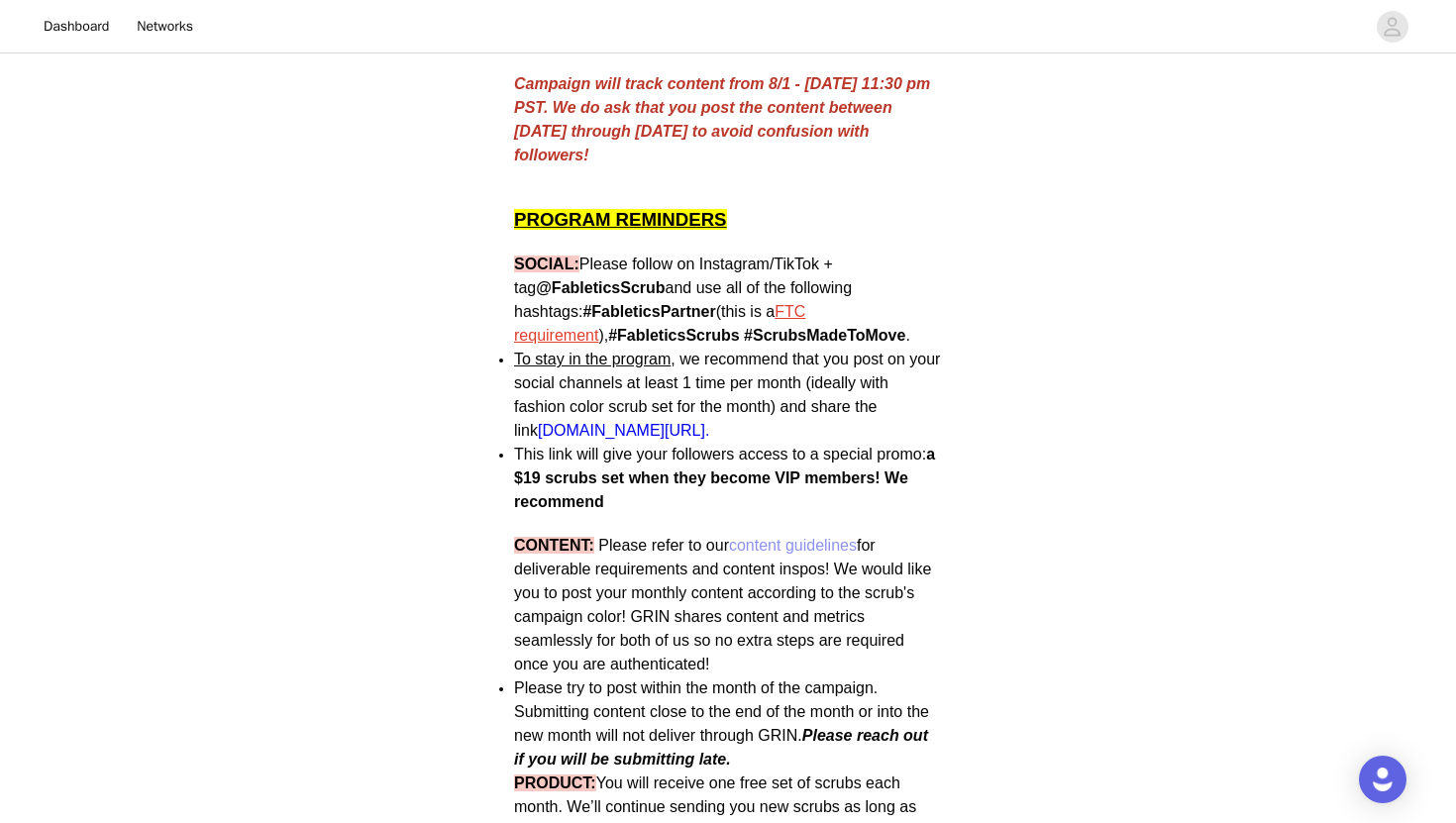 click on "content guidelines" at bounding box center [792, 545] 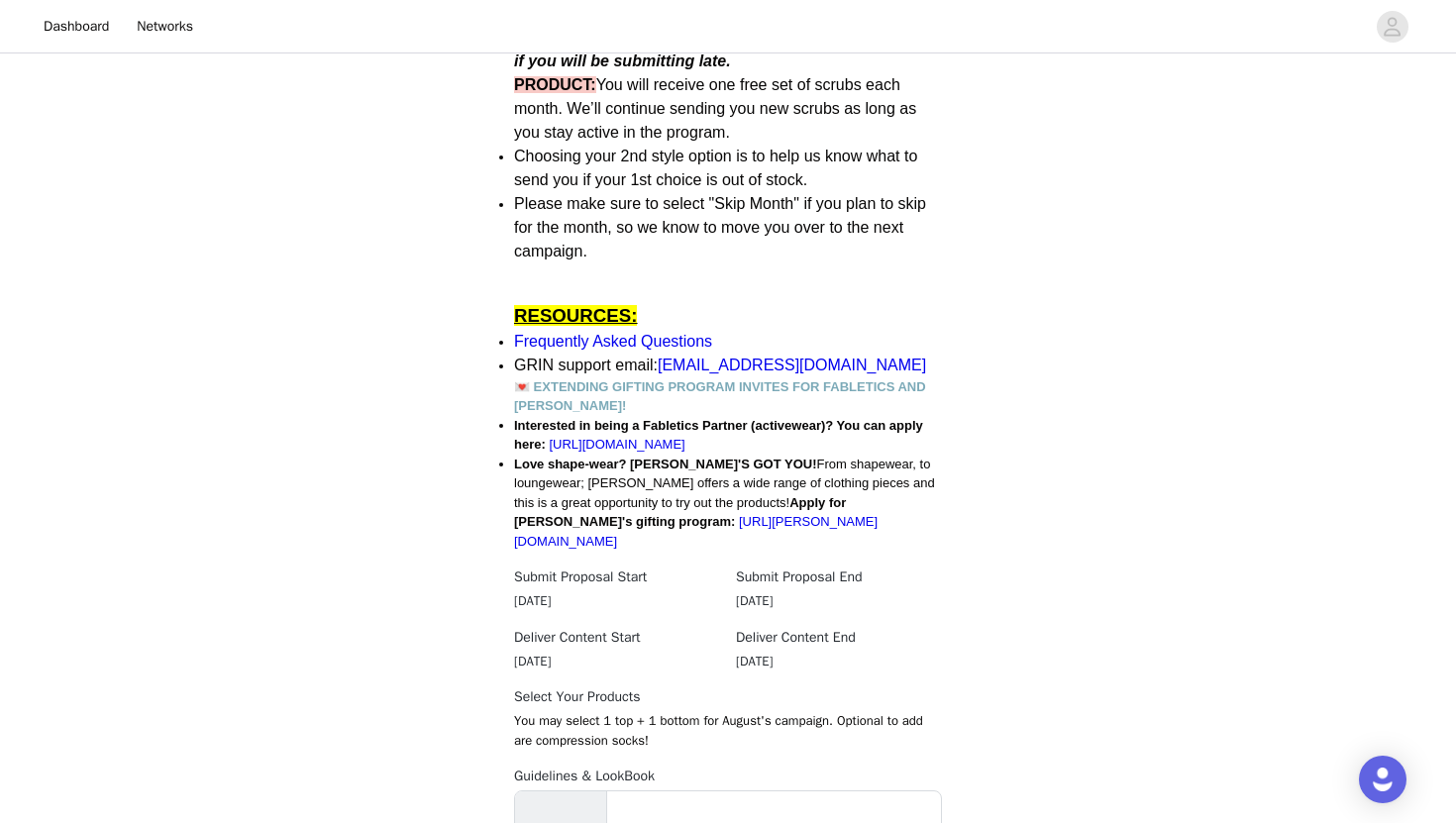 scroll, scrollTop: 1296, scrollLeft: 0, axis: vertical 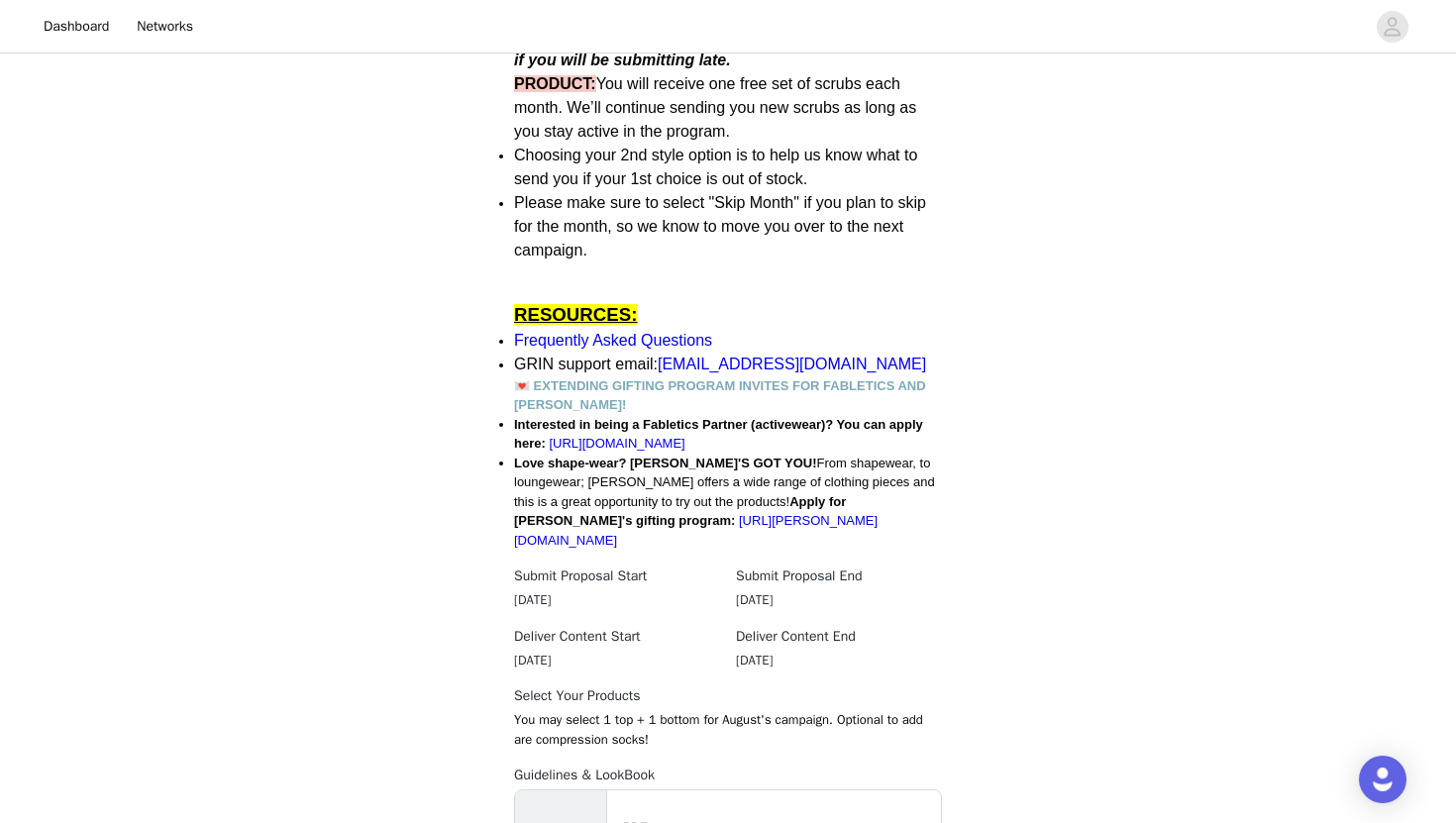 click on "Love shape-wear? [PERSON_NAME]'S GOT YOU!" at bounding box center [666, 463] 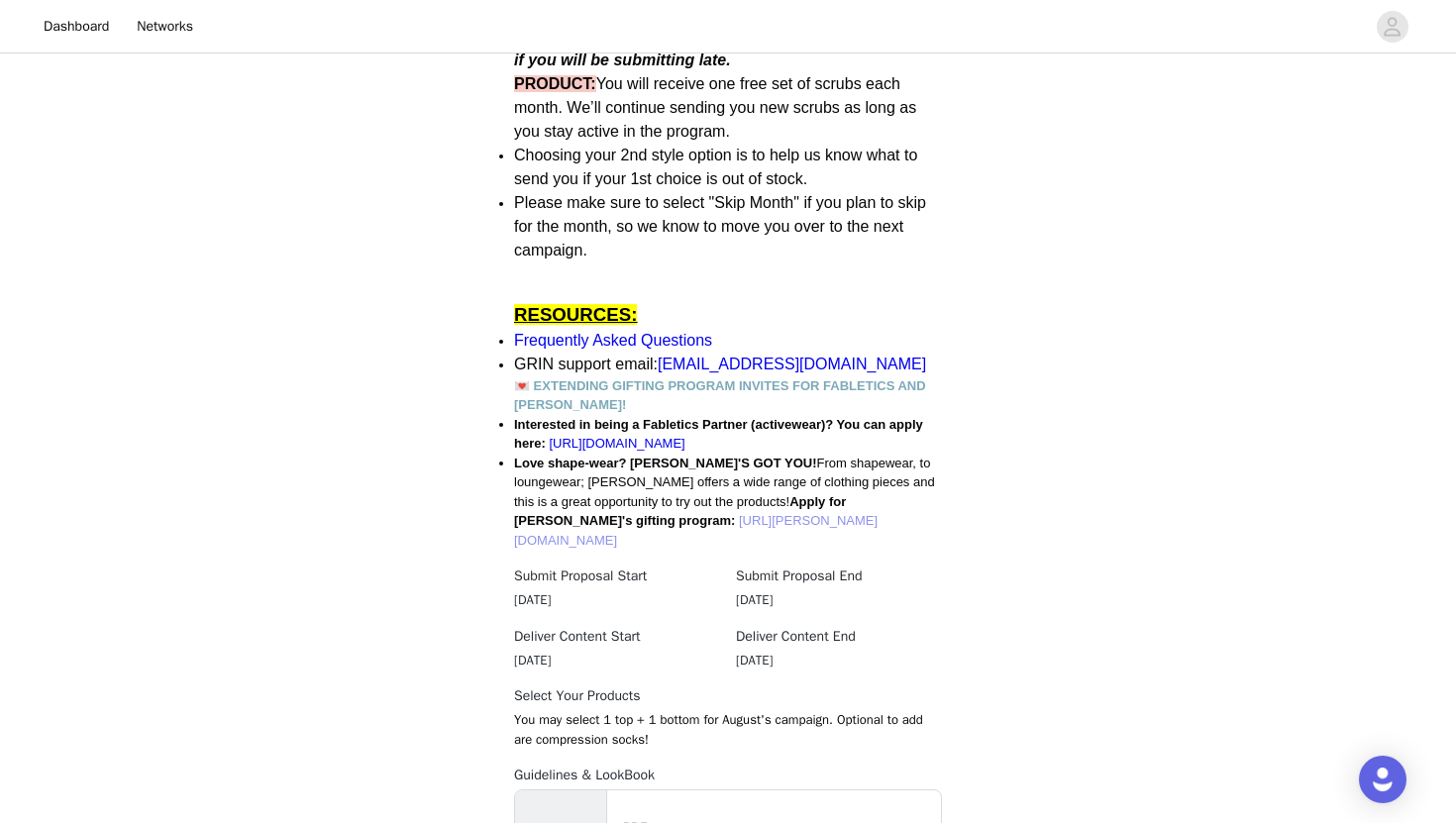 click on "[URL][PERSON_NAME][DOMAIN_NAME]" at bounding box center (695, 530) 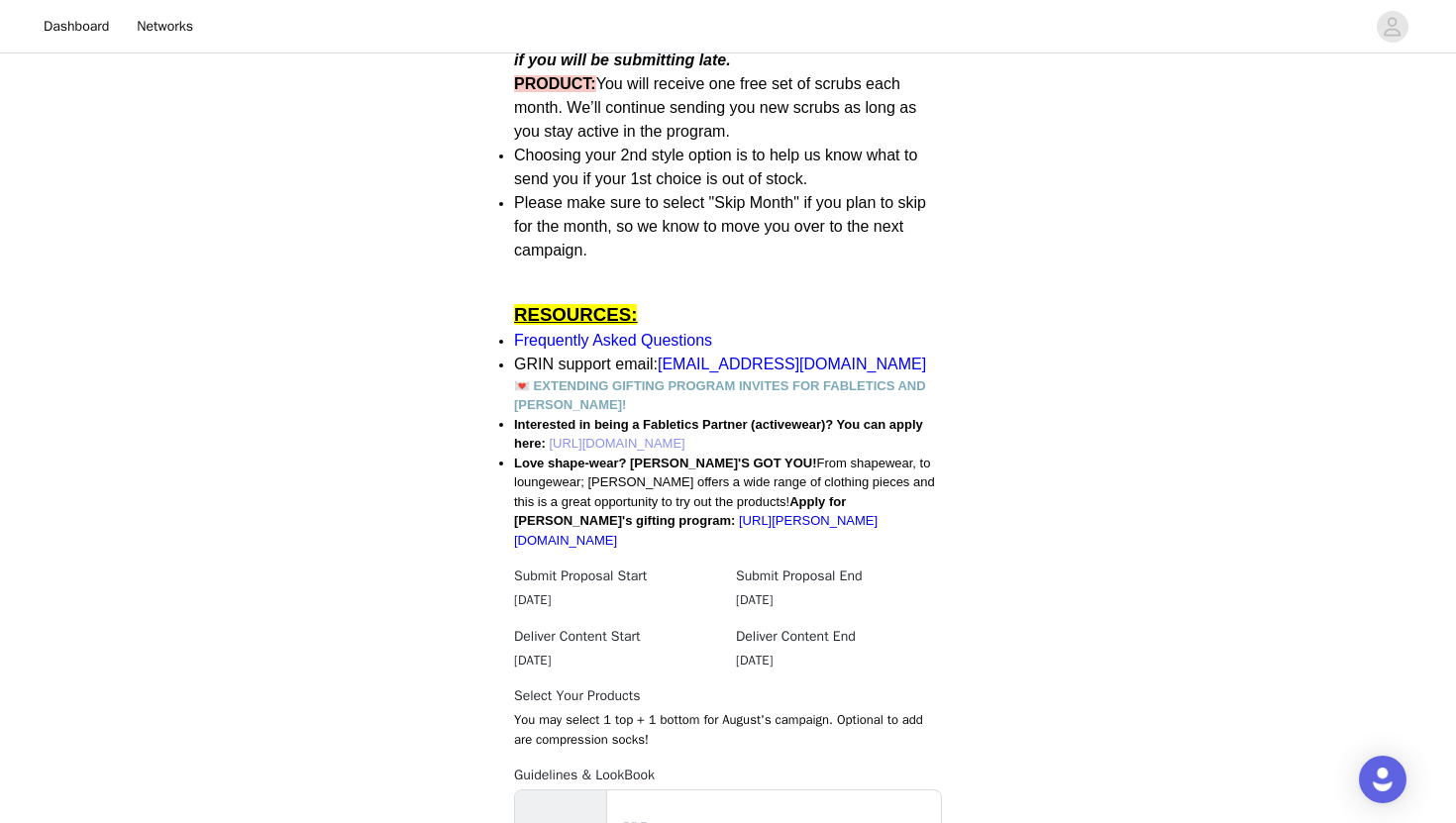 click on "[URL][DOMAIN_NAME]" at bounding box center [616, 443] 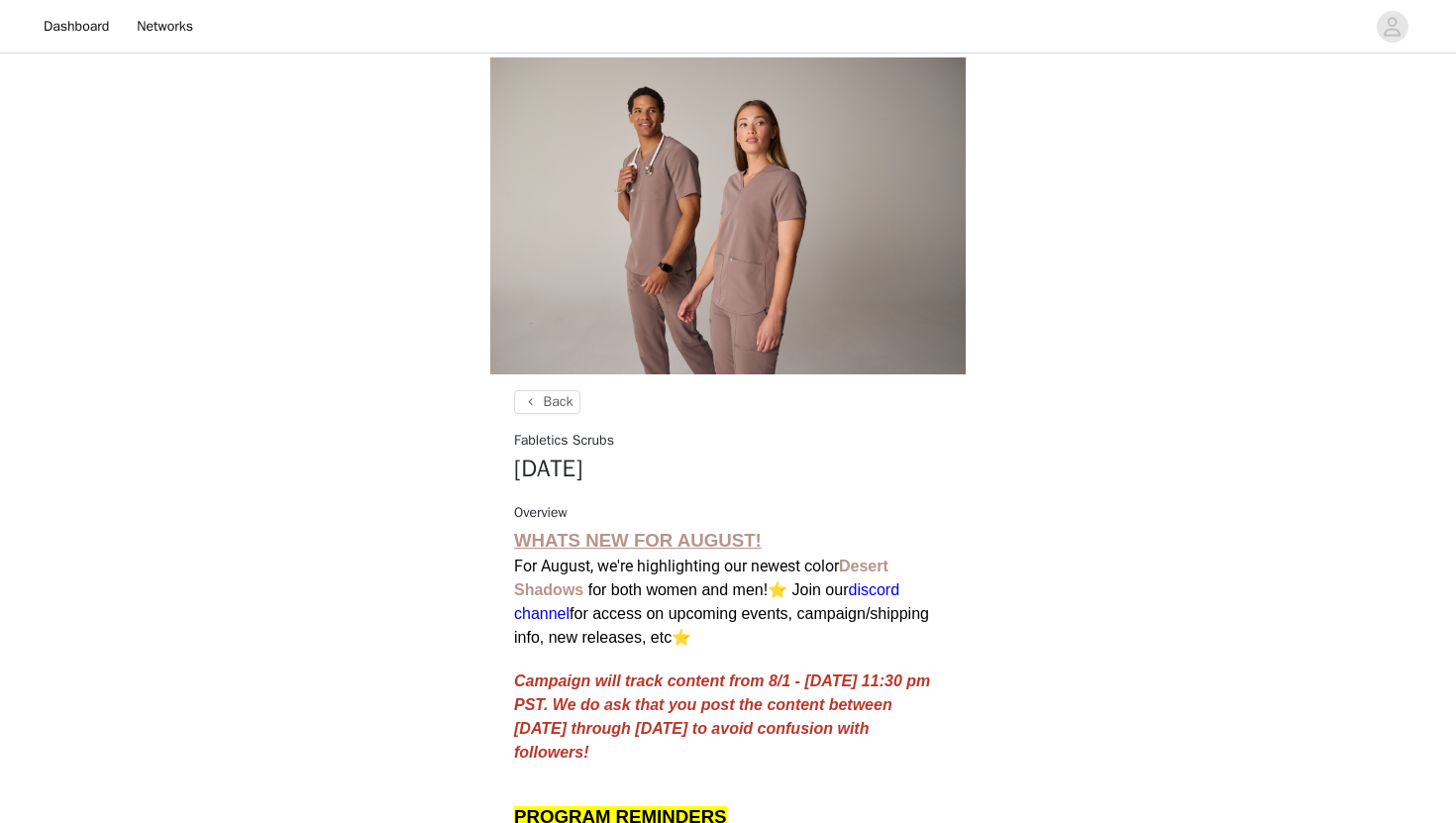 scroll, scrollTop: 1296, scrollLeft: 0, axis: vertical 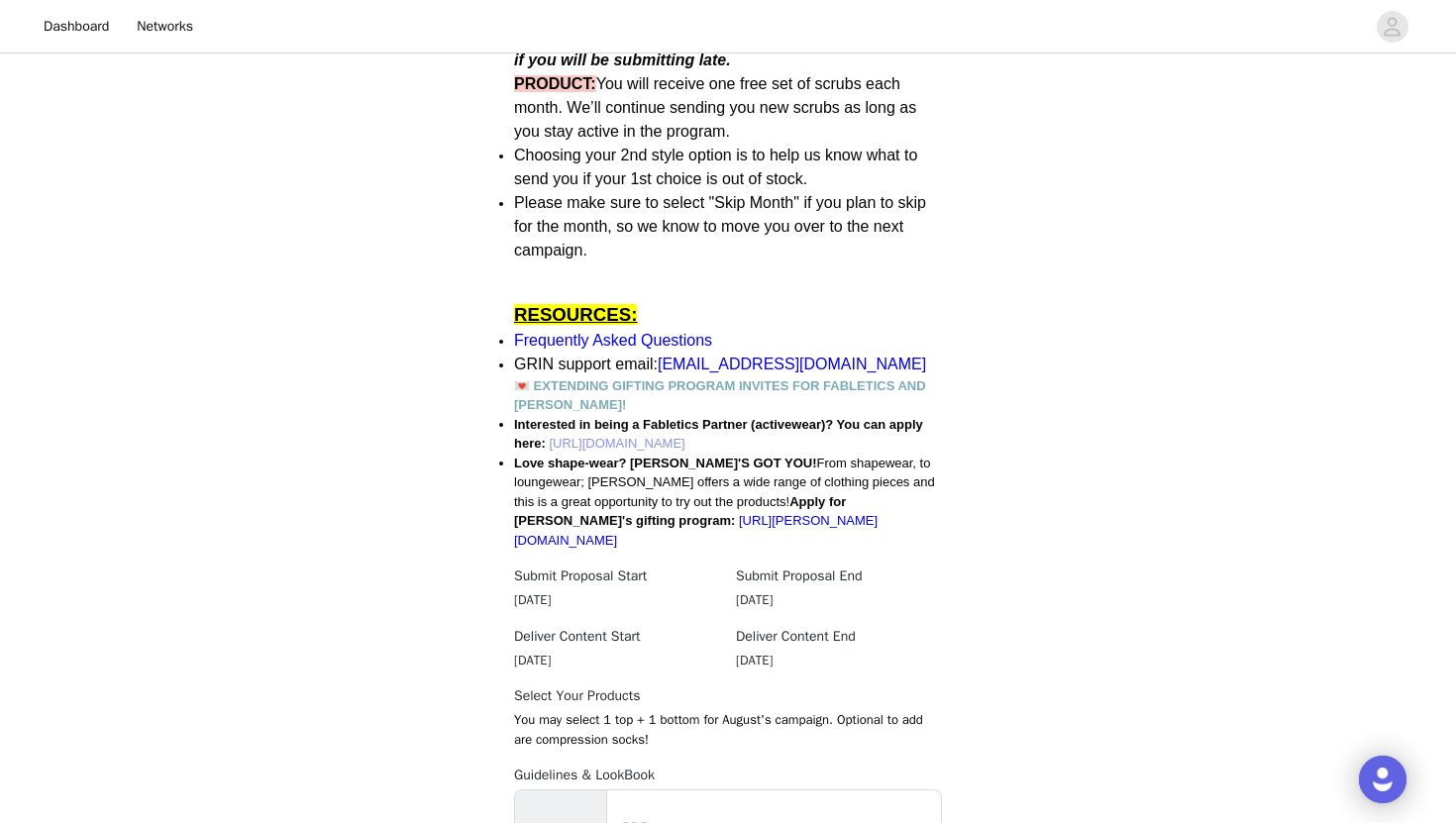 click on "[URL][DOMAIN_NAME]" at bounding box center (616, 443) 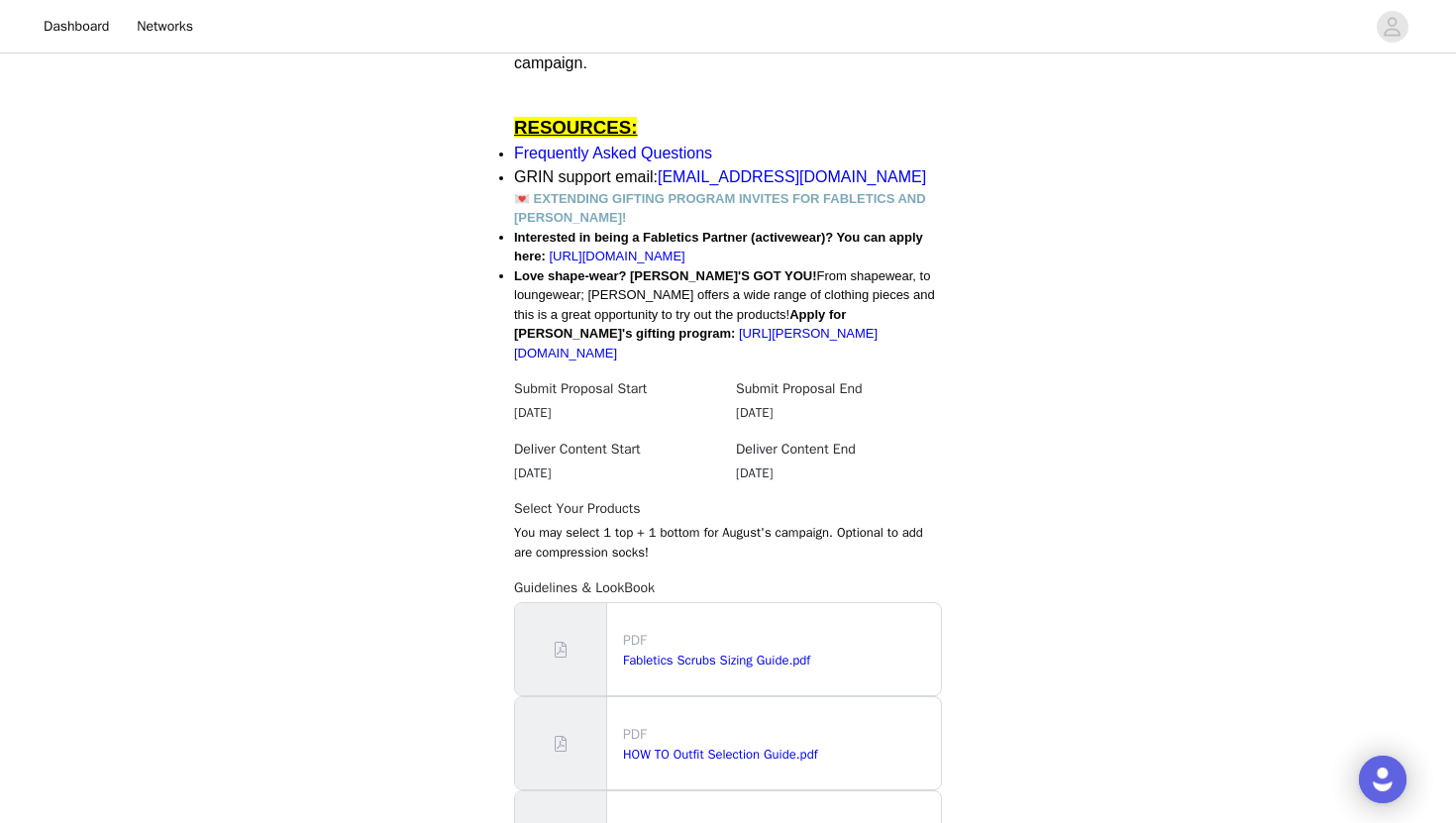 scroll, scrollTop: 1494, scrollLeft: 0, axis: vertical 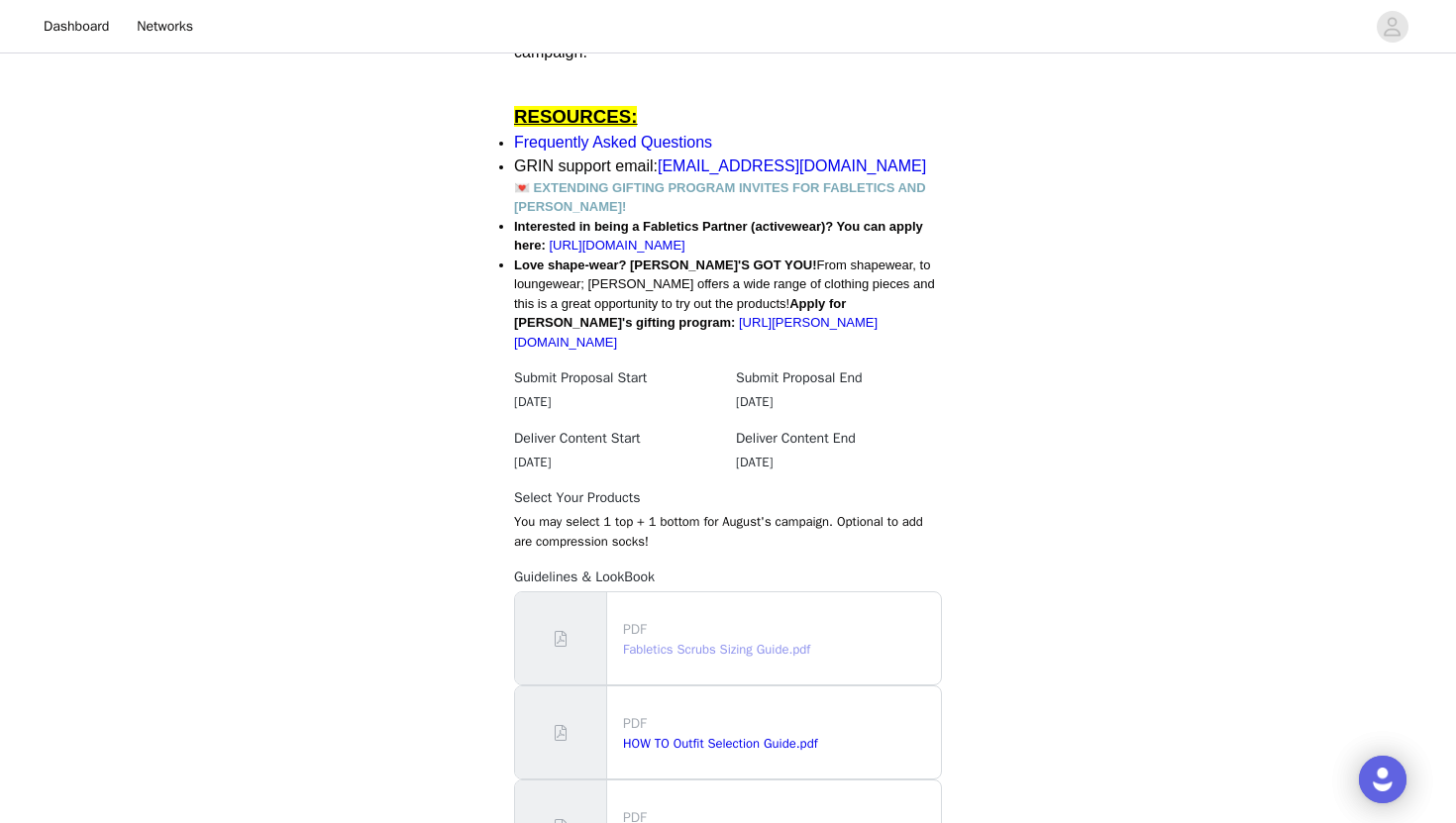 click on "Fabletics Scrubs Sizing Guide.pdf" at bounding box center [716, 649] 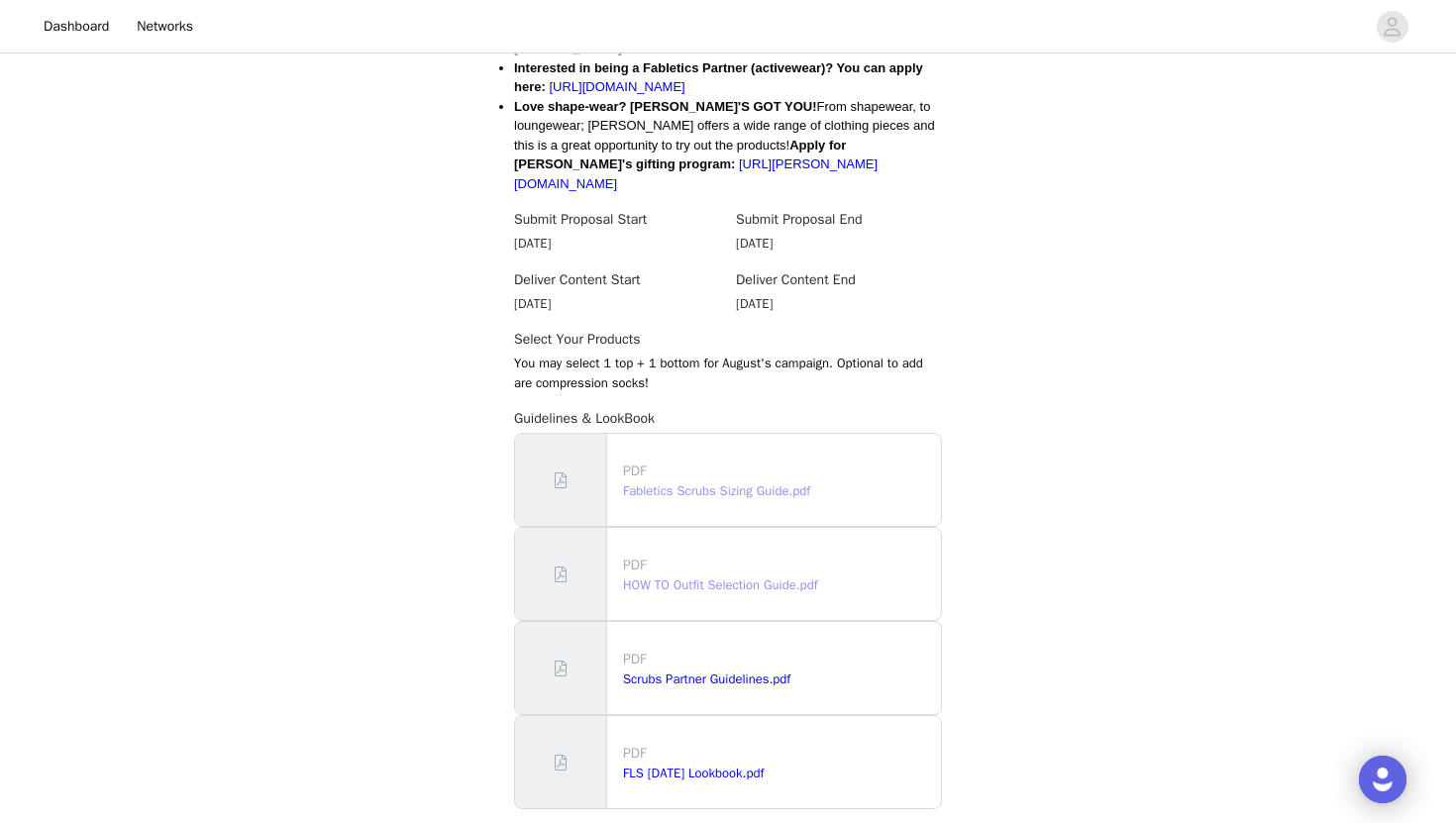 scroll, scrollTop: 1650, scrollLeft: 0, axis: vertical 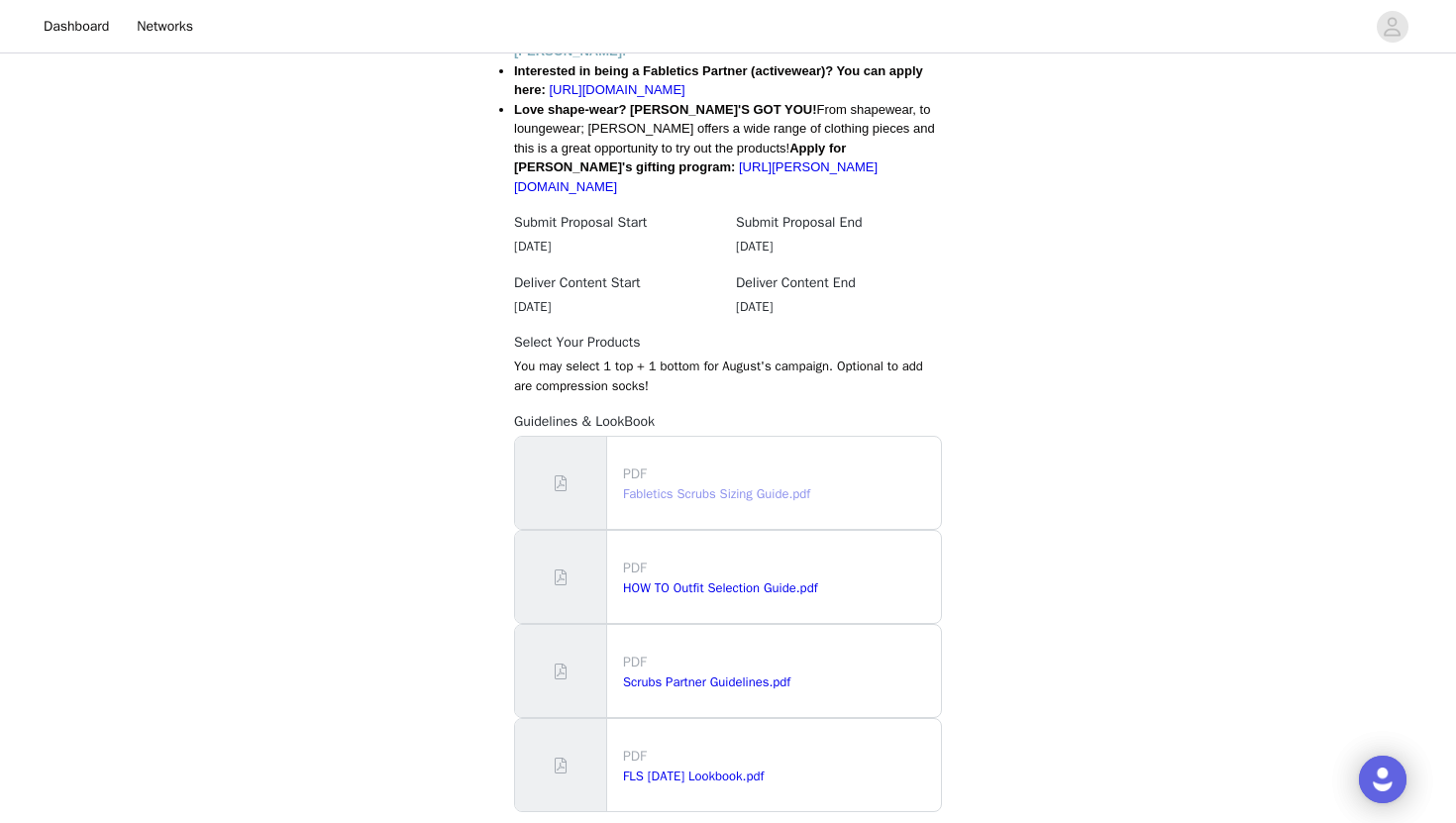 click on "Fabletics Scrubs Sizing Guide.pdf" at bounding box center [716, 493] 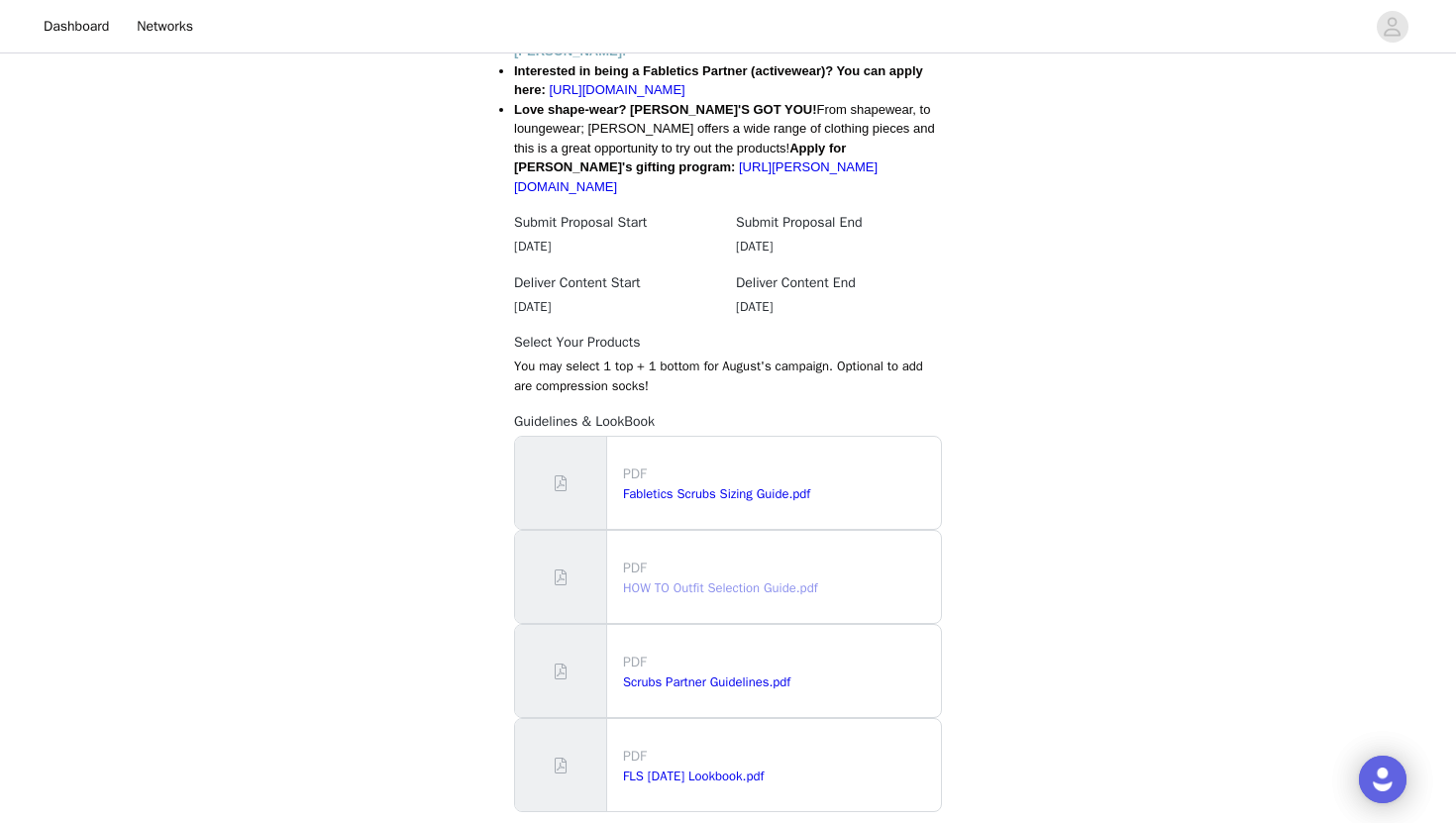 click on "HOW TO Outfit Selection Guide.pdf" at bounding box center (720, 587) 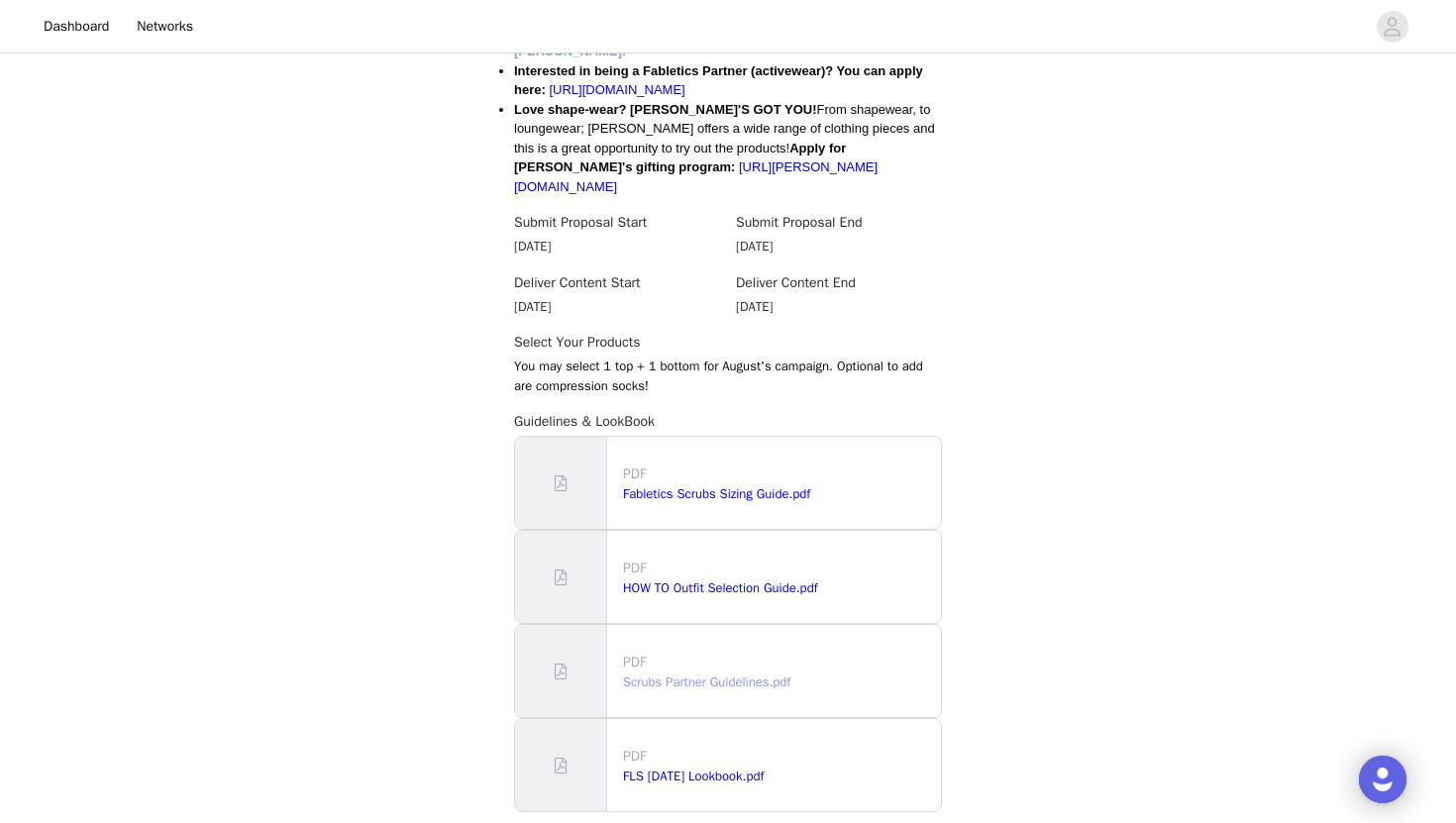 click on "Scrubs Partner Guidelines.pdf" at bounding box center [706, 681] 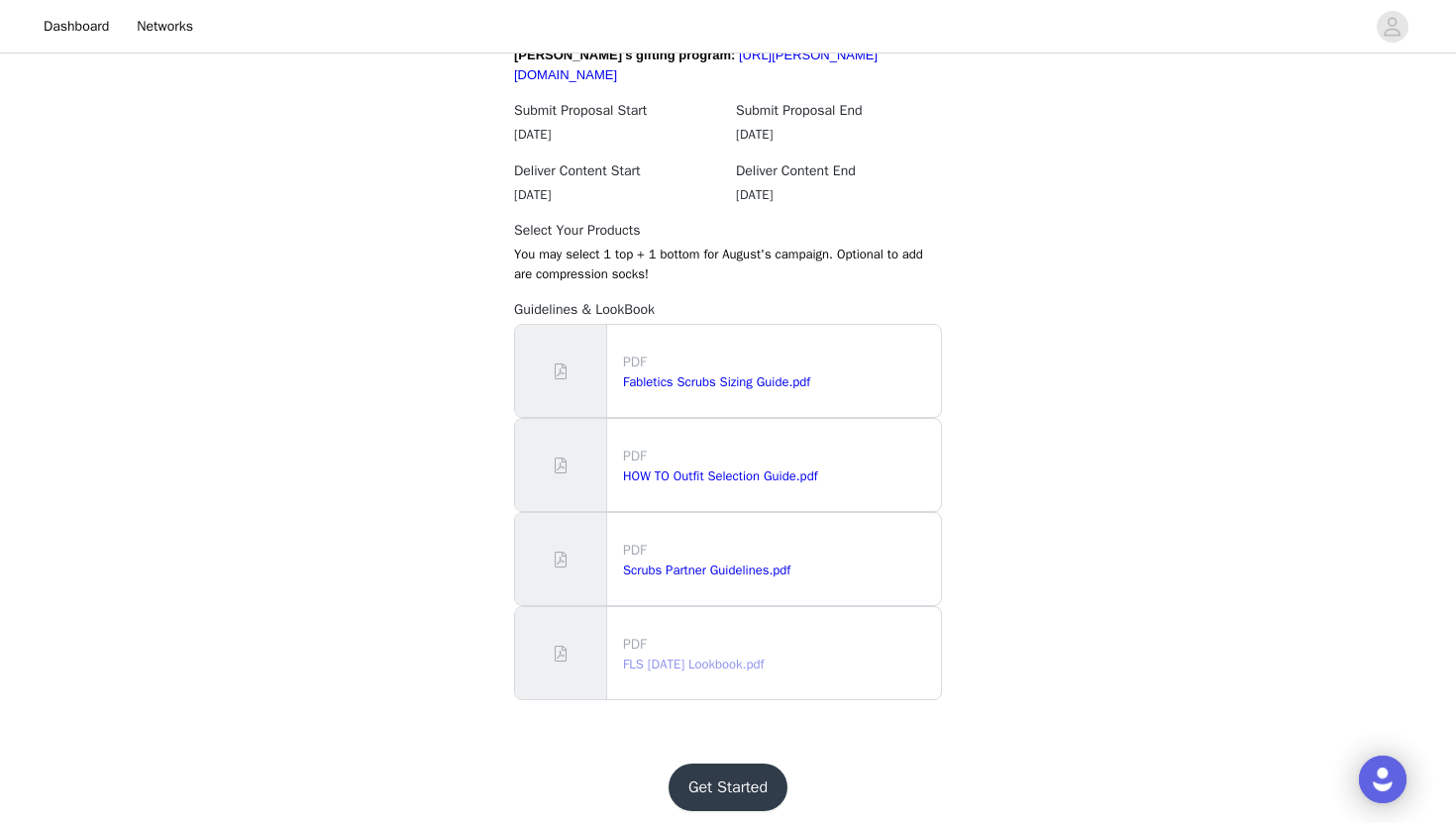click on "FLS [DATE] Lookbook.pdf" at bounding box center [693, 664] 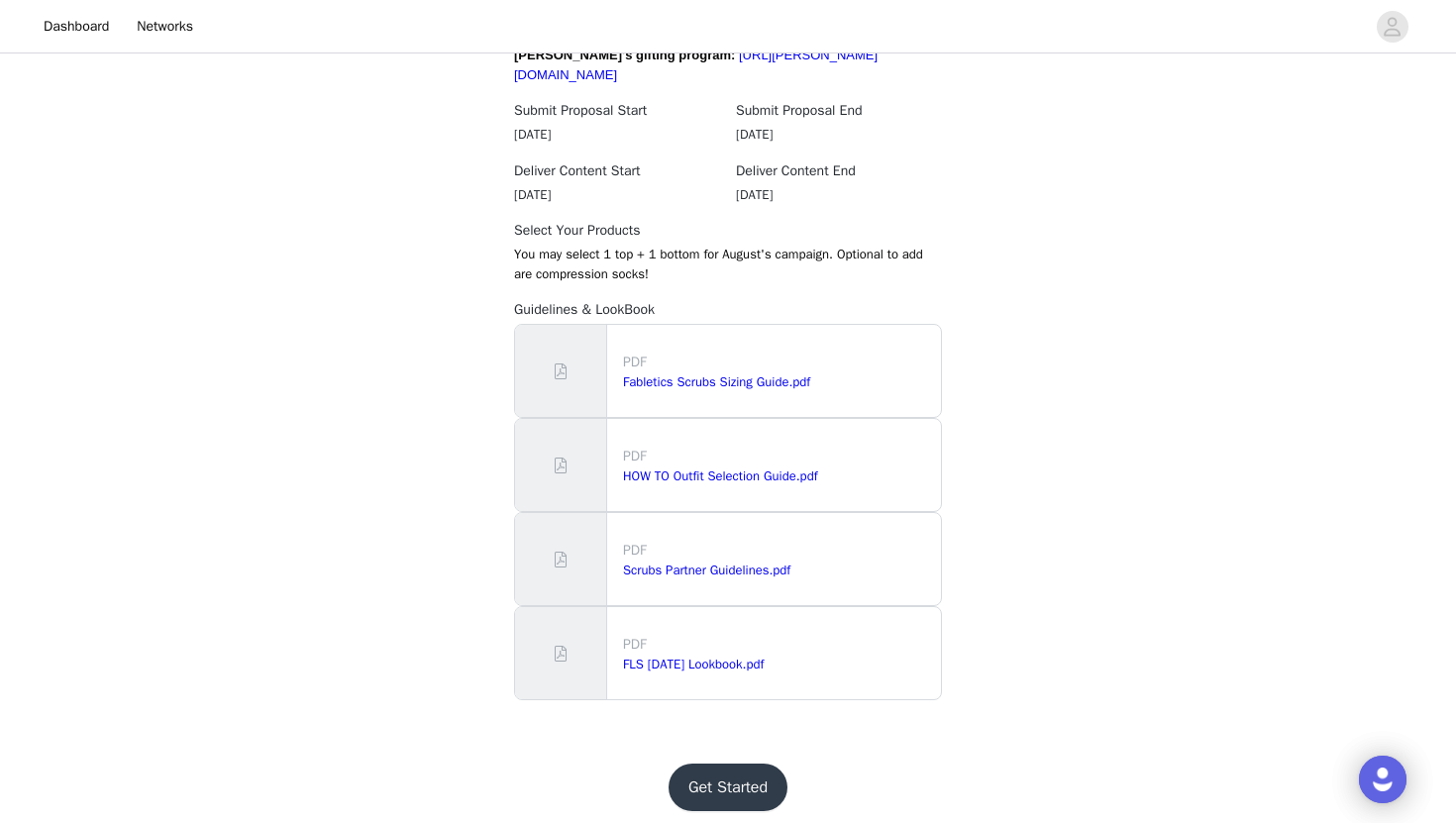 click on "Get Started" at bounding box center (728, 787) 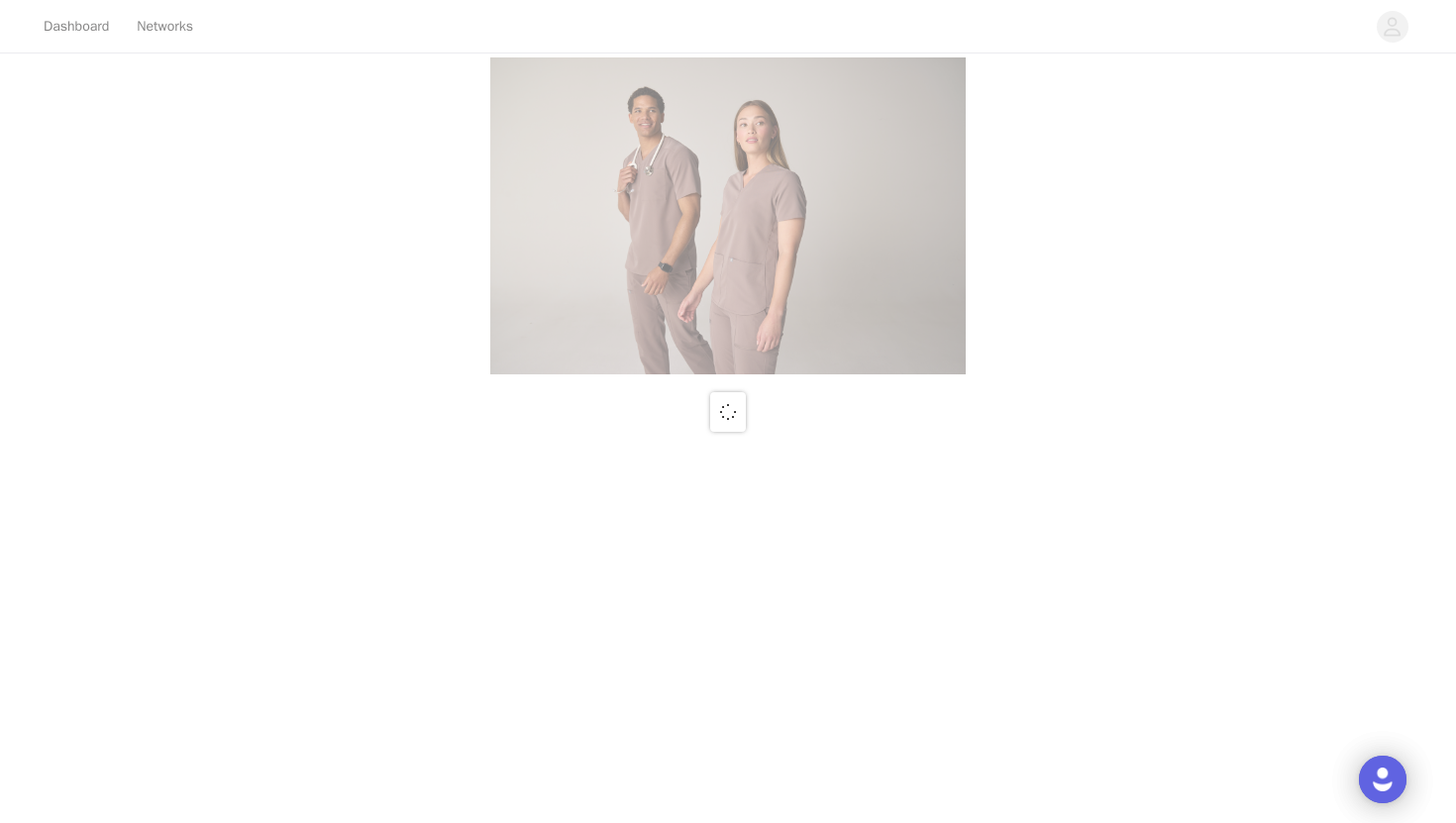 scroll, scrollTop: 0, scrollLeft: 0, axis: both 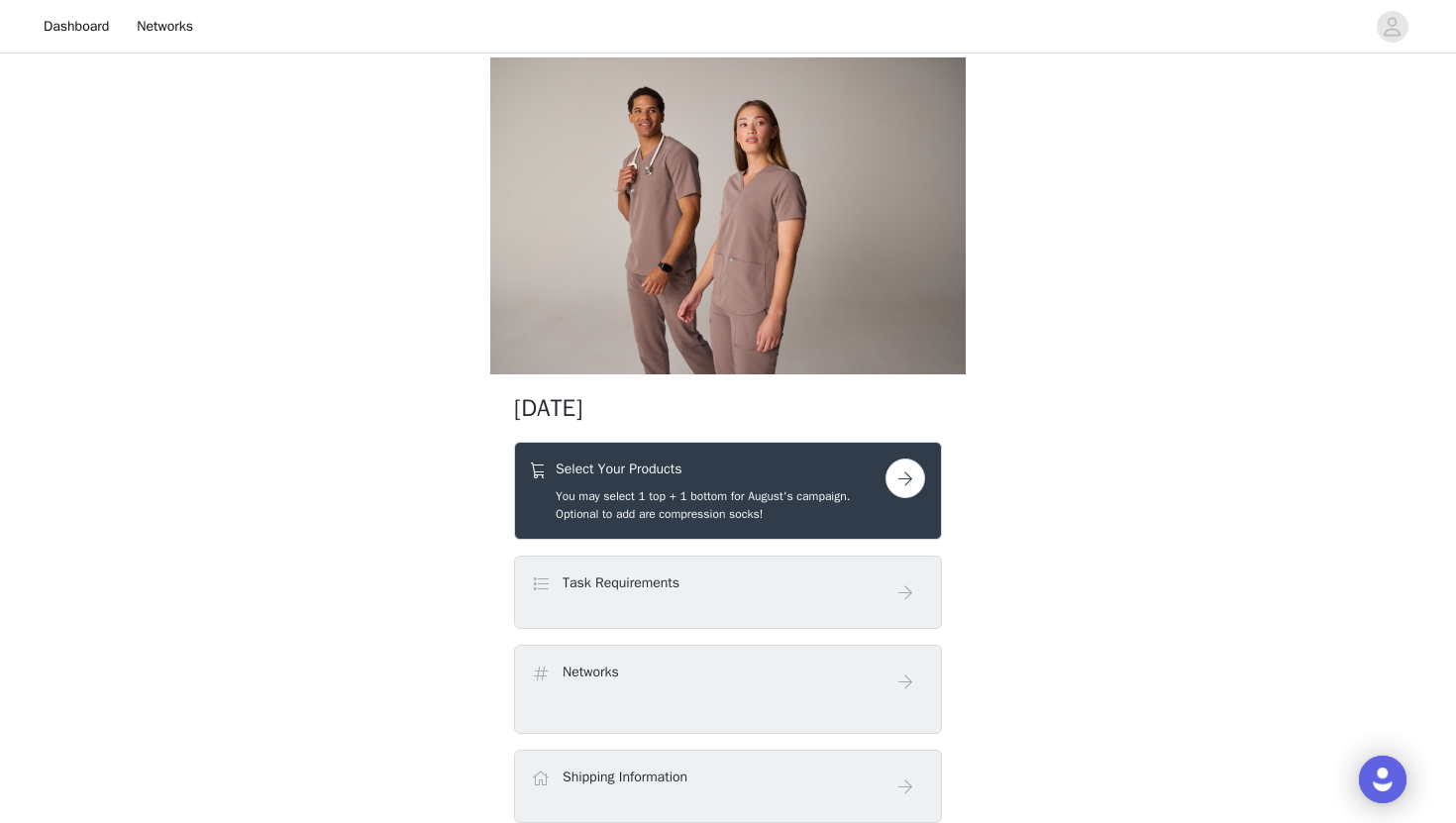 click at bounding box center [905, 478] 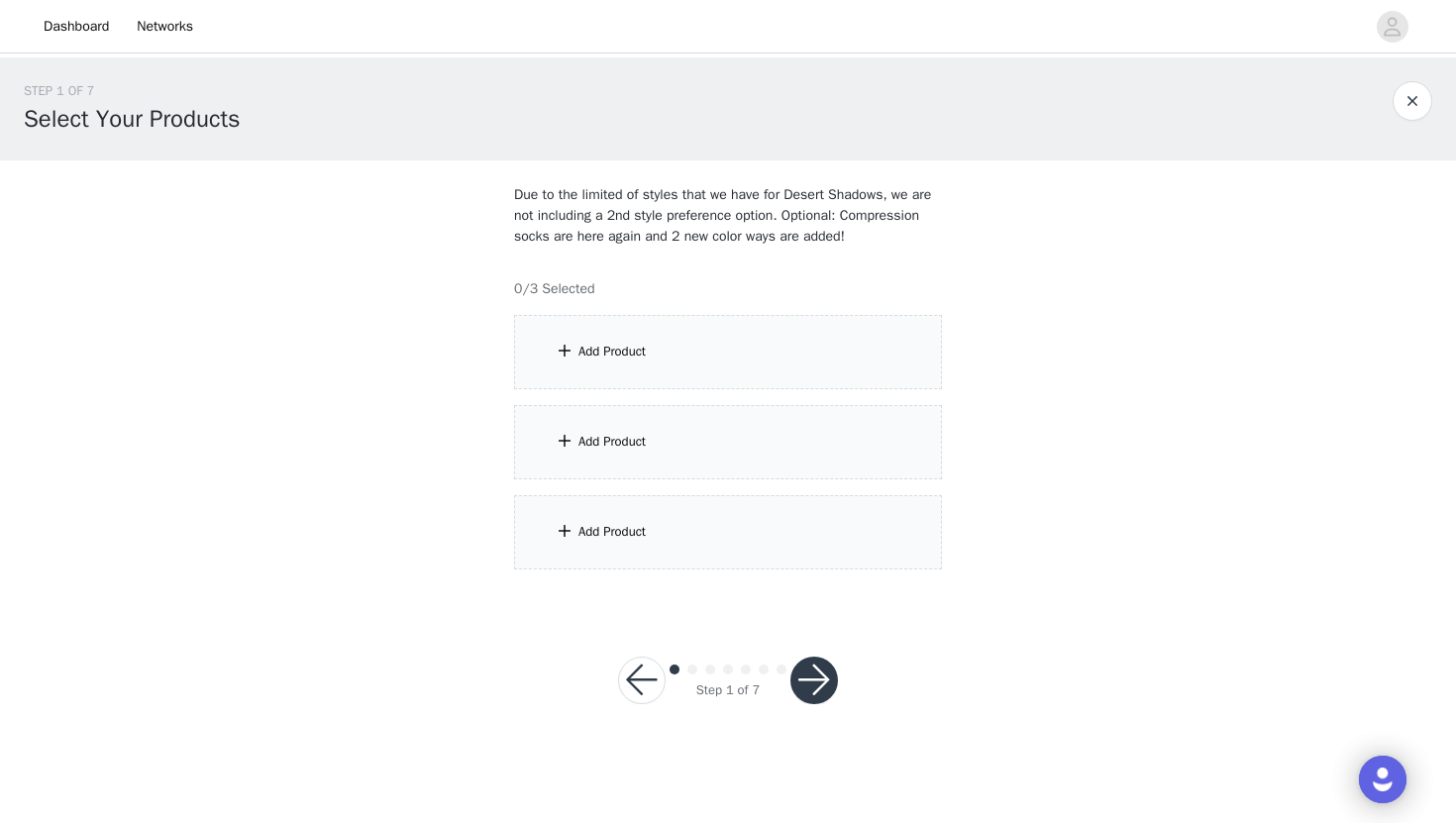 click on "Add Product" at bounding box center [728, 352] 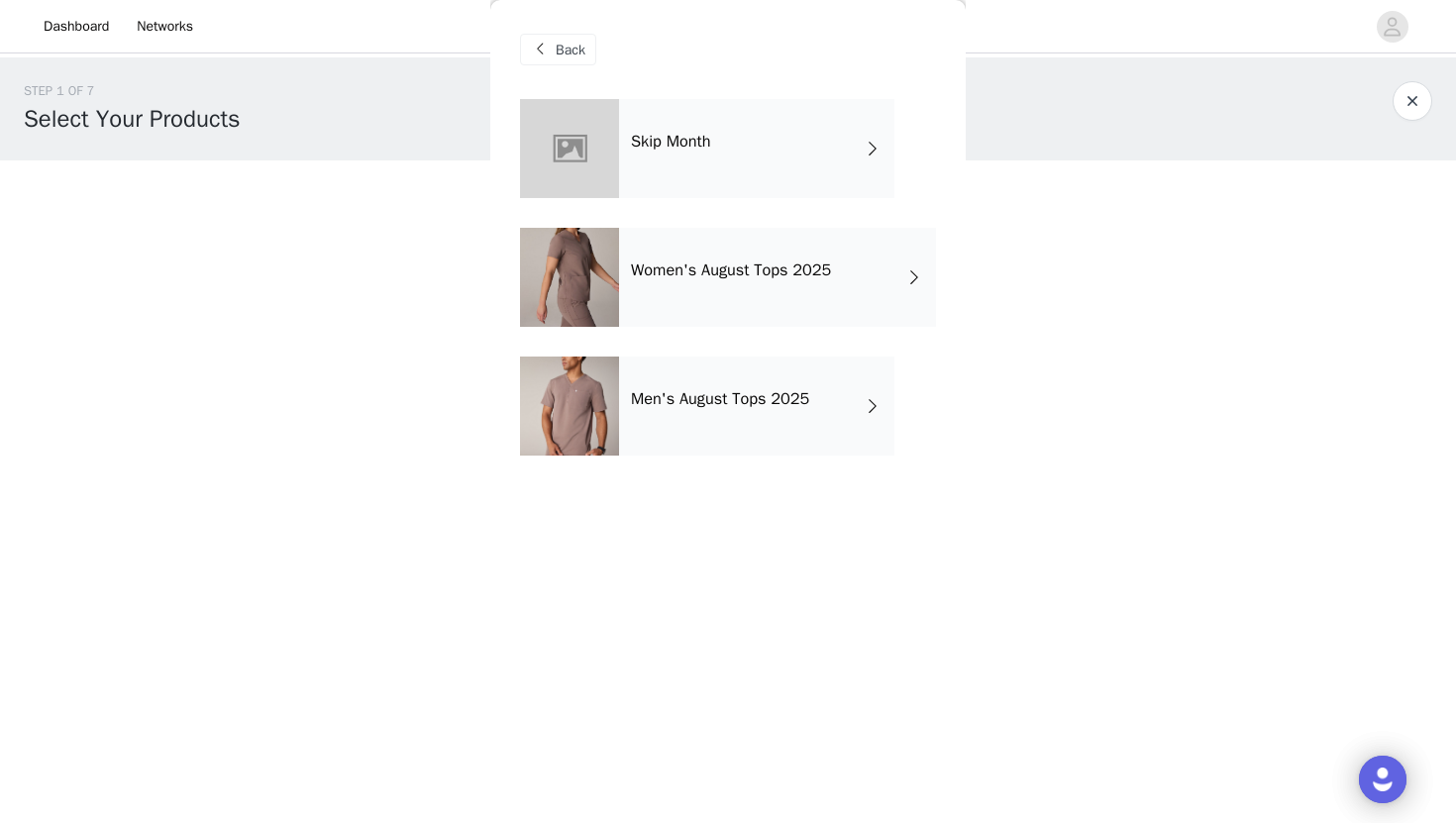 click on "Women's August Tops 2025" at bounding box center (778, 277) 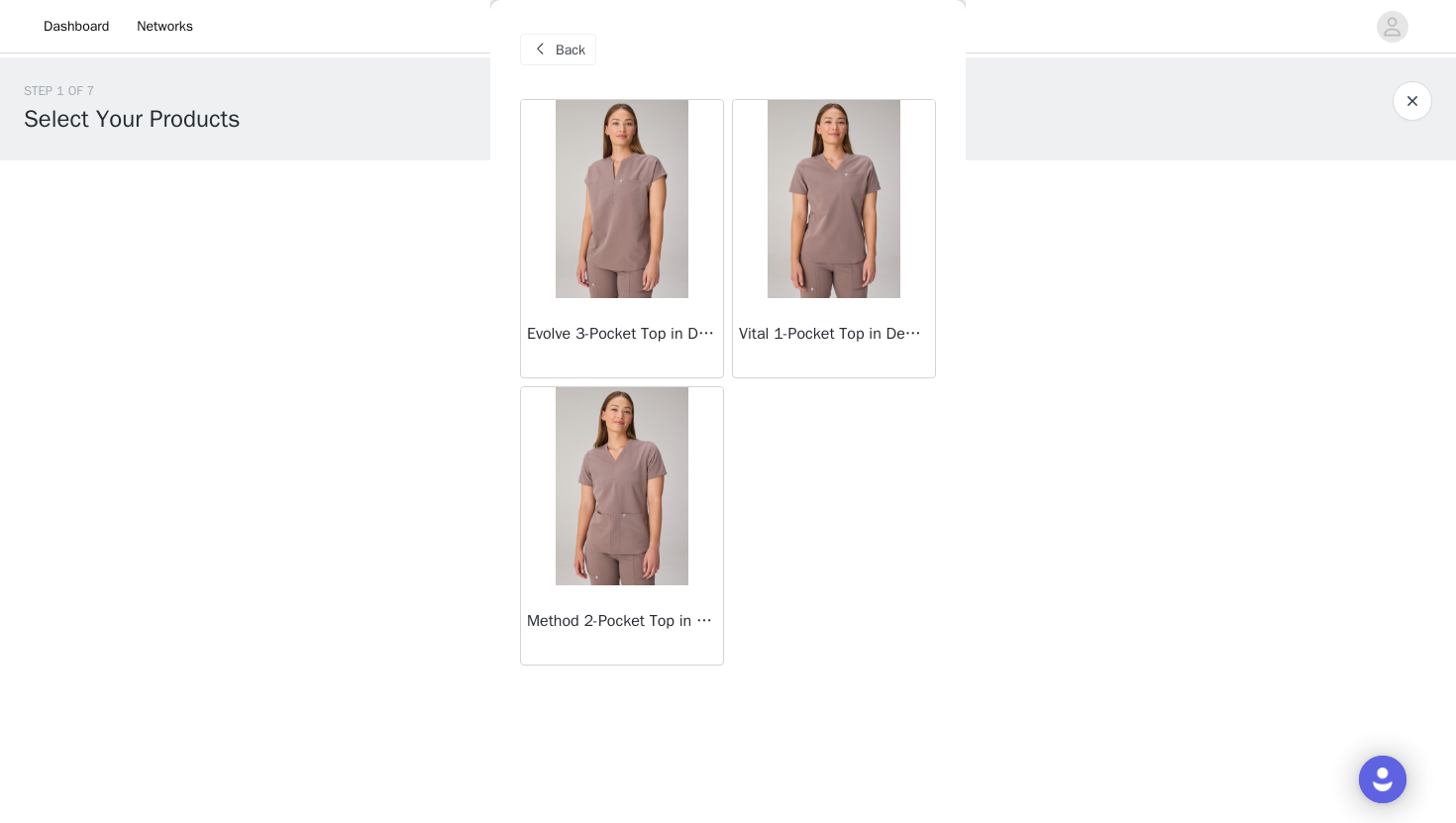 click at bounding box center [833, 199] 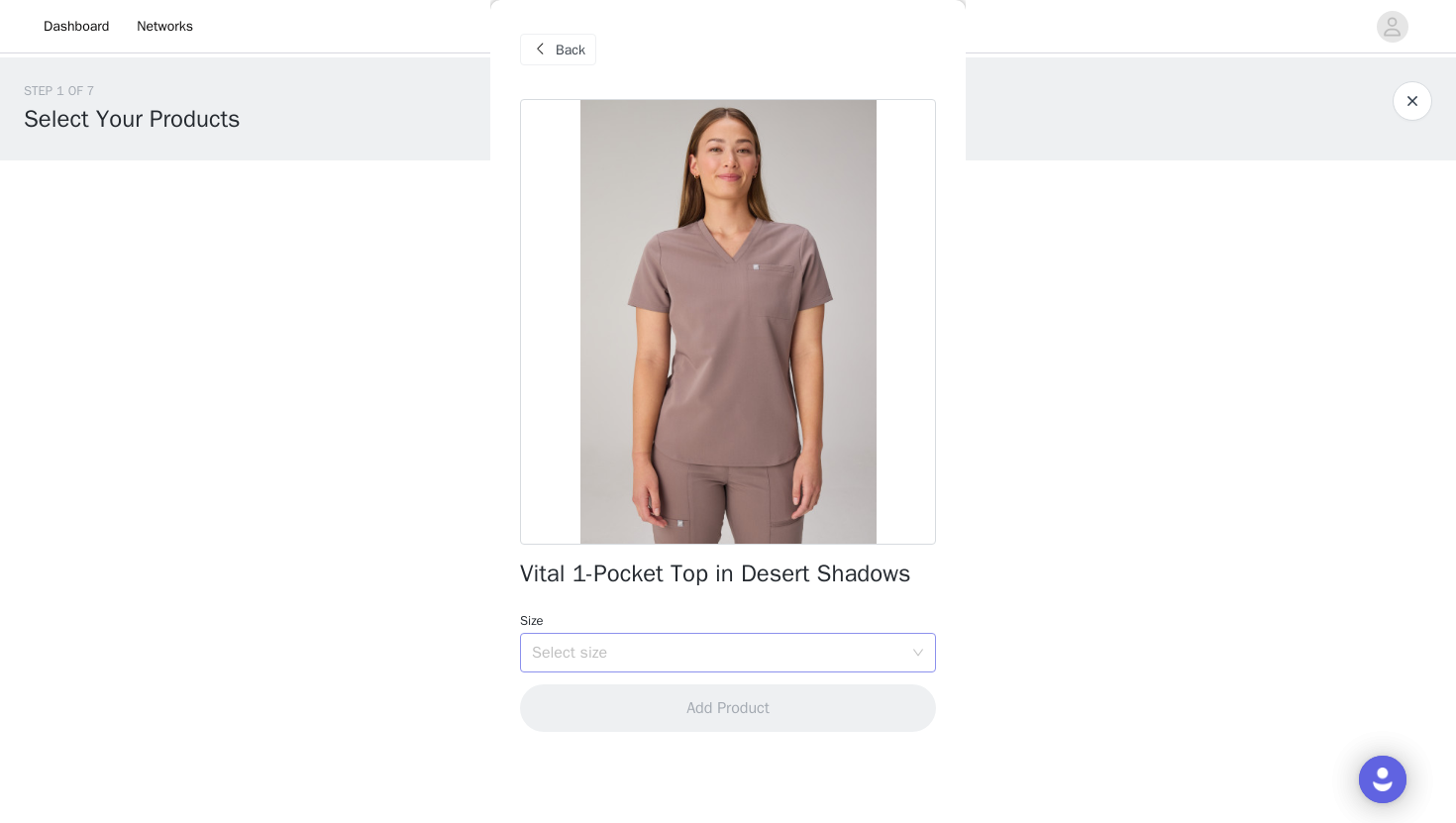 click on "Select size" at bounding box center (717, 653) 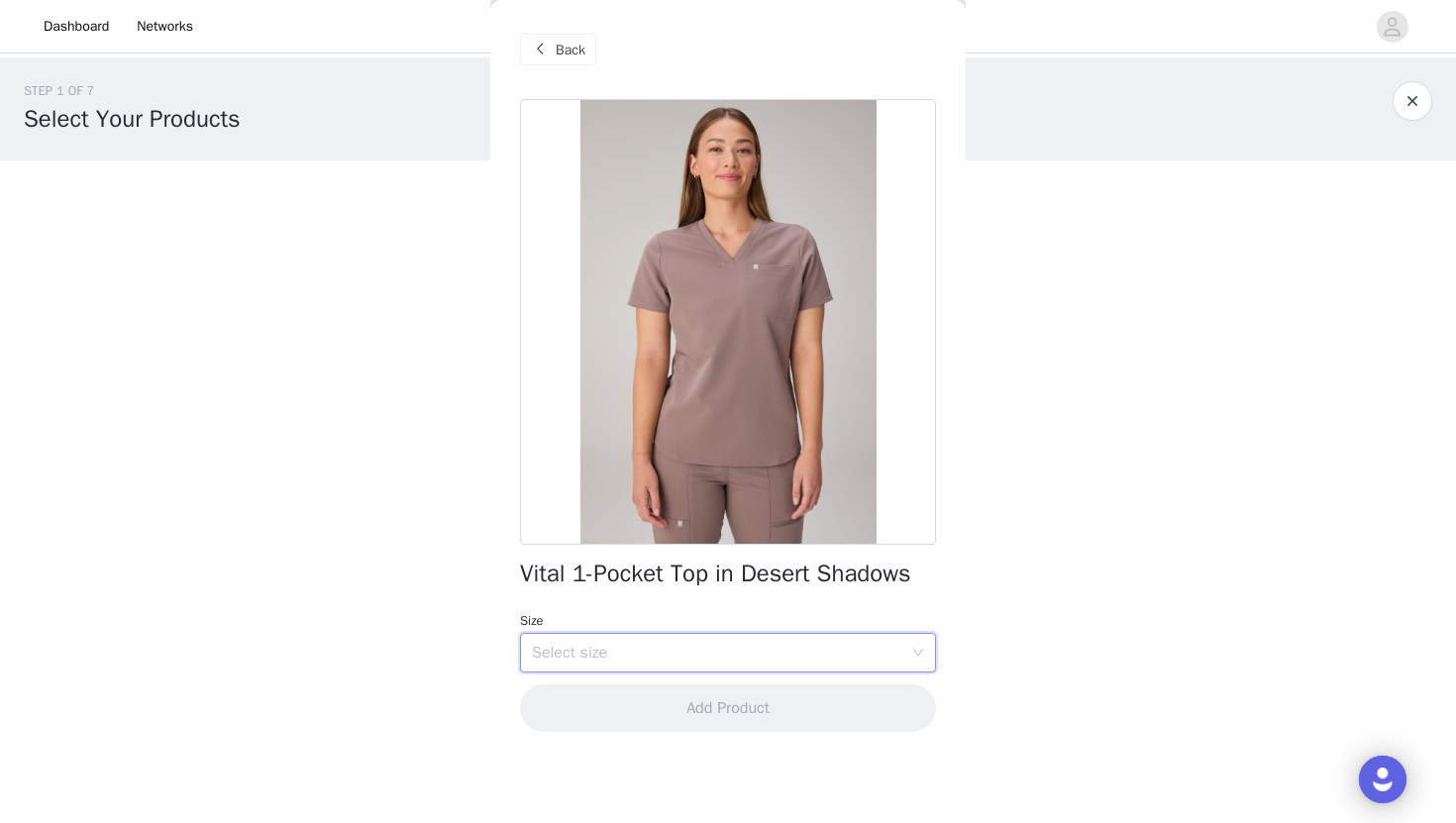 click on "Select size" at bounding box center (721, 653) 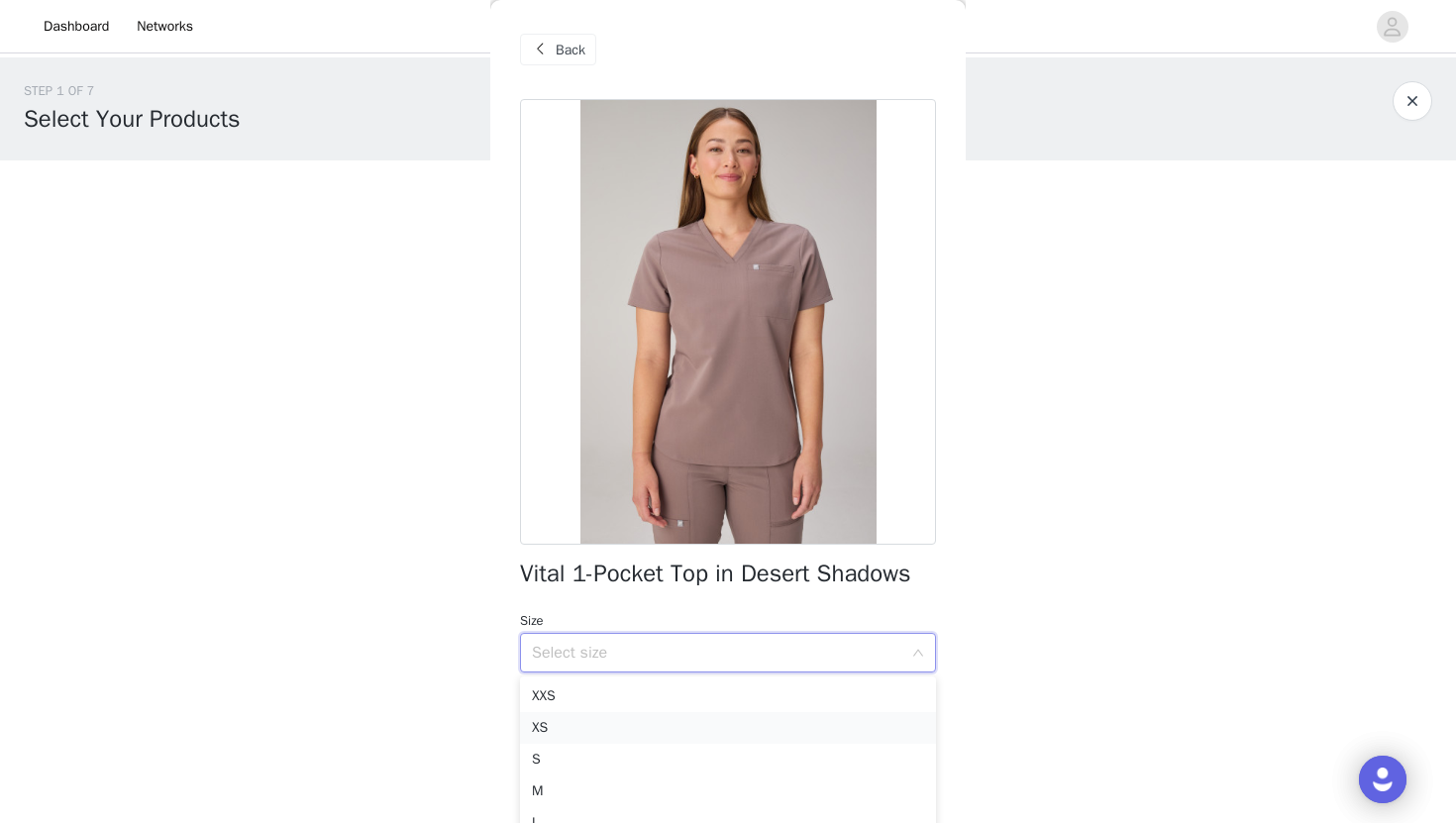 click on "XS" at bounding box center (728, 728) 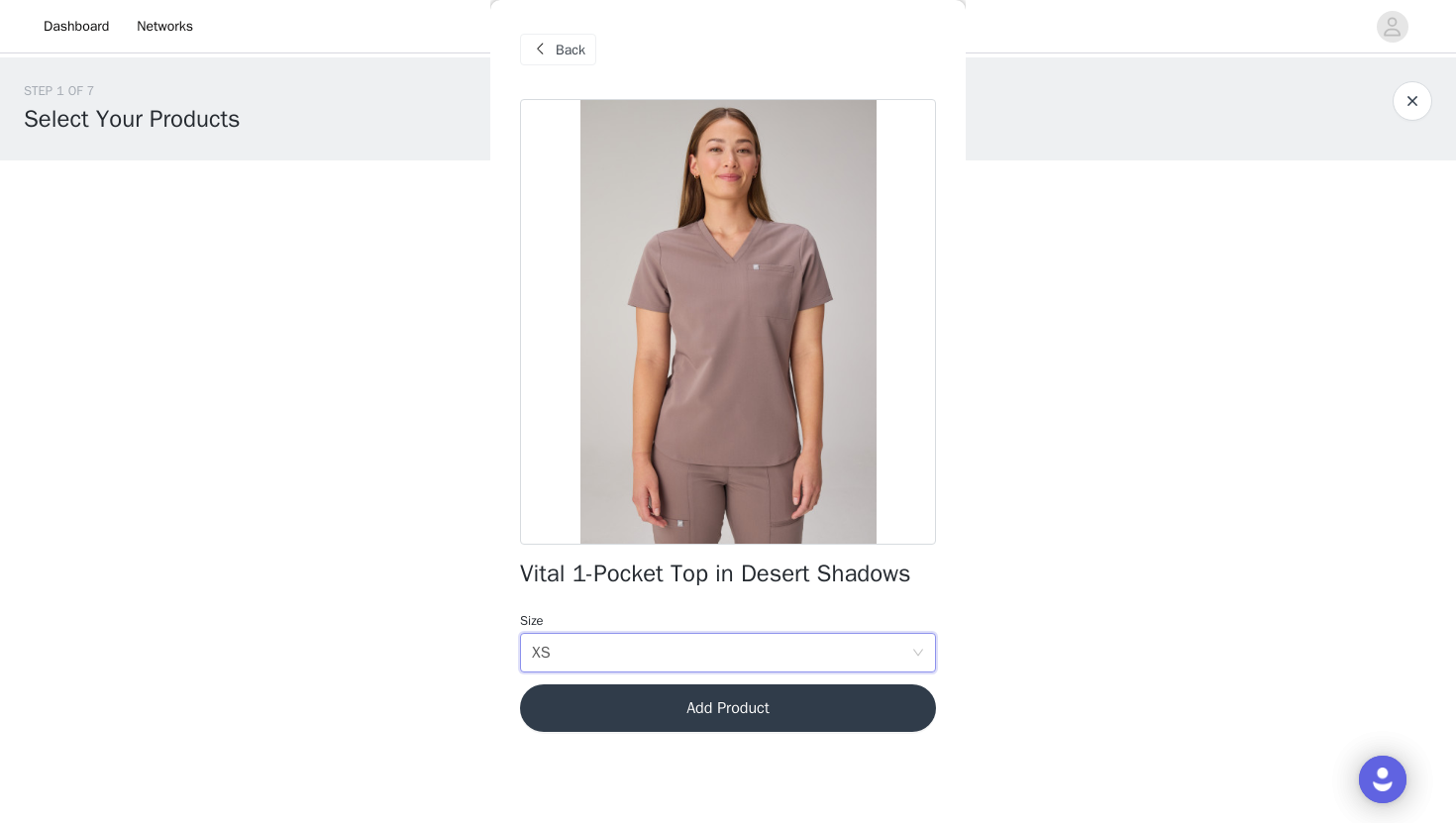 click on "Add Product" at bounding box center (728, 708) 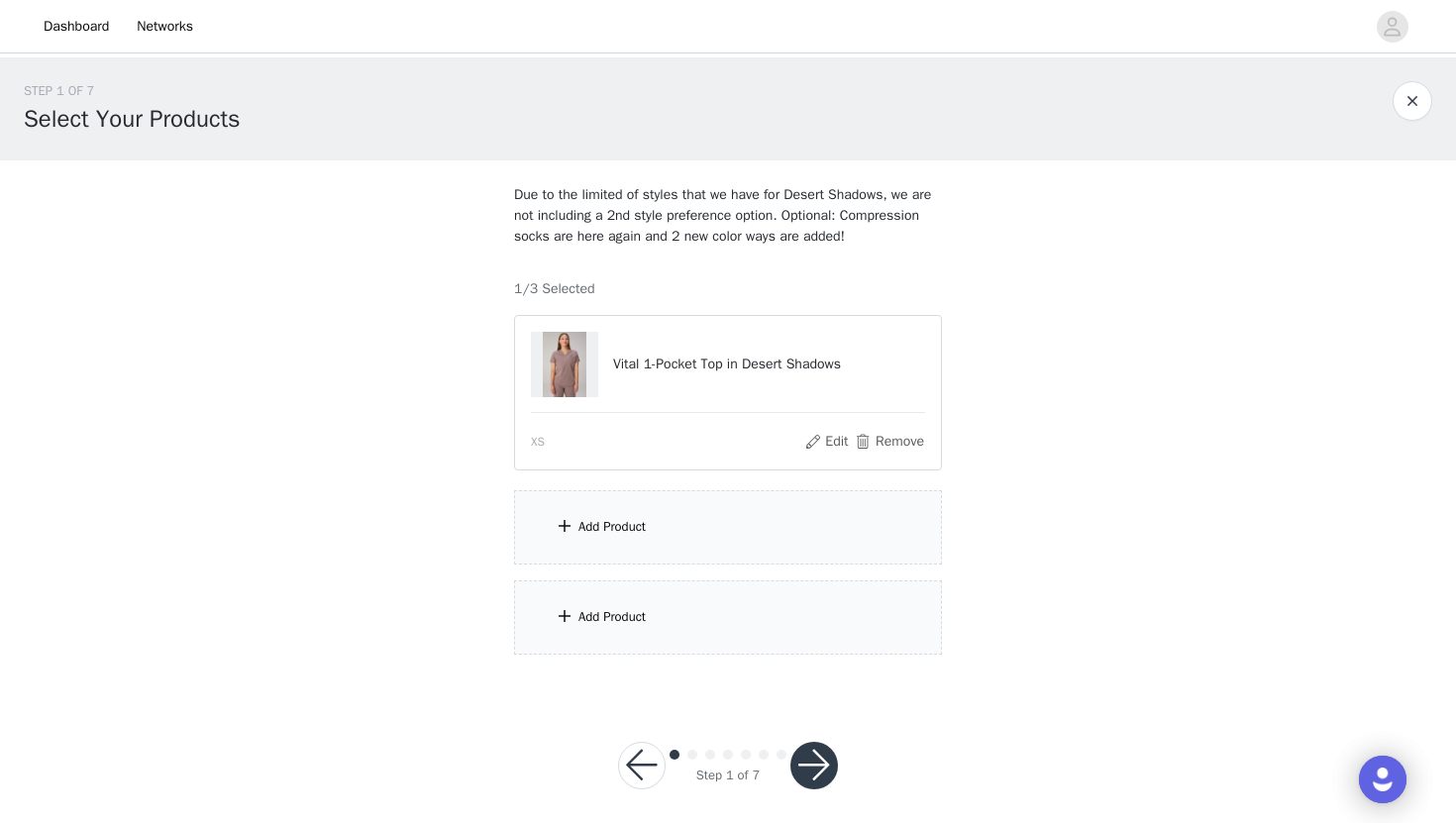 click on "Add Product" at bounding box center [728, 527] 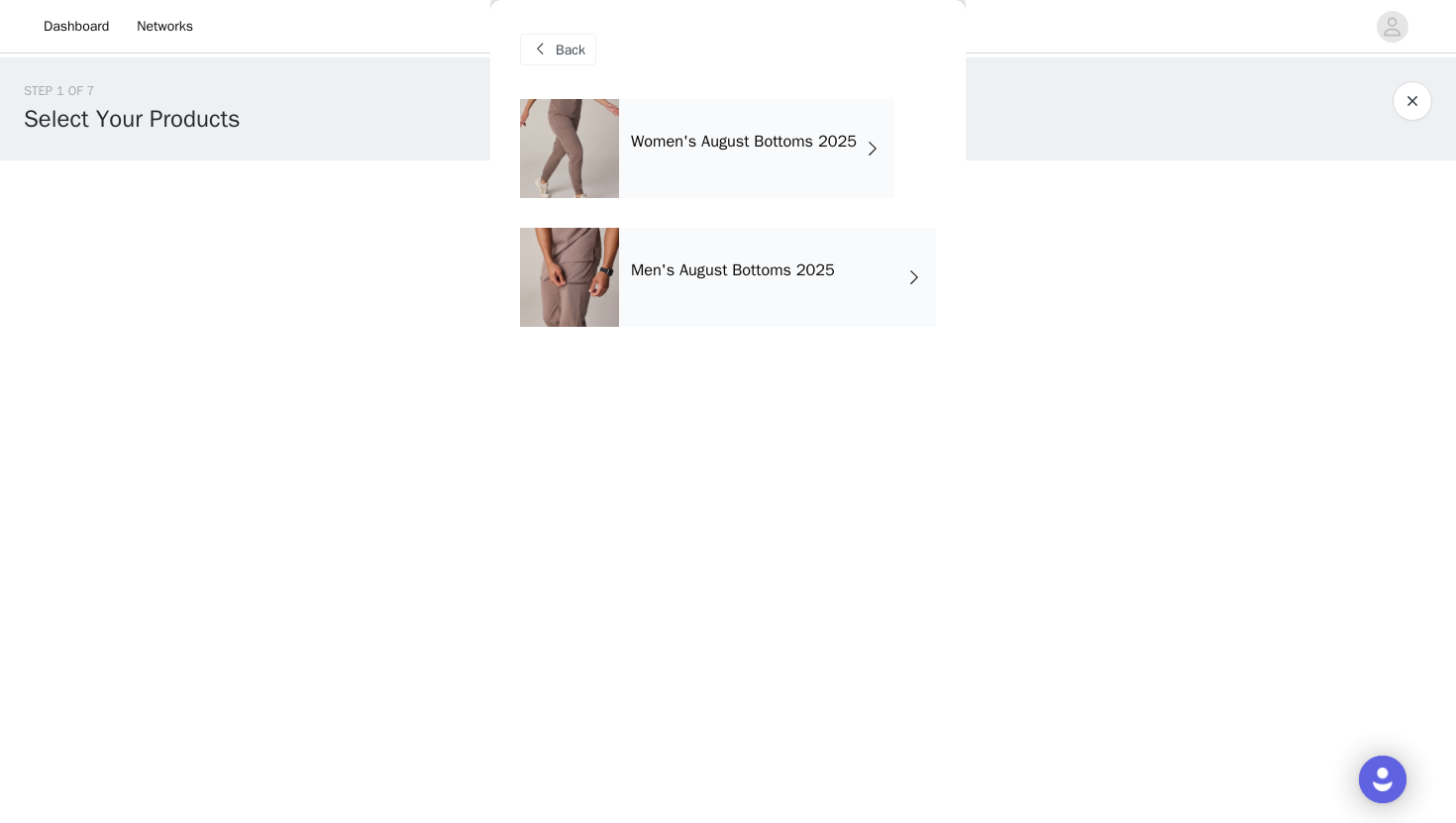 click on "Women's August Bottoms 2025" at bounding box center [757, 149] 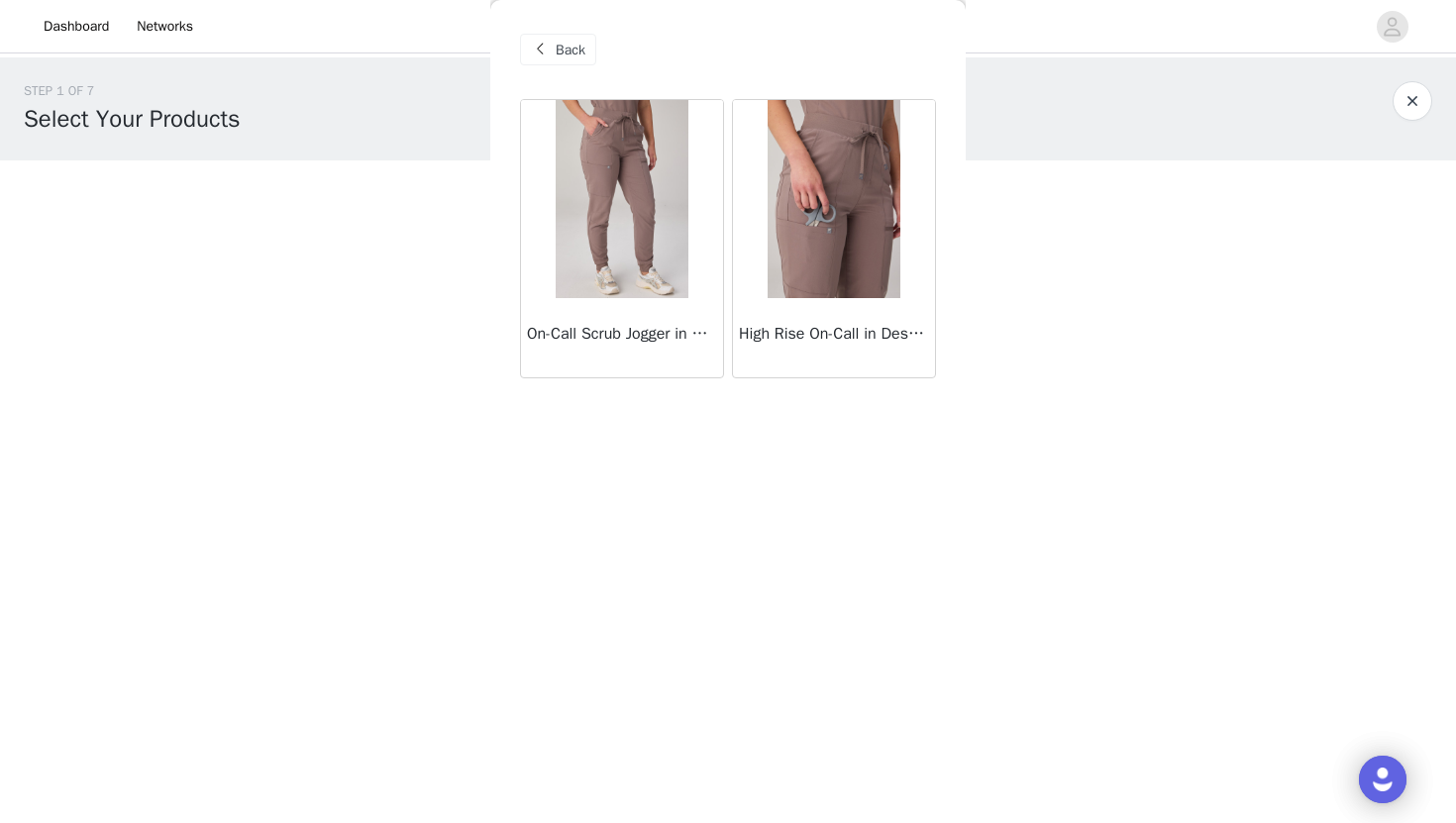 click on "High Rise On-Call in Desert Shadows" at bounding box center (834, 334) 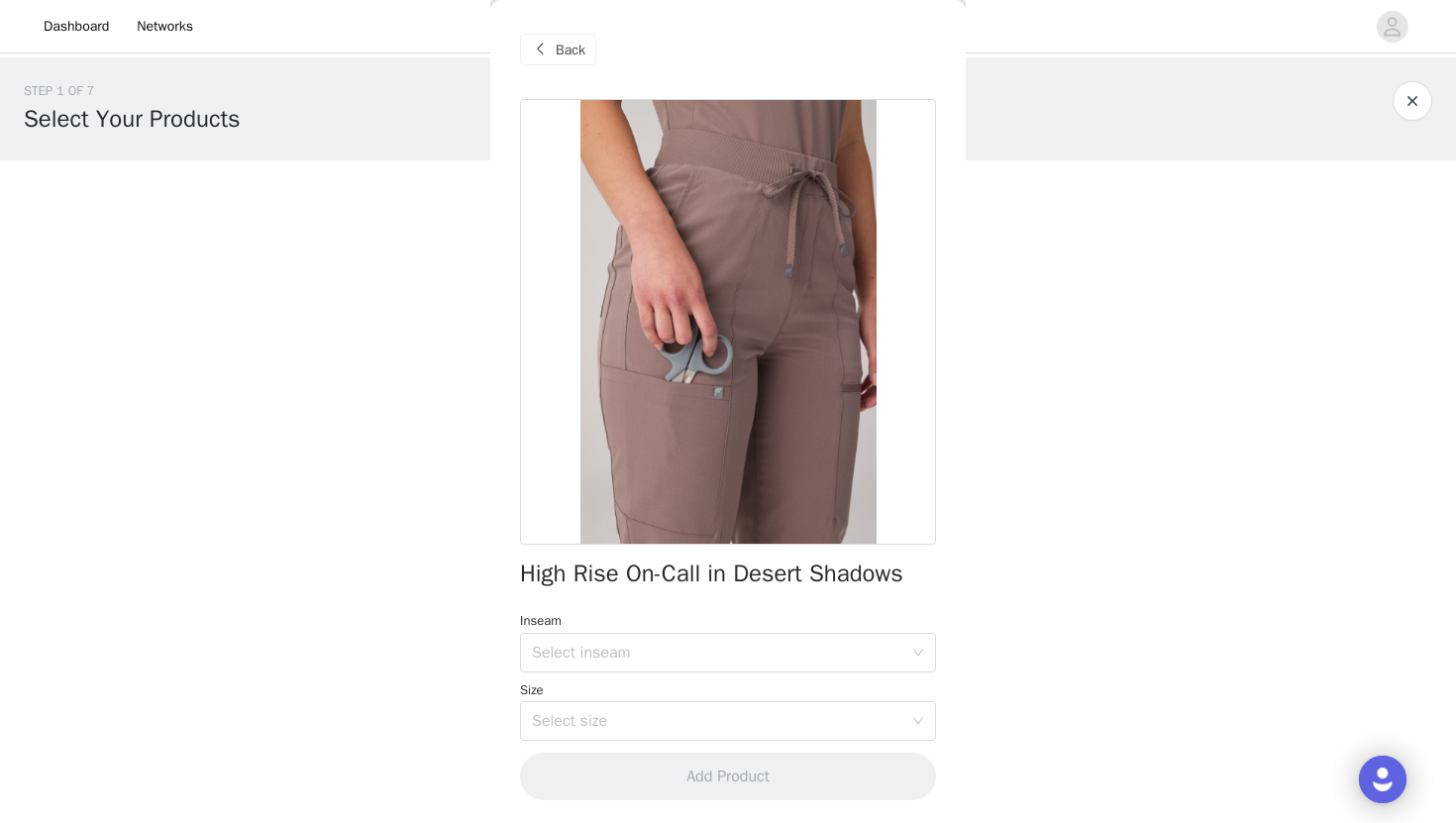 click on "Back" at bounding box center [571, 50] 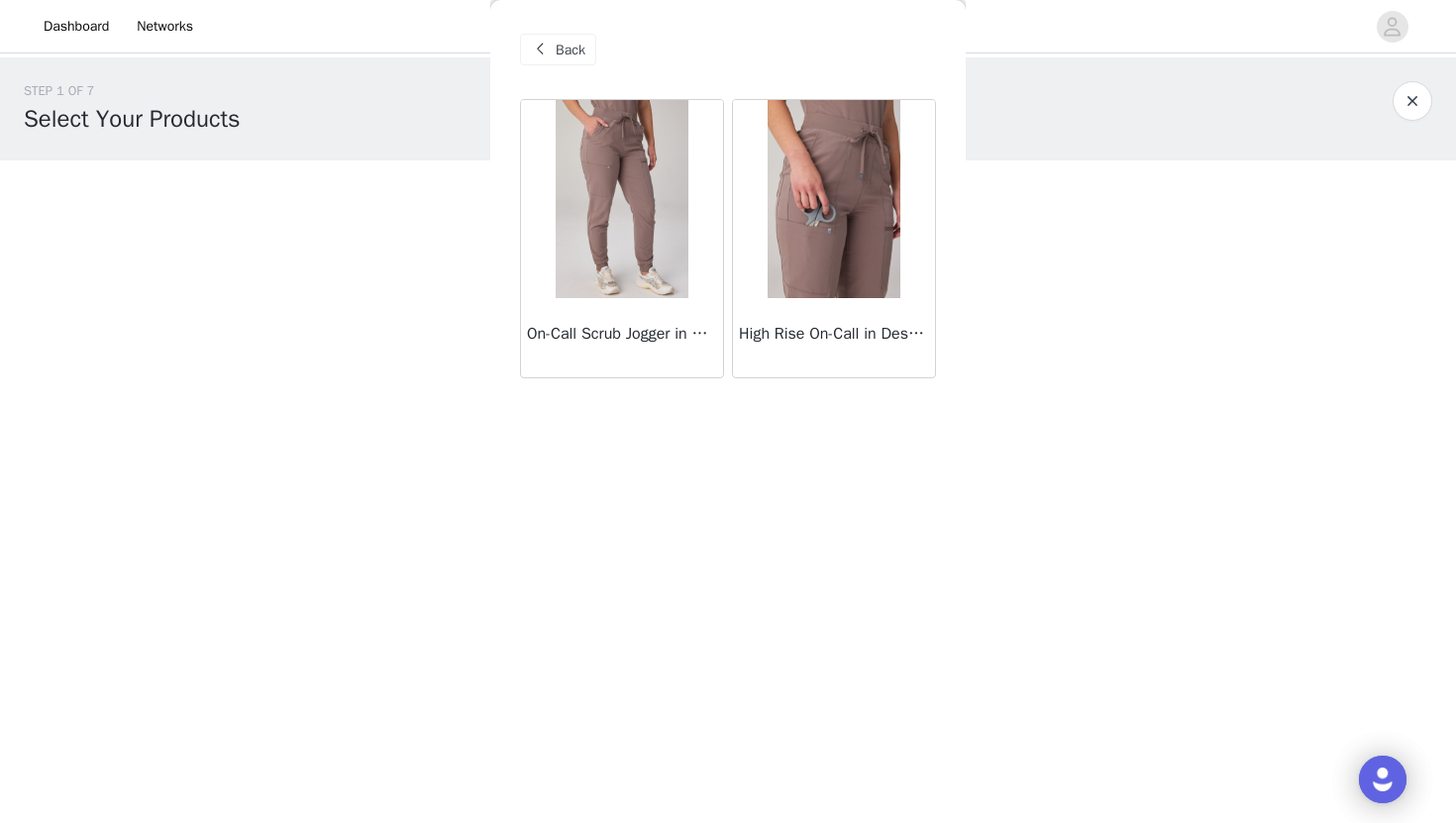 click at bounding box center (621, 199) 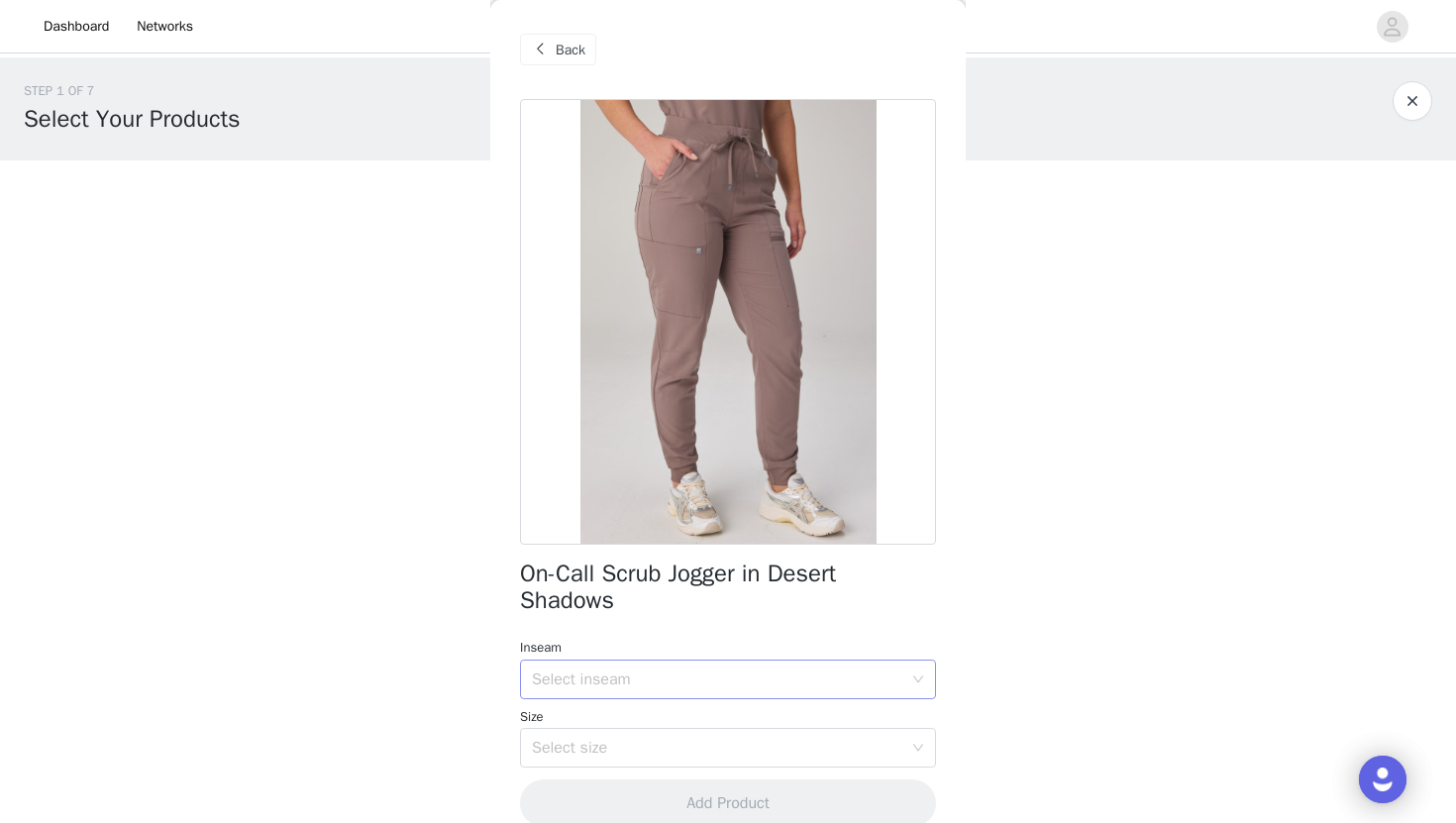 click on "Select inseam" at bounding box center (721, 679) 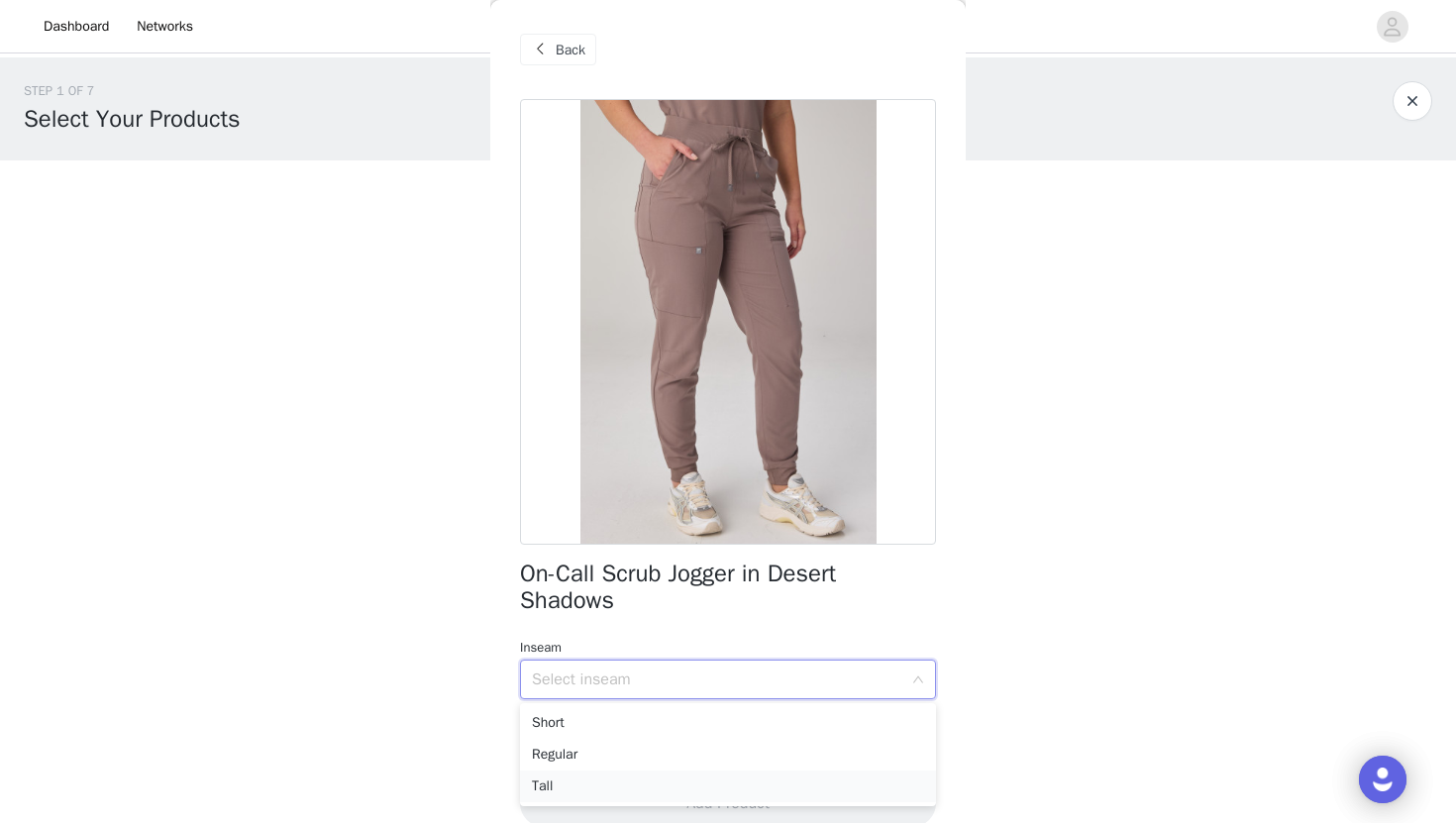 click on "Tall" at bounding box center (728, 786) 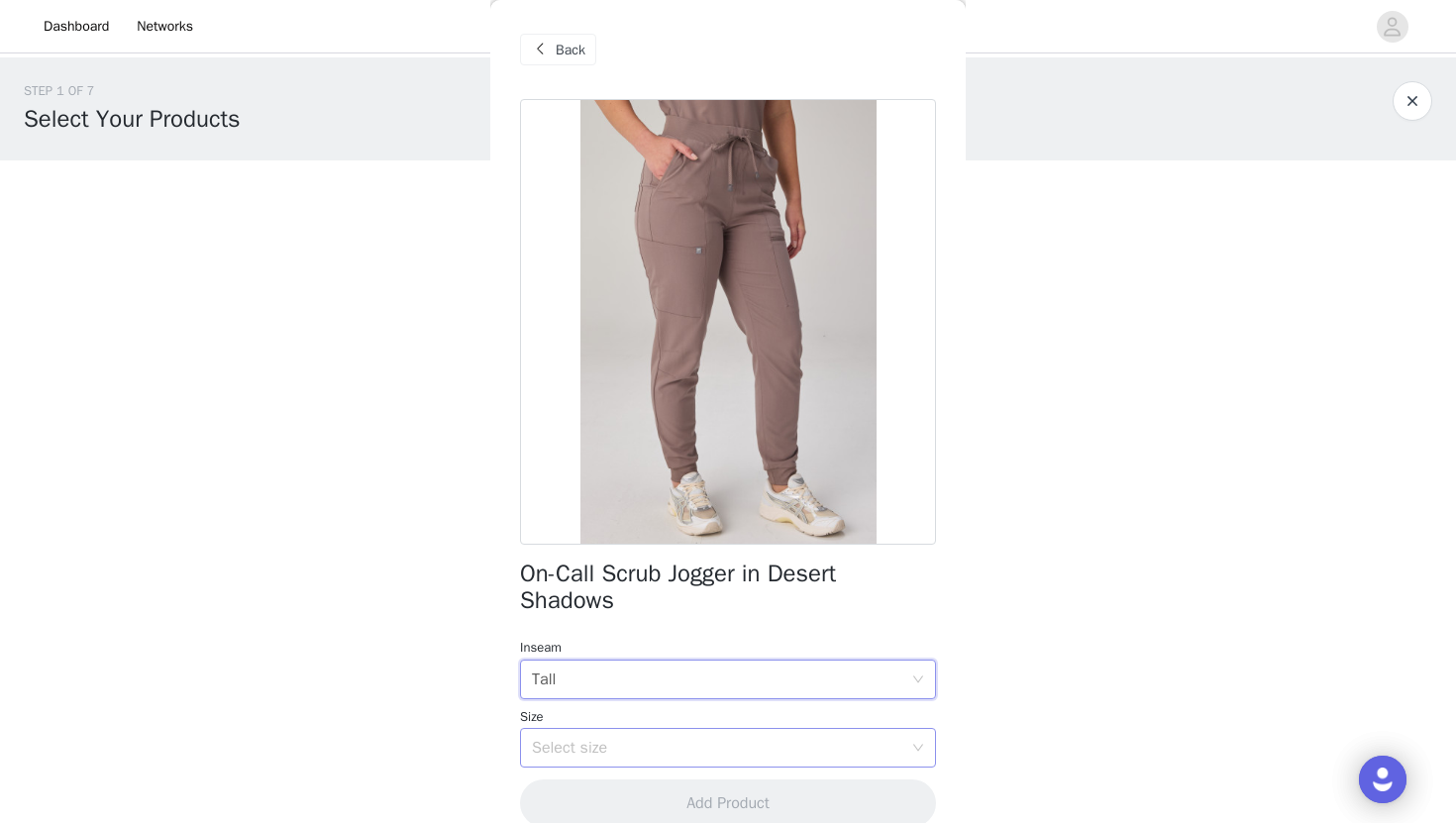 click on "Select size" at bounding box center (717, 748) 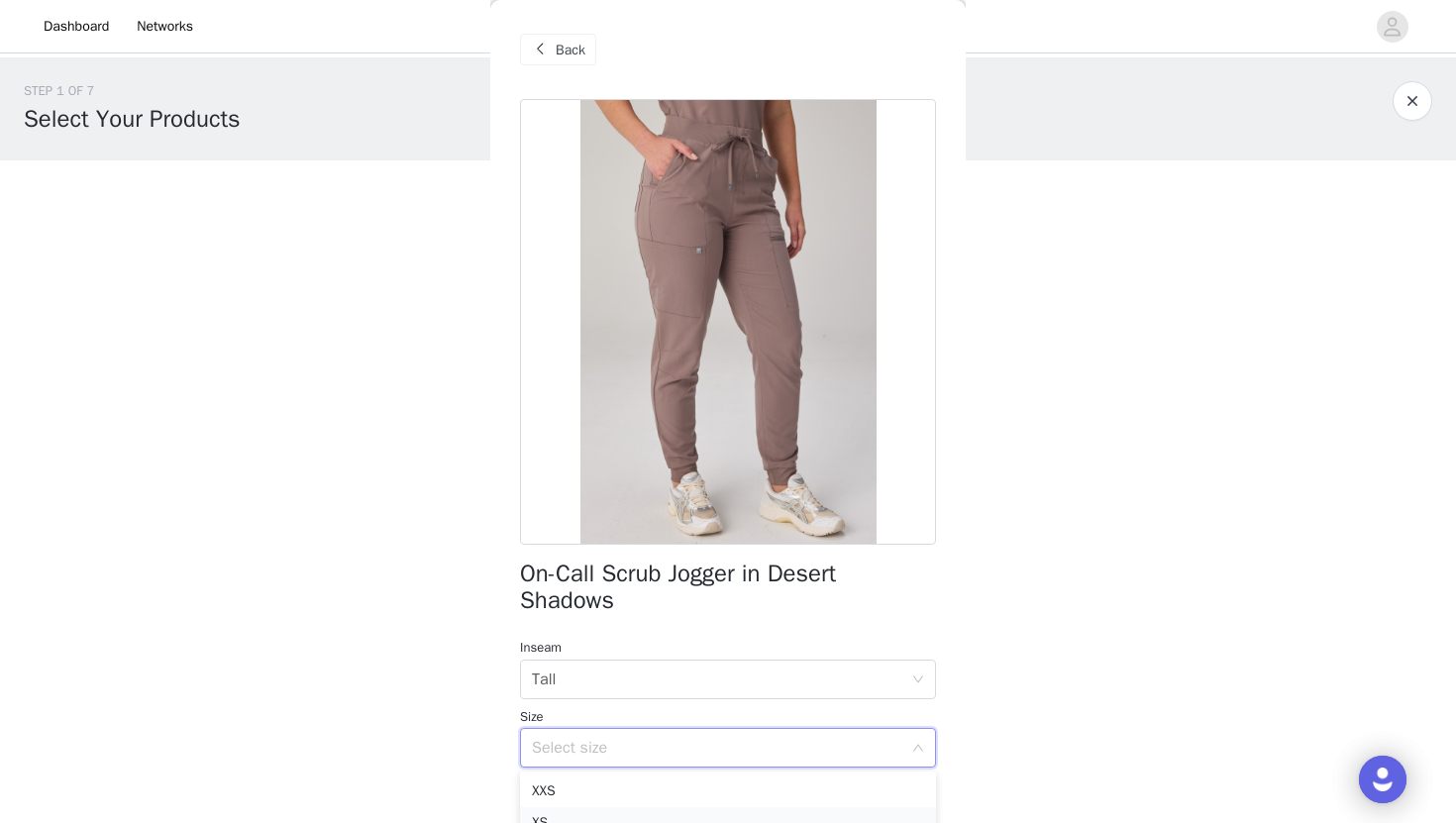 click on "XS" at bounding box center (728, 823) 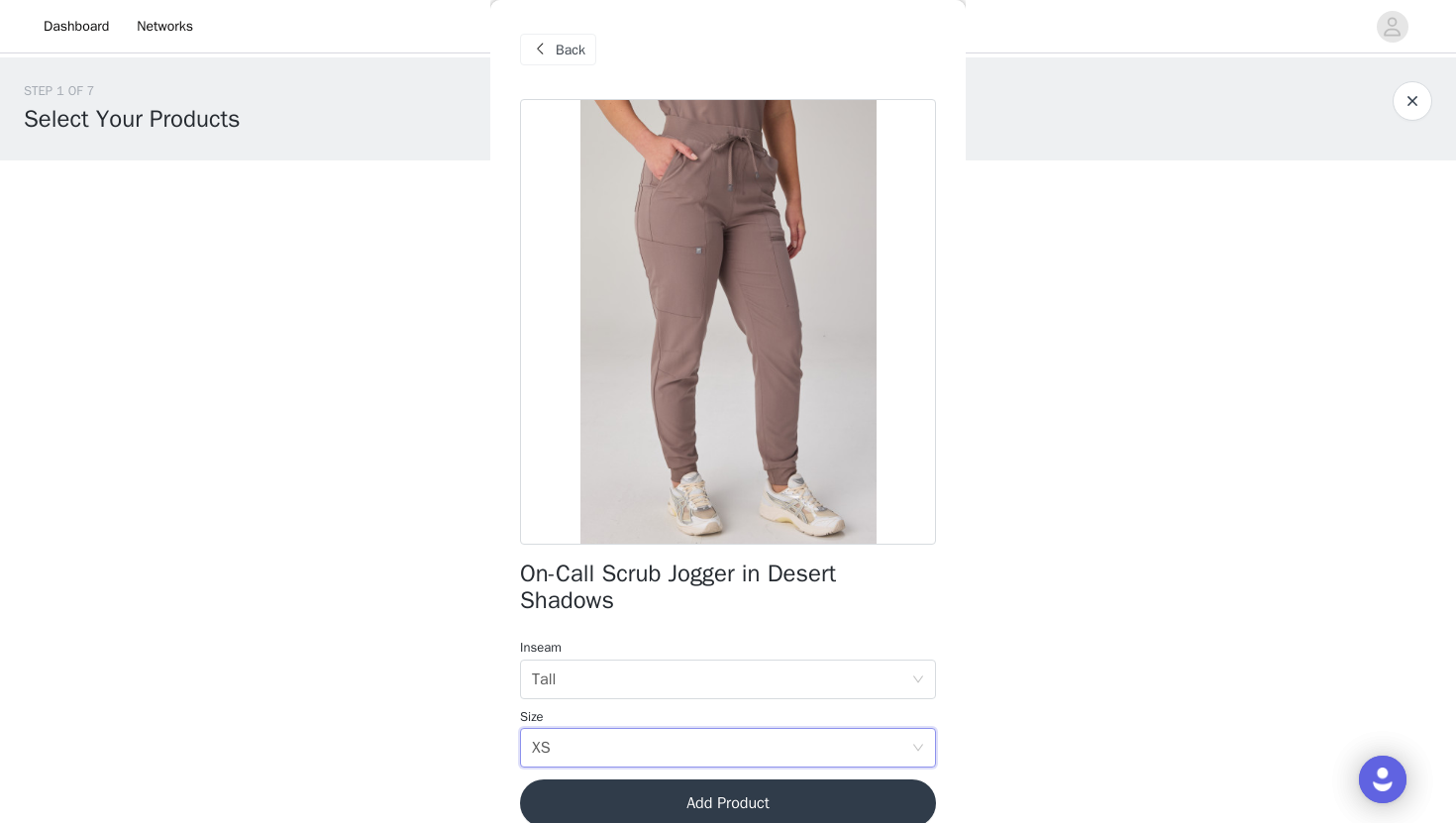 scroll, scrollTop: 28, scrollLeft: 0, axis: vertical 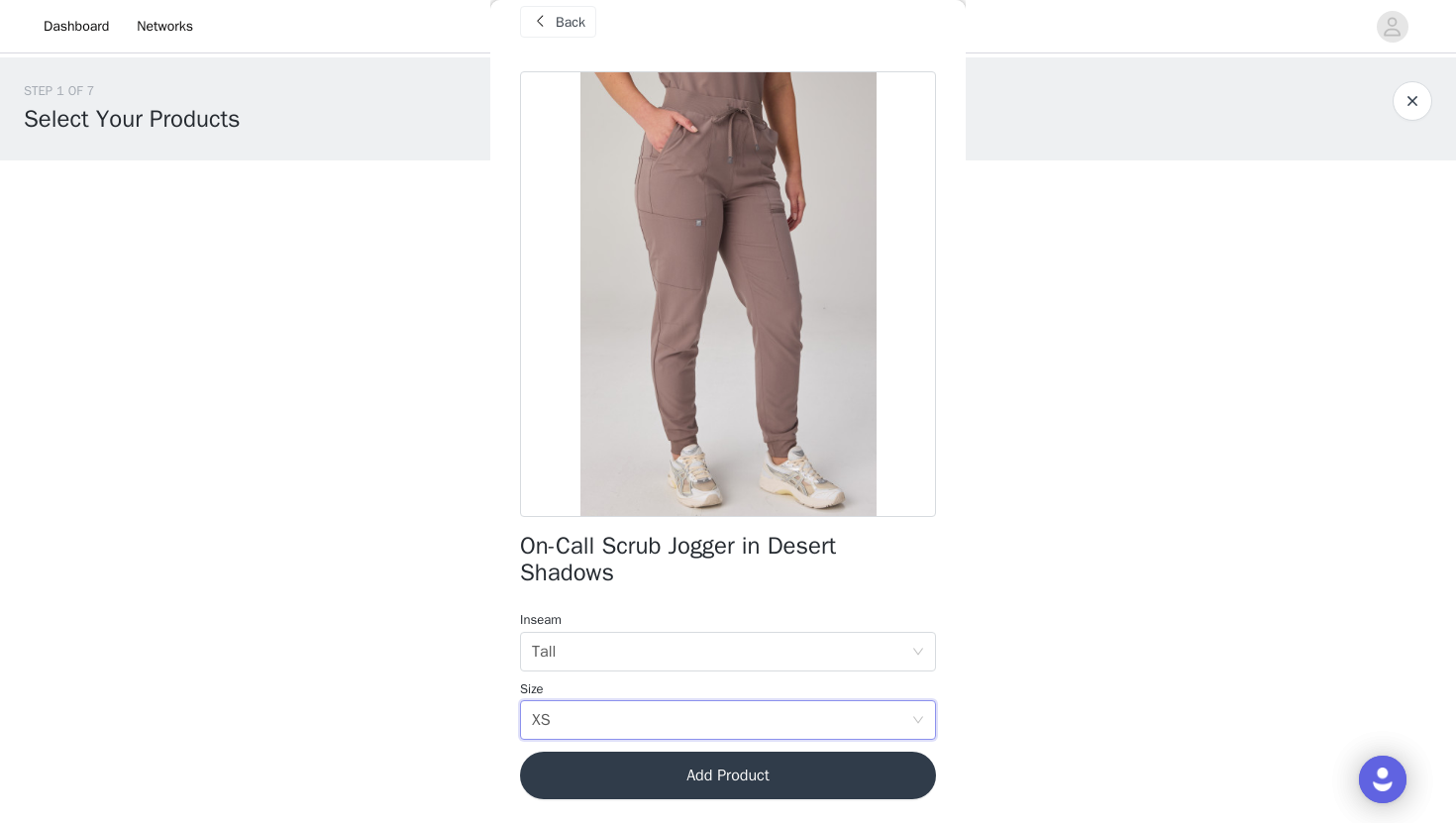 click on "Add Product" at bounding box center [728, 775] 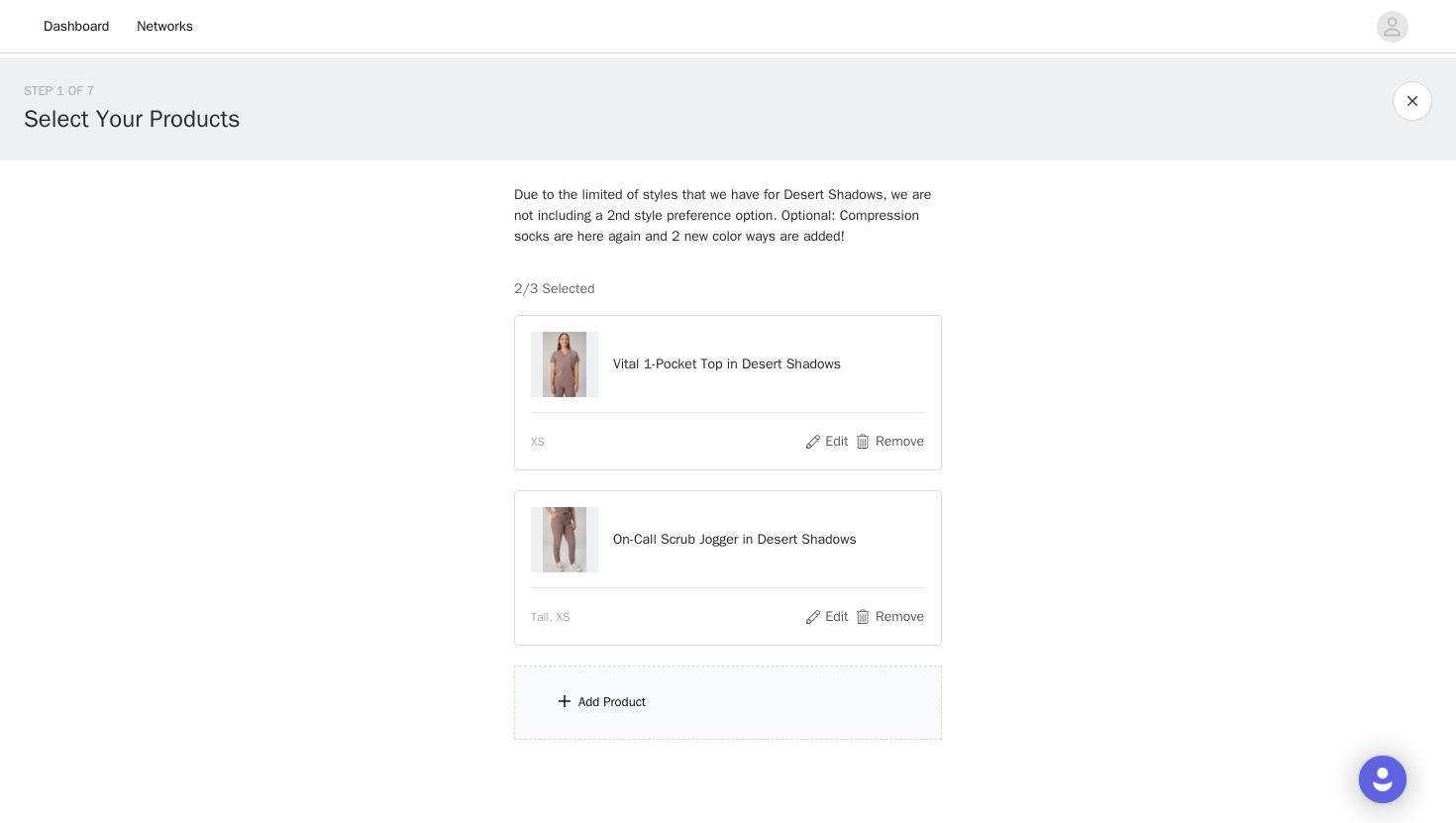 click on "Add Product" at bounding box center [728, 702] 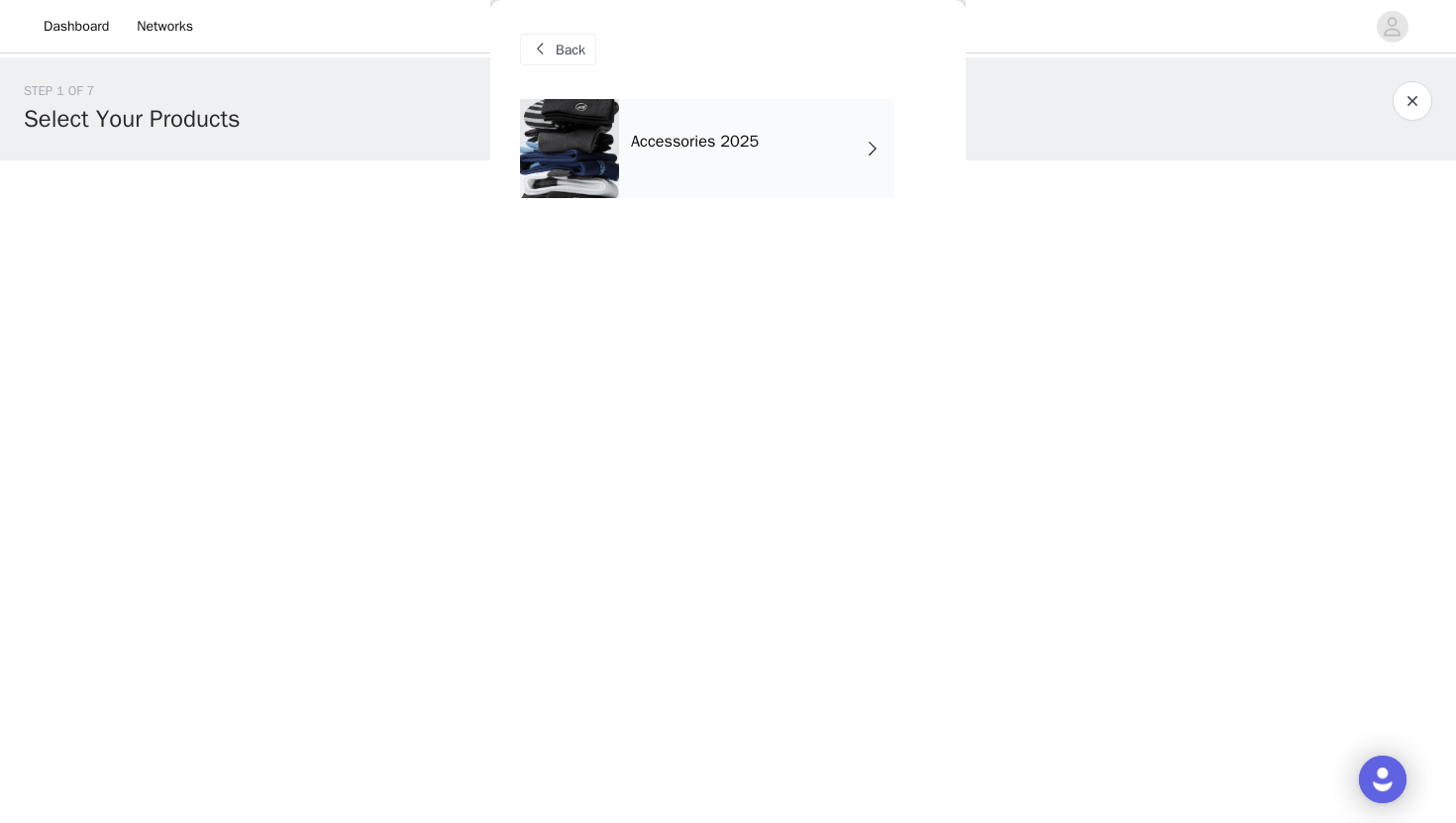 click on "Accessories 2025" at bounding box center (757, 149) 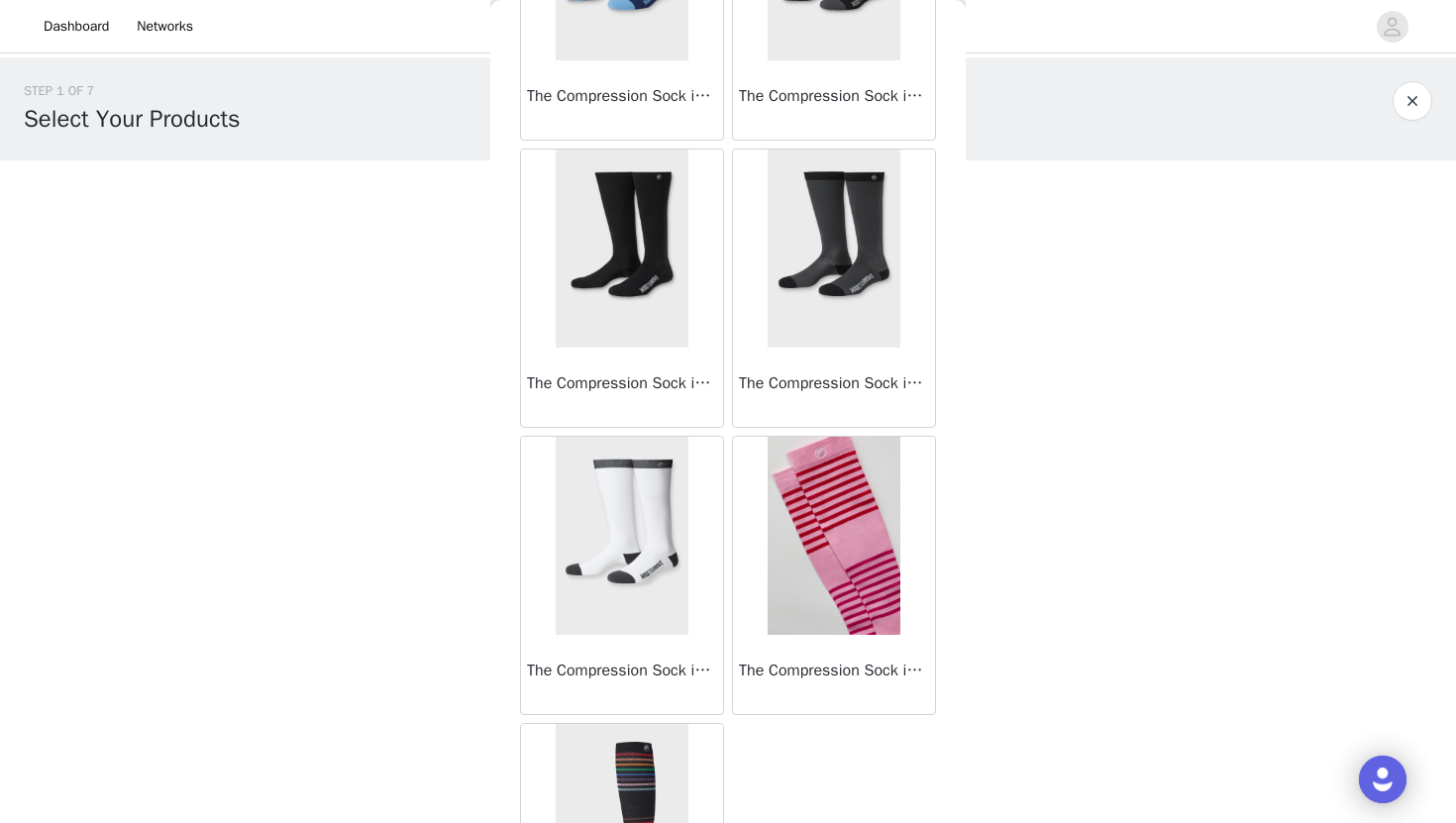 scroll, scrollTop: 421, scrollLeft: 0, axis: vertical 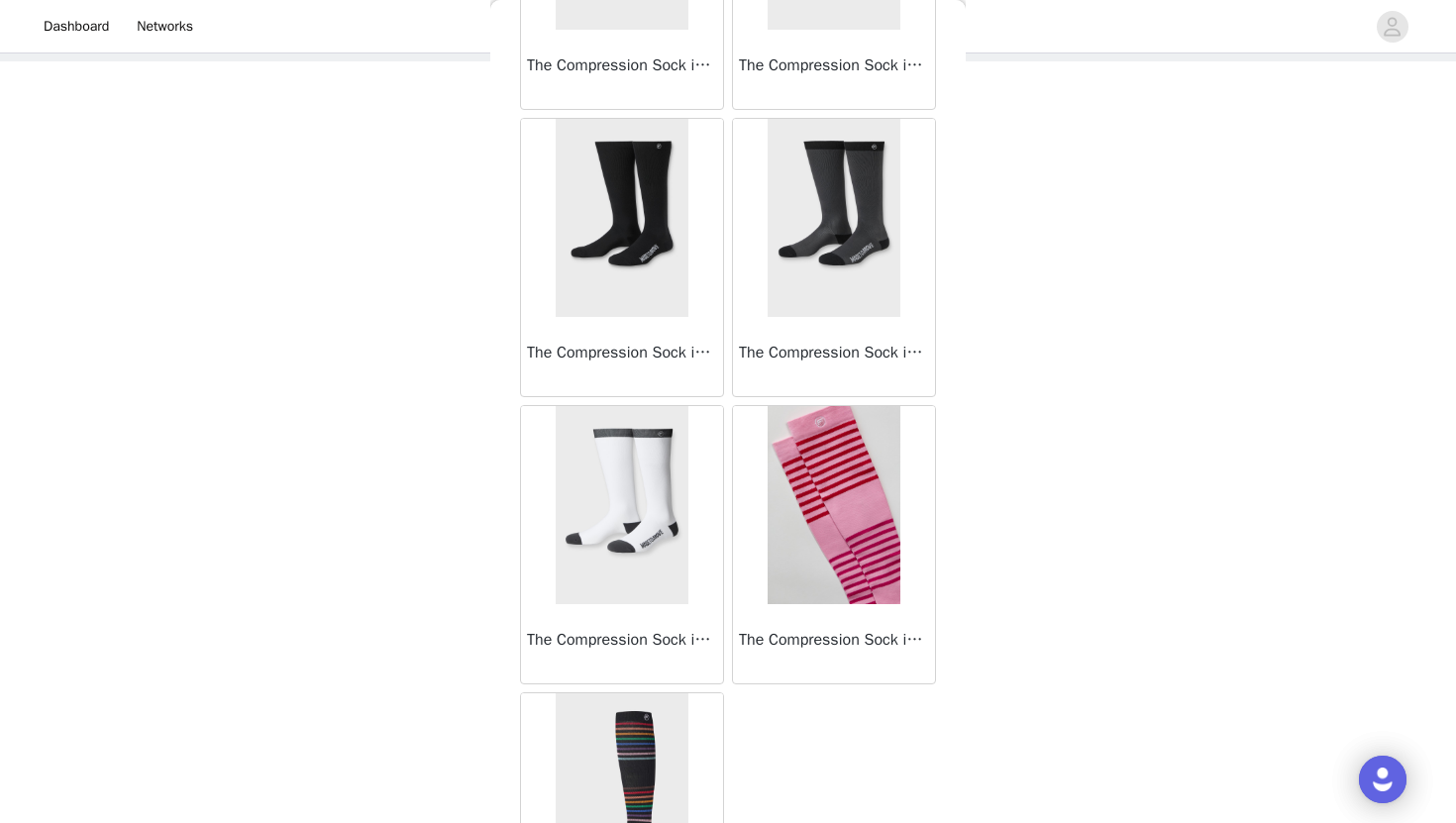 click at bounding box center [621, 505] 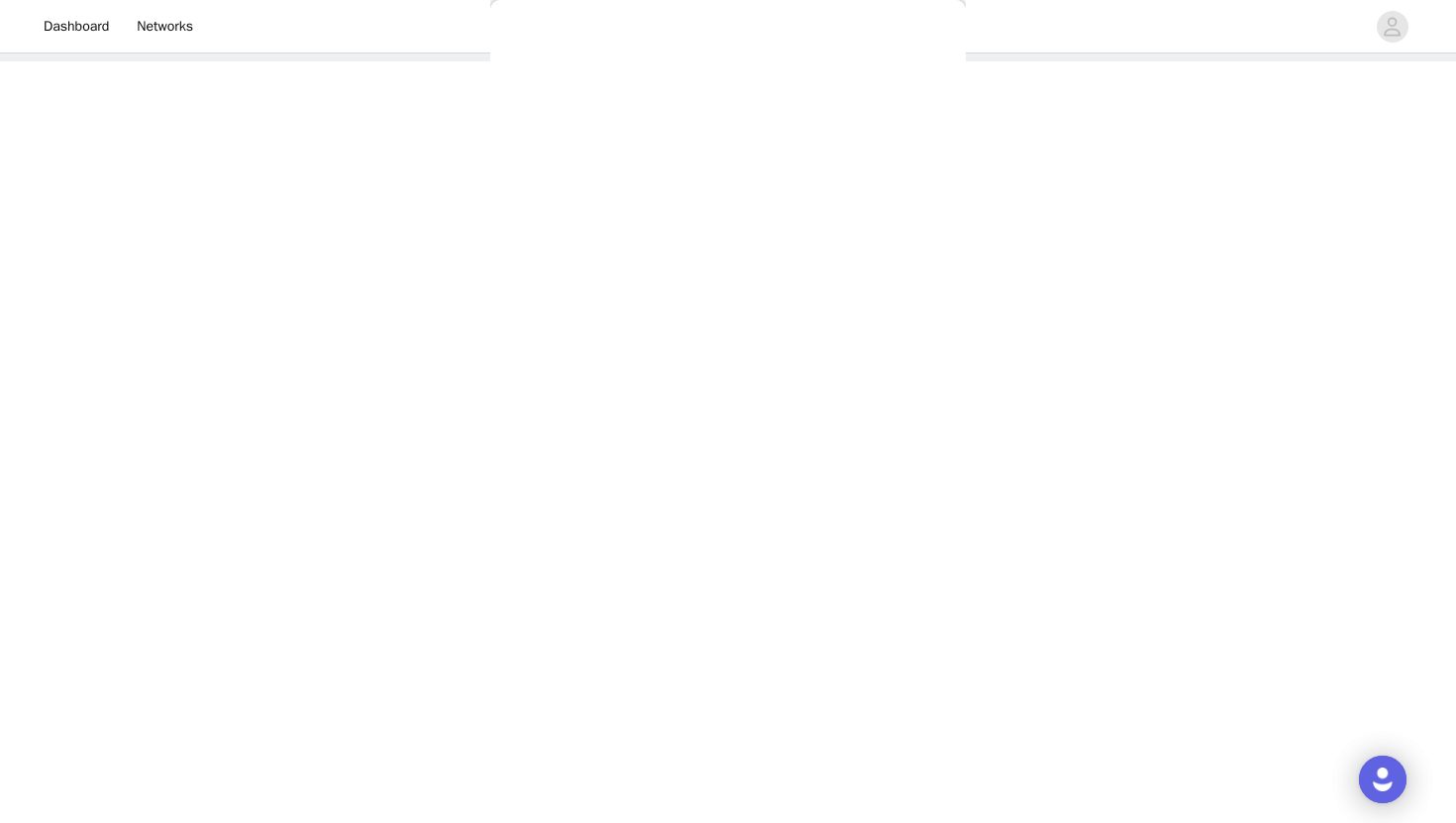 scroll, scrollTop: 0, scrollLeft: 0, axis: both 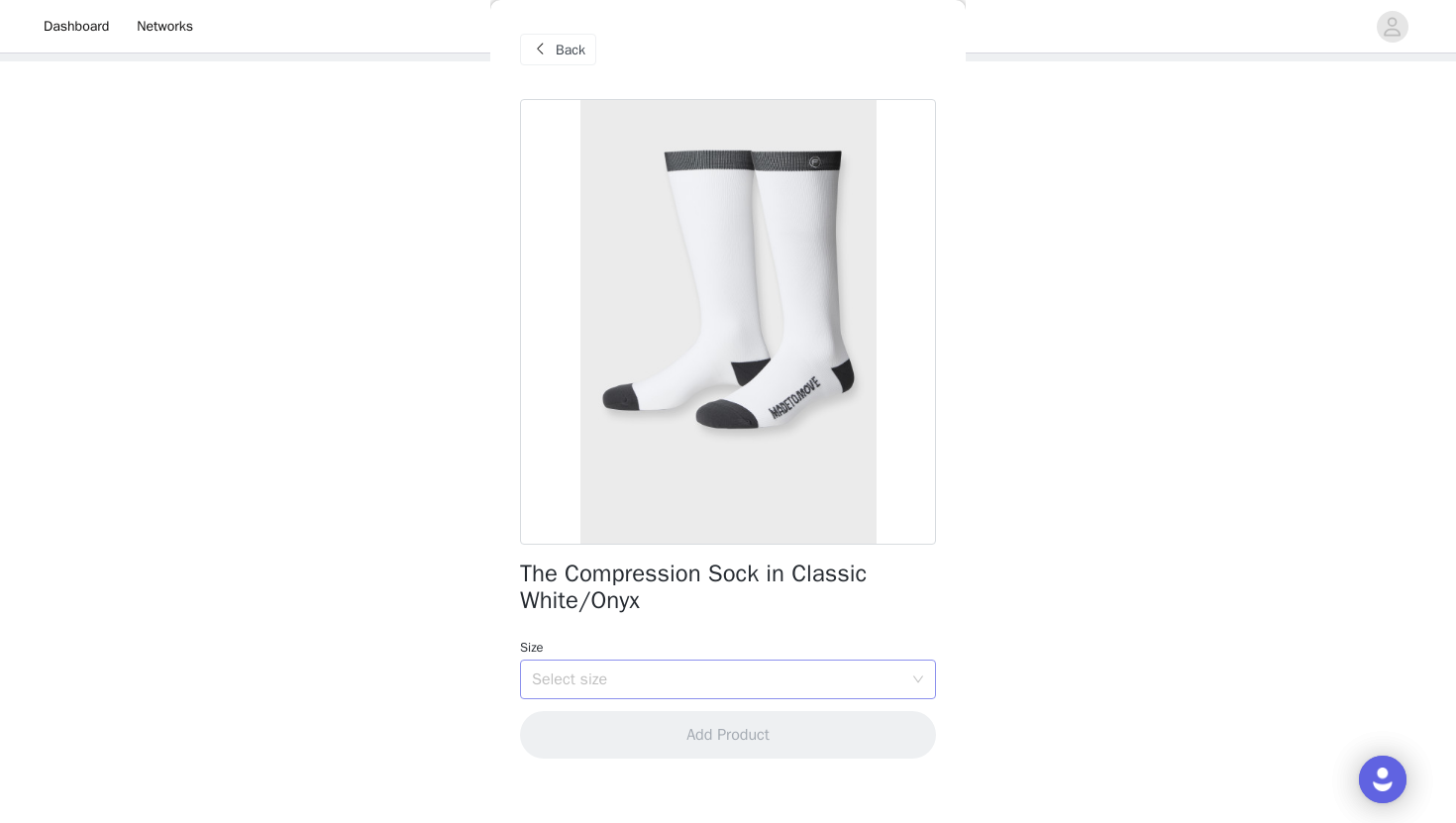 click on "Select size" at bounding box center [717, 679] 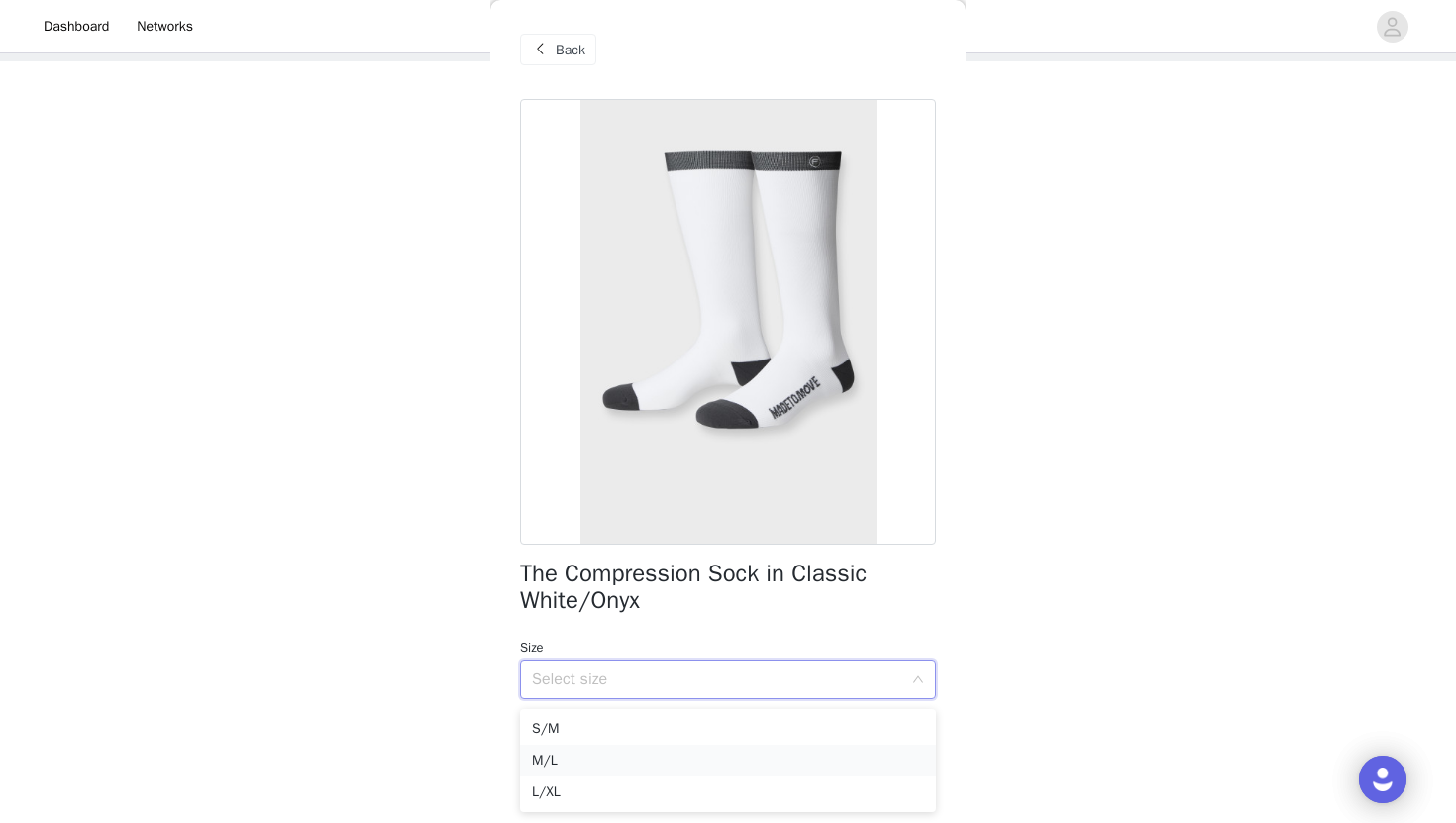 click on "M/L" at bounding box center (728, 761) 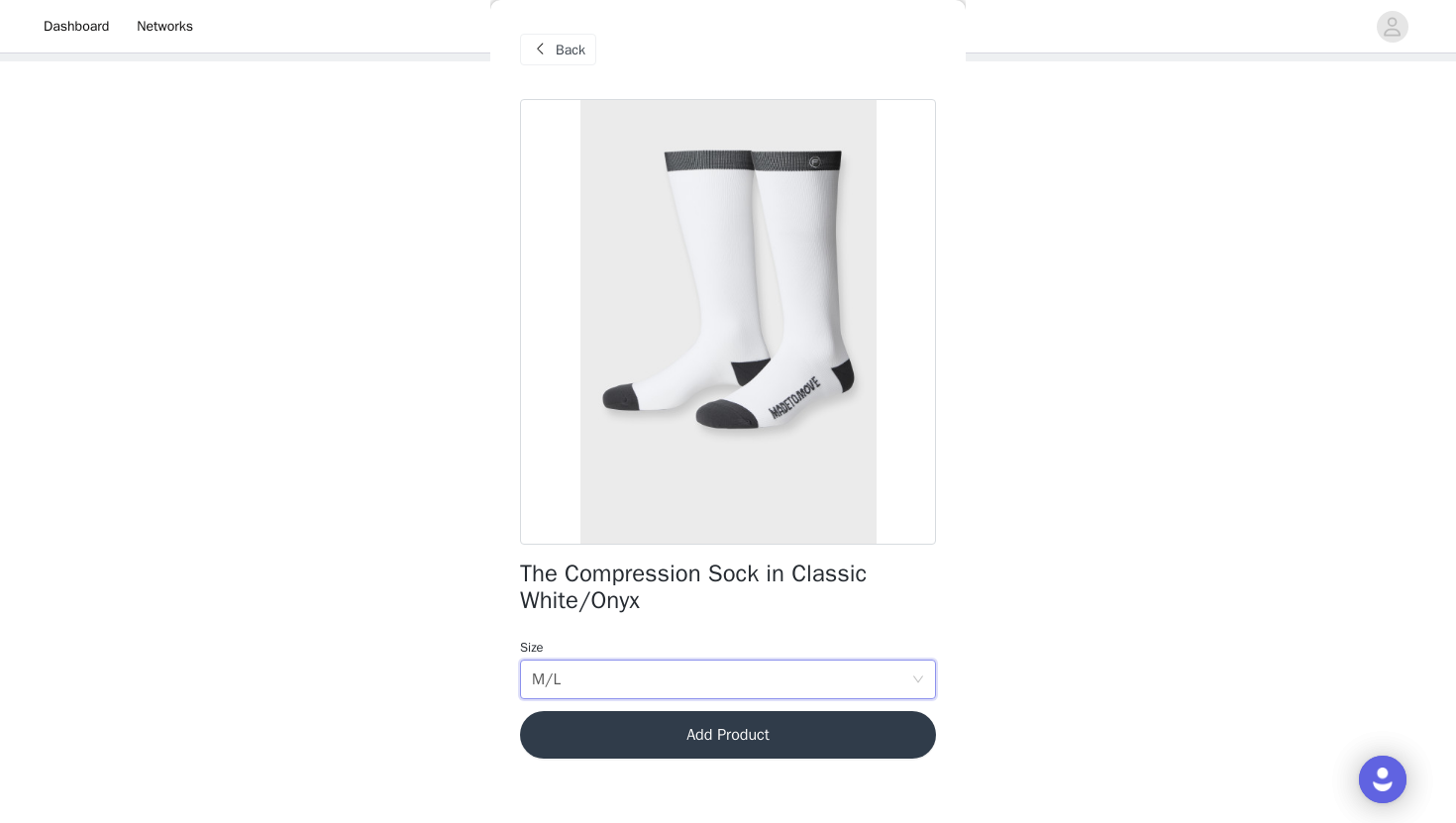 click on "Back" at bounding box center (571, 50) 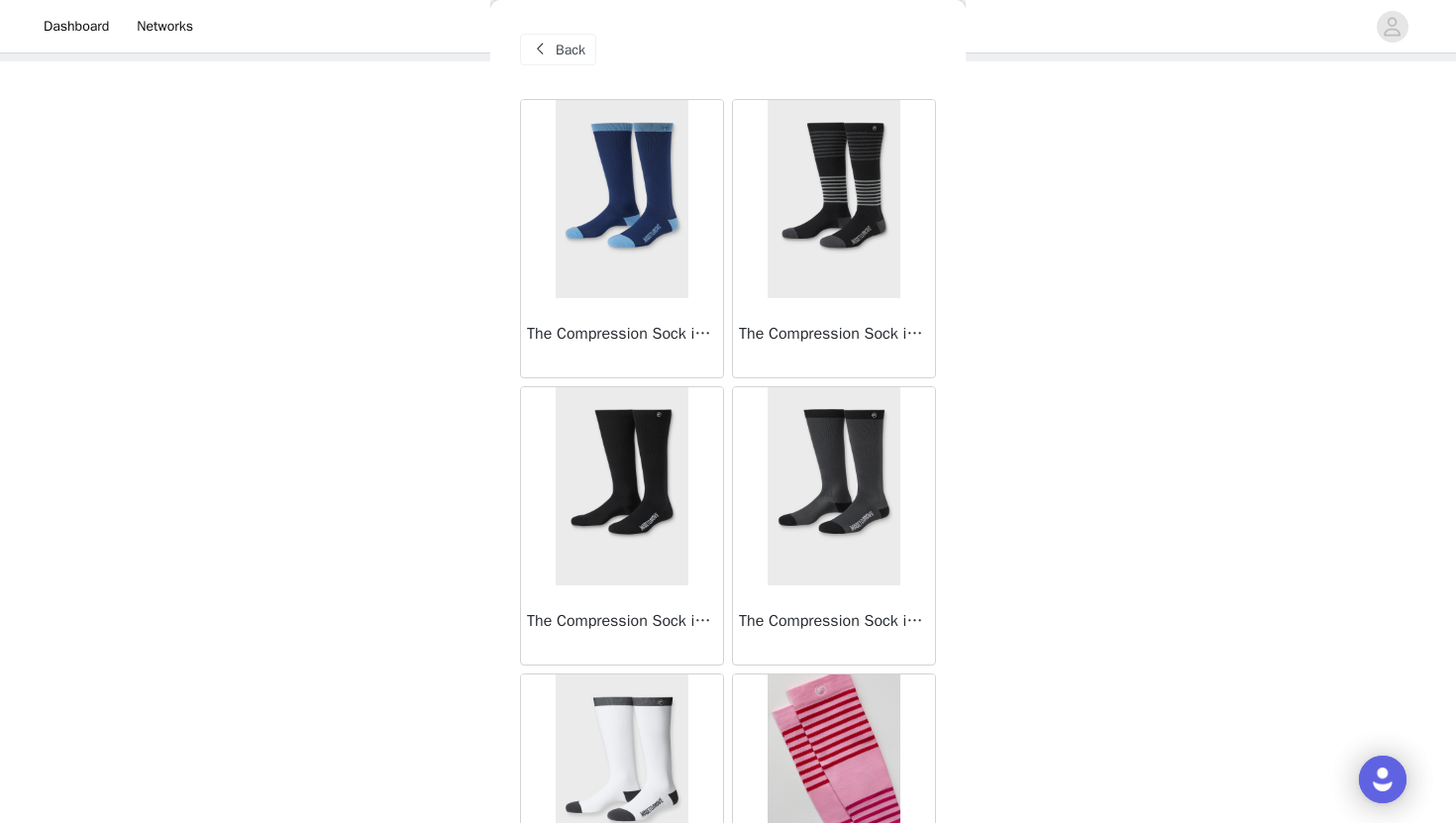click on "Back" at bounding box center (571, 50) 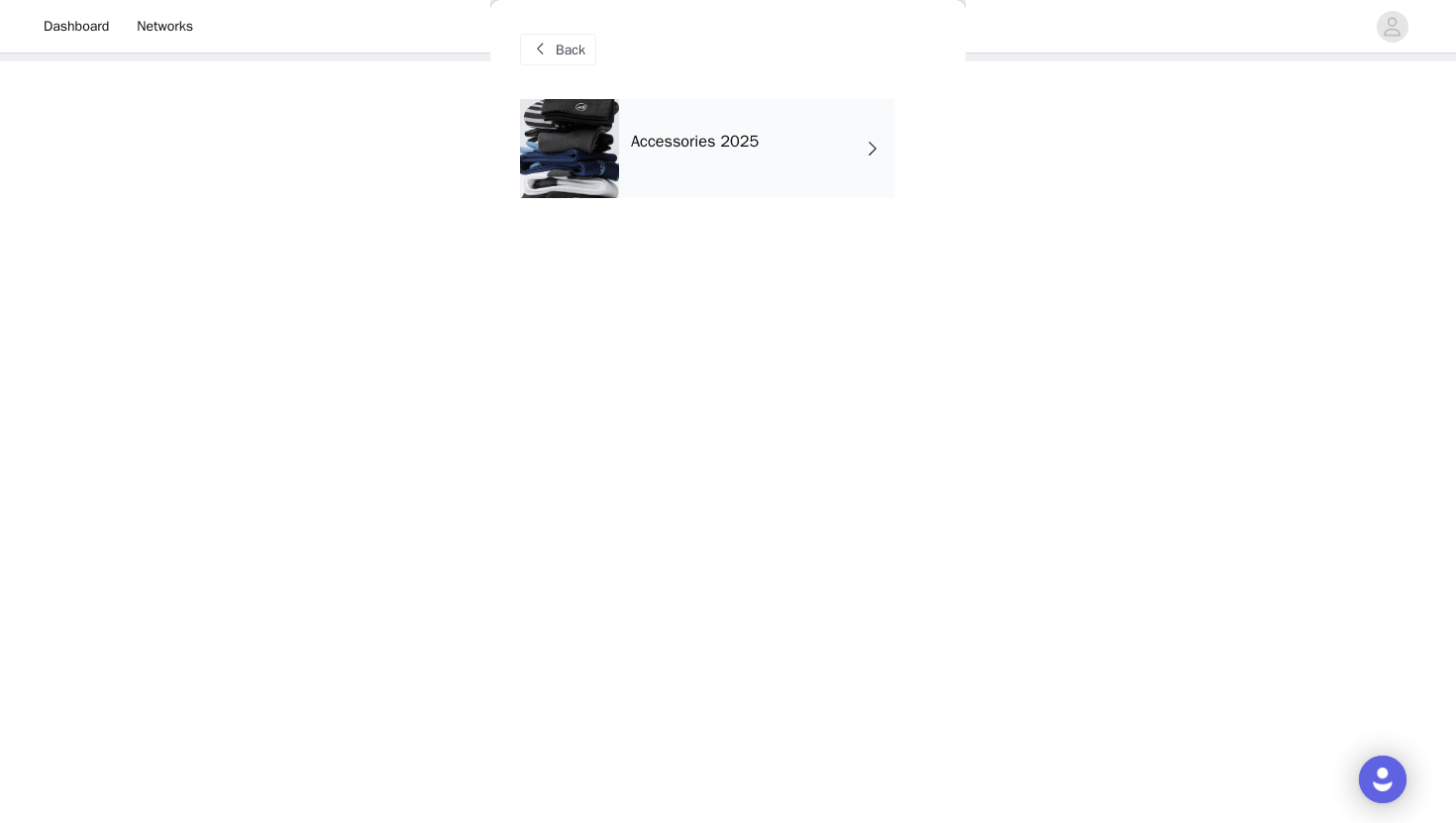 click on "Back" at bounding box center (571, 50) 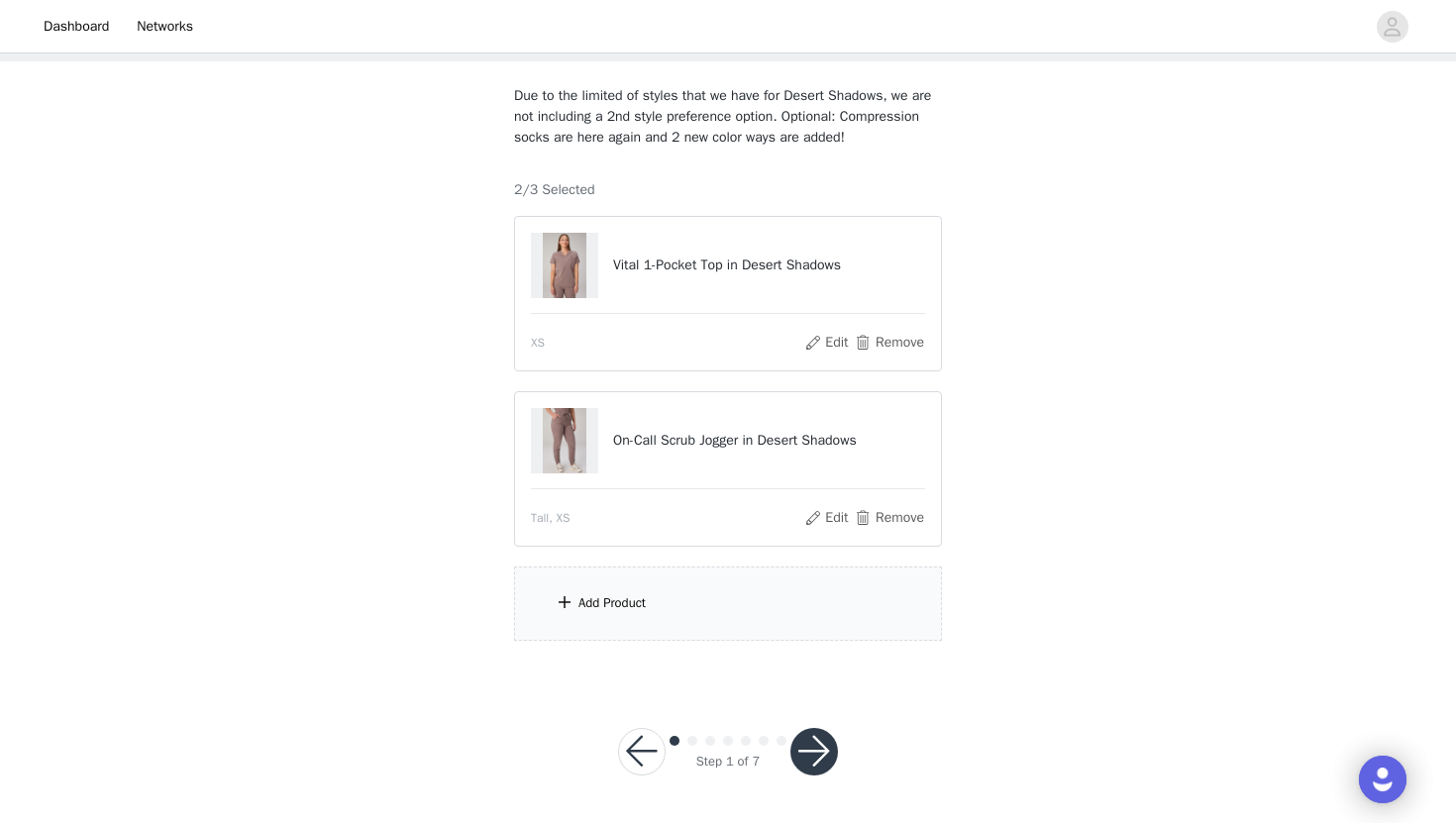 click at bounding box center (814, 752) 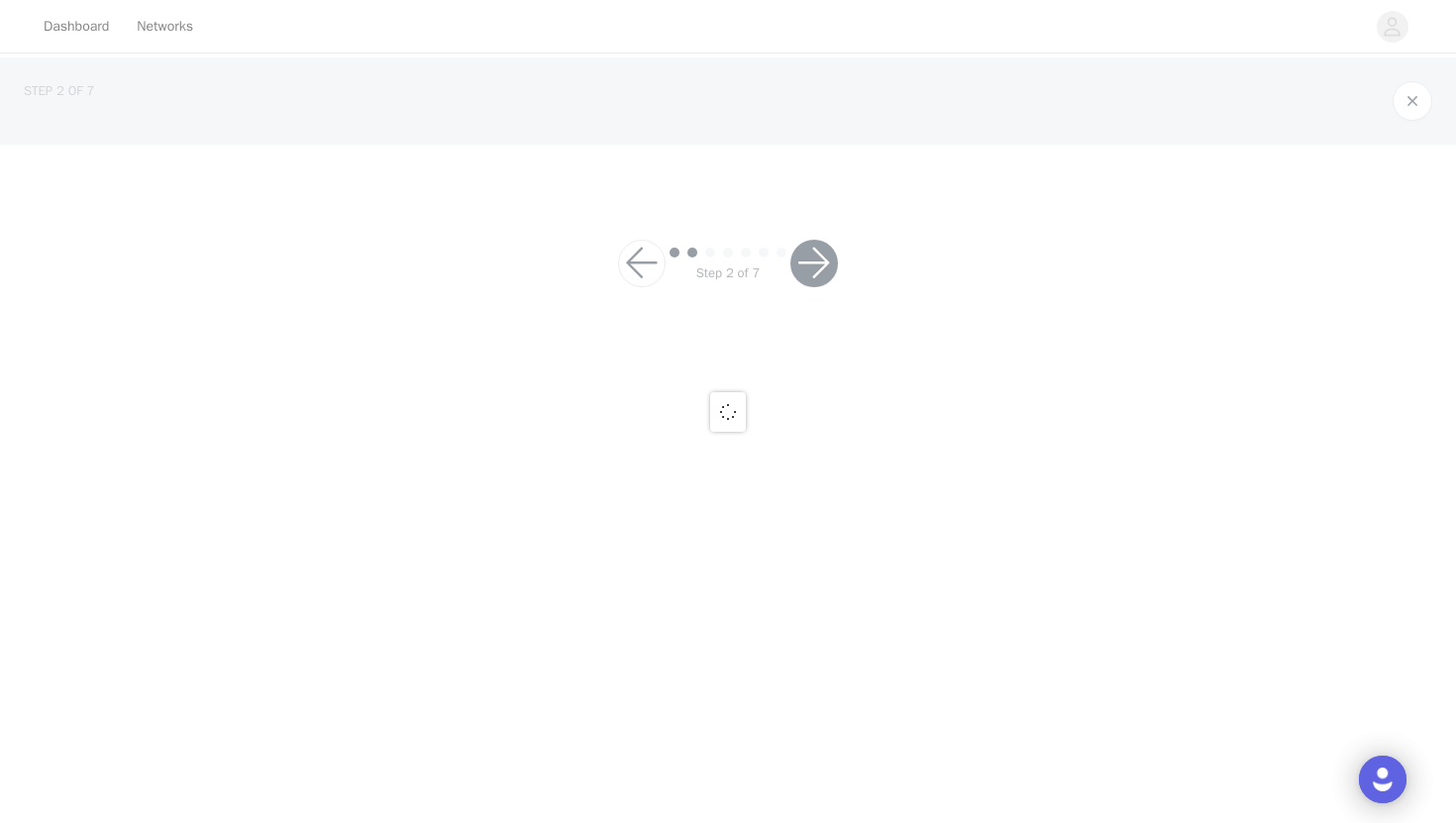 scroll, scrollTop: 0, scrollLeft: 0, axis: both 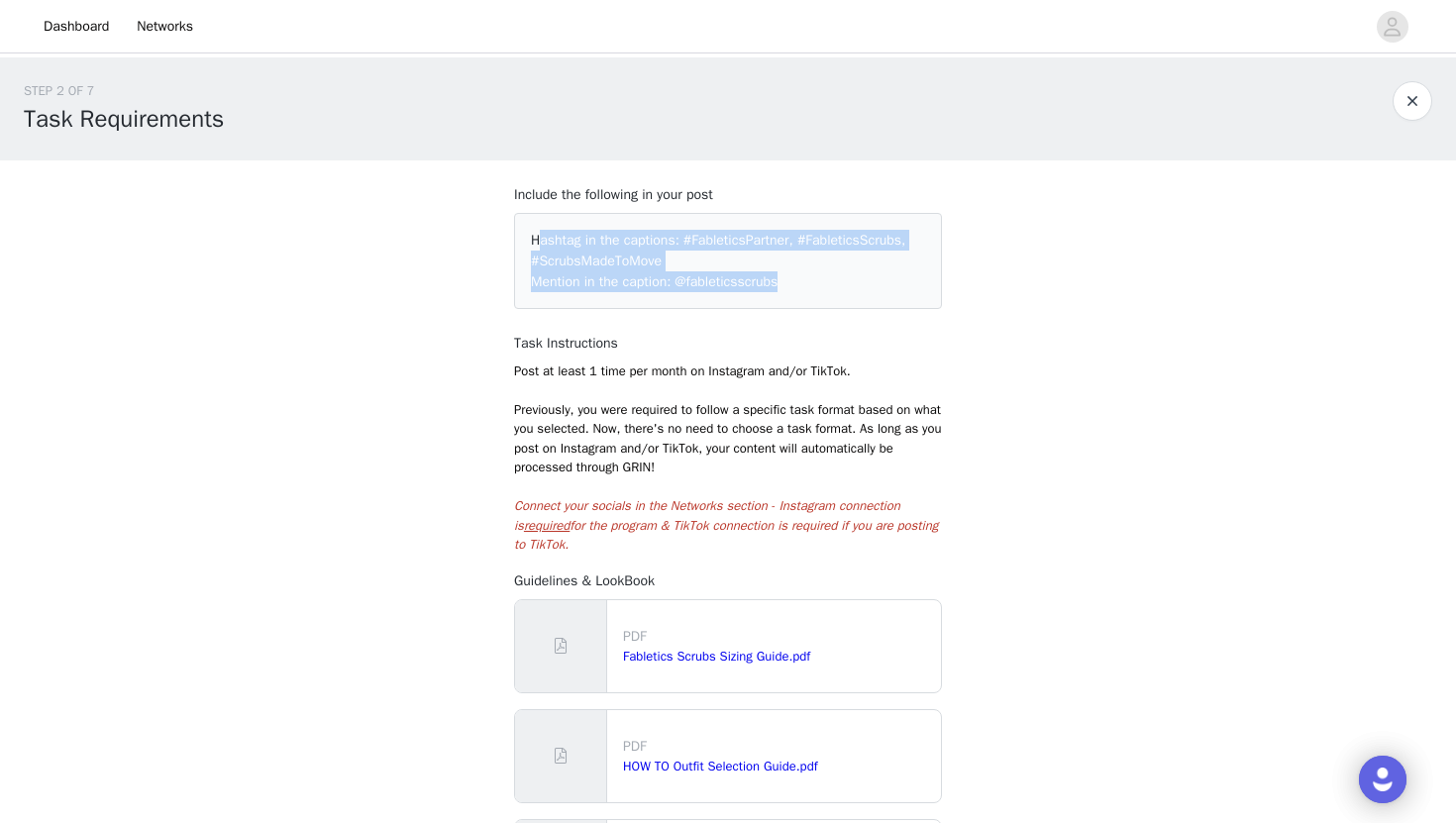 drag, startPoint x: 529, startPoint y: 238, endPoint x: 807, endPoint y: 283, distance: 281.61854 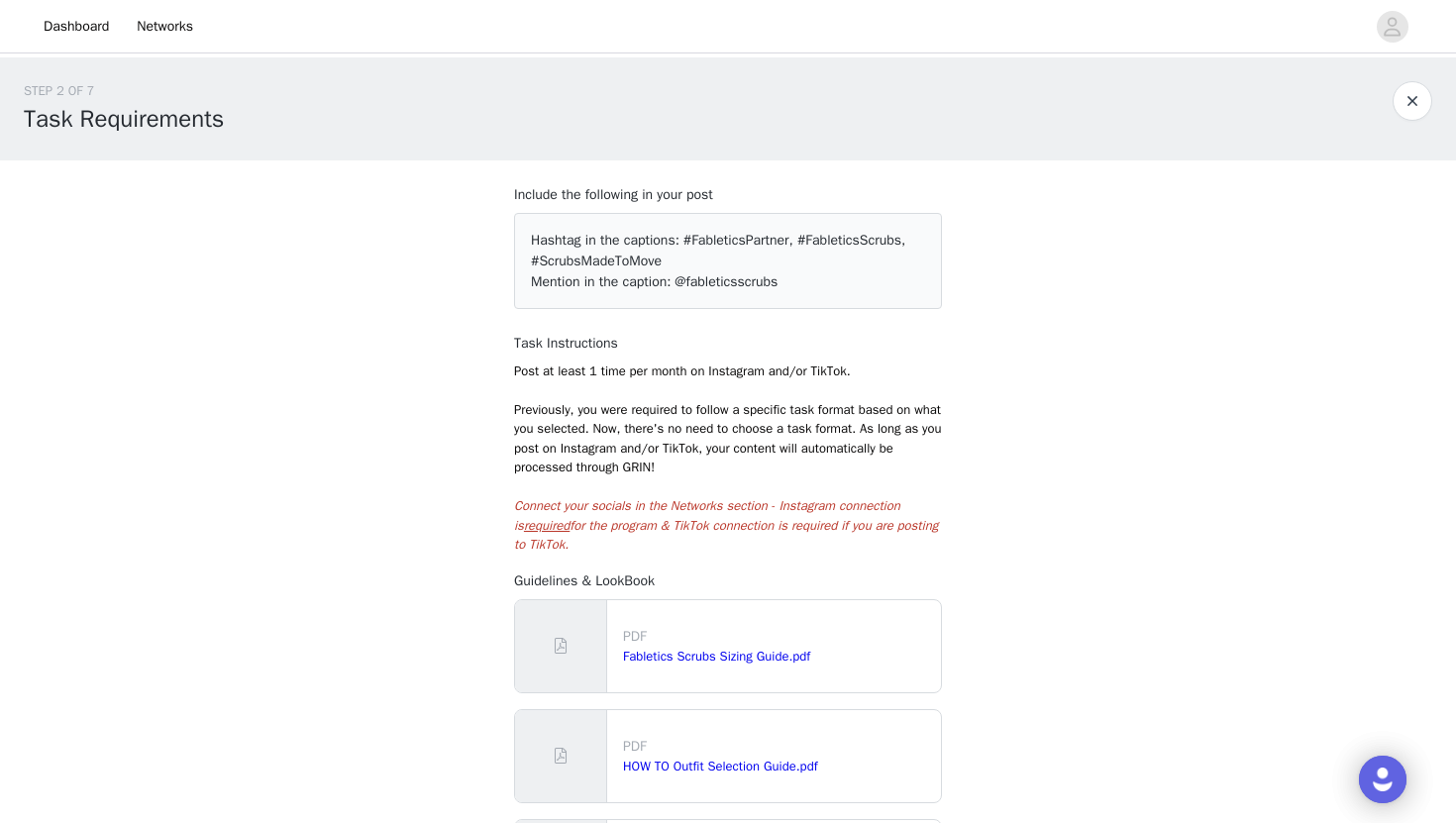 click on "Post at least 1 time per month on Instagram and/or TikTok." at bounding box center [728, 371] 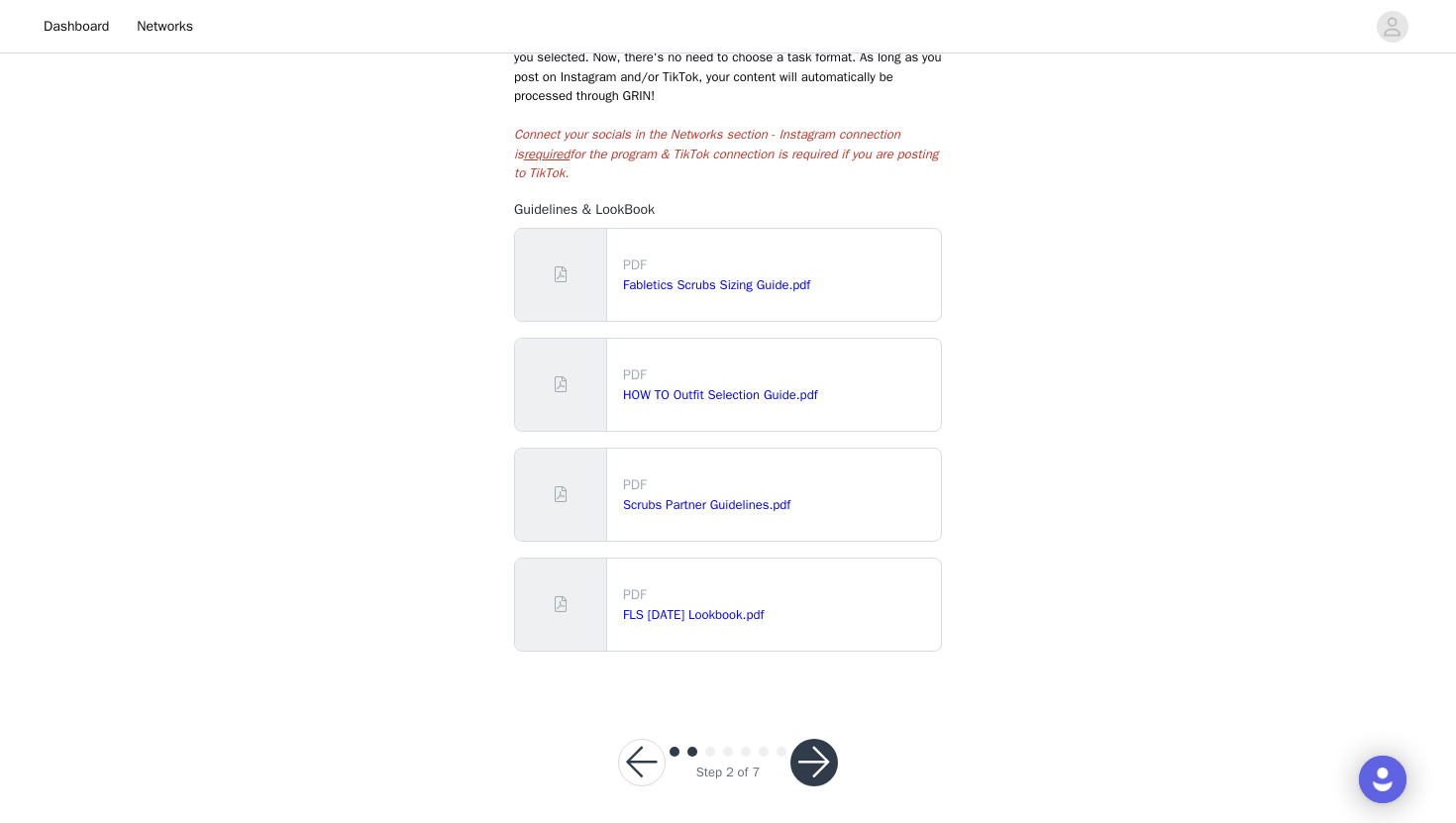 scroll, scrollTop: 381, scrollLeft: 0, axis: vertical 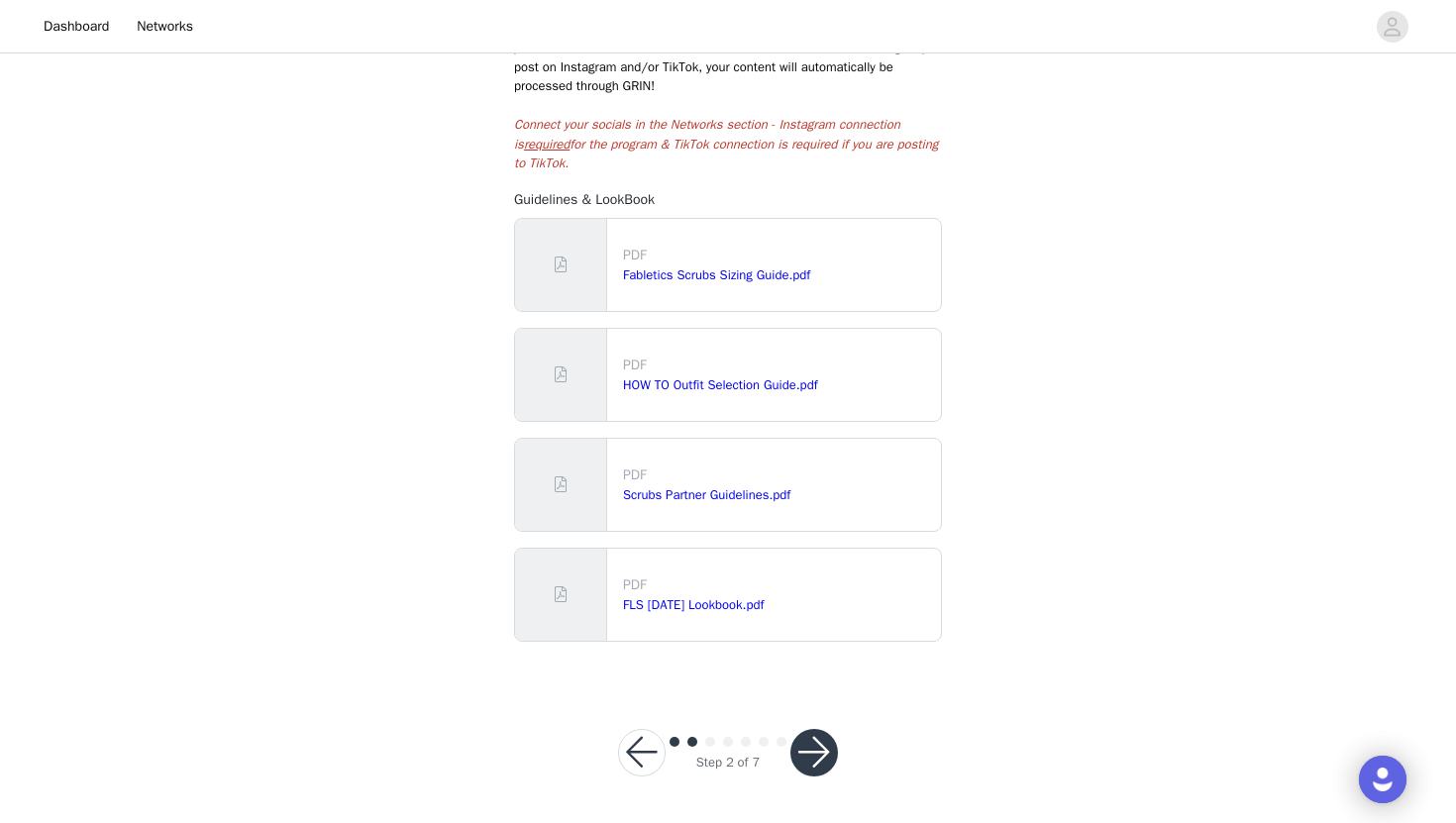 click at bounding box center (814, 753) 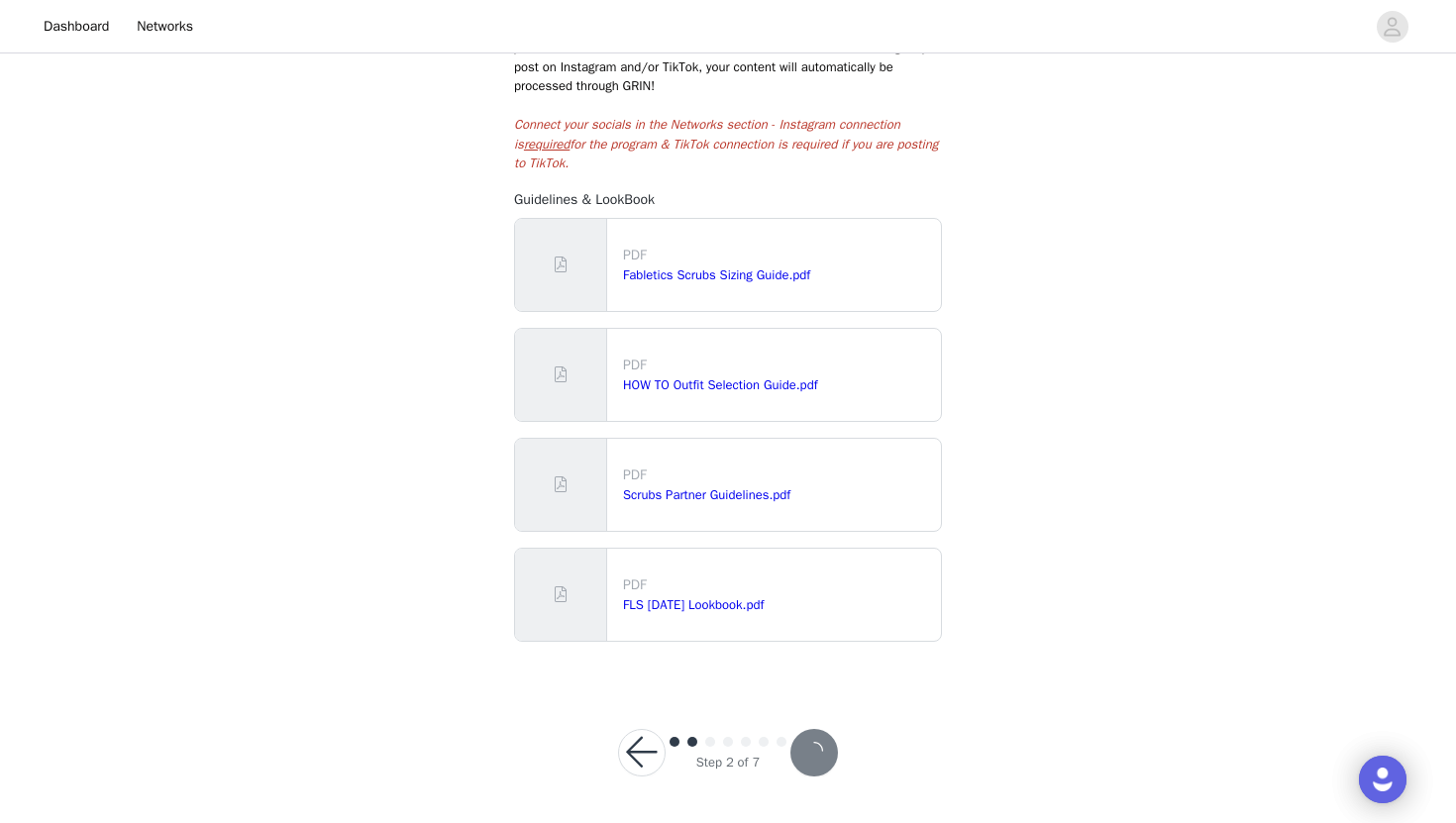 scroll, scrollTop: 0, scrollLeft: 0, axis: both 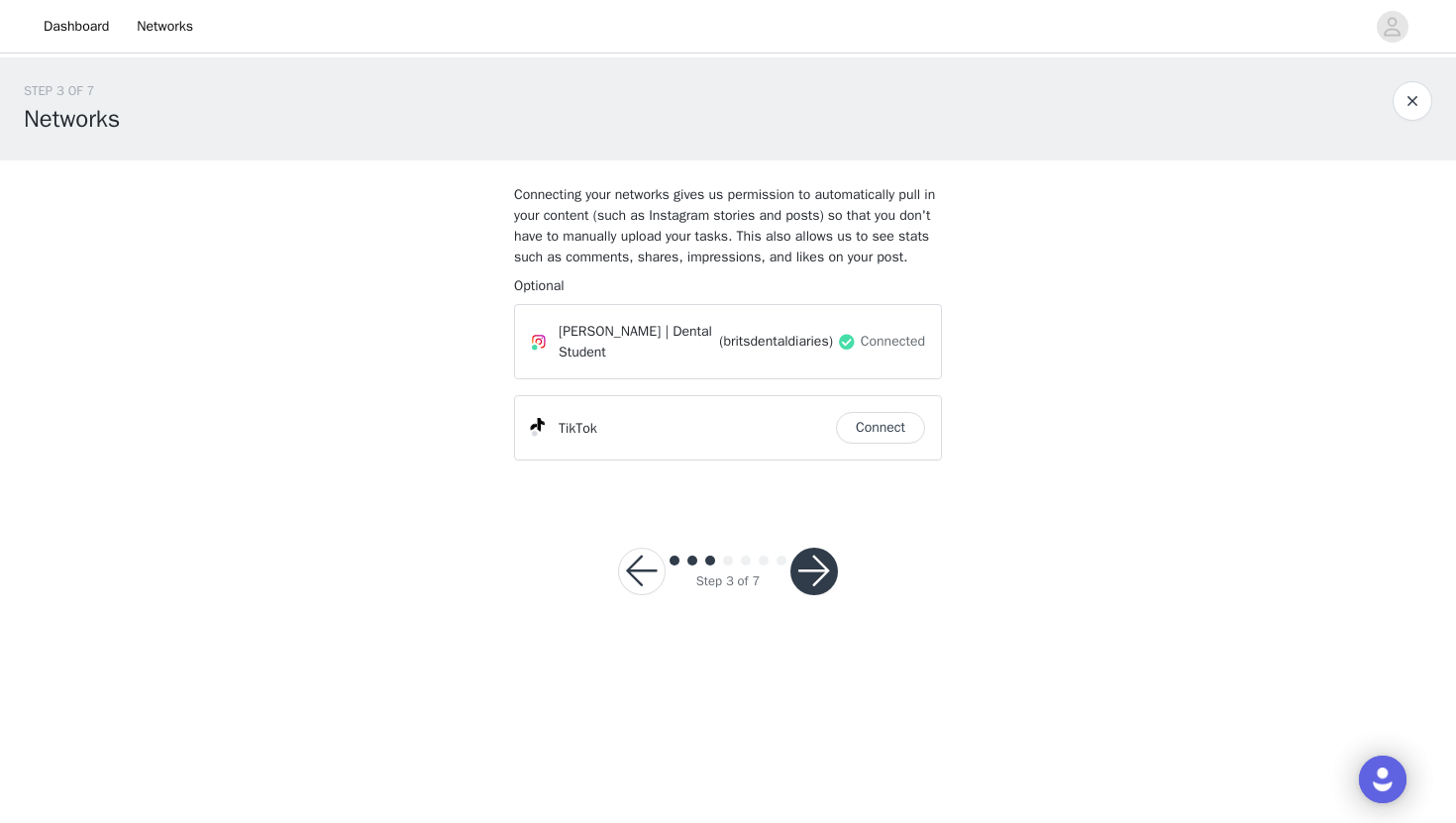 click on "Connect" at bounding box center (881, 428) 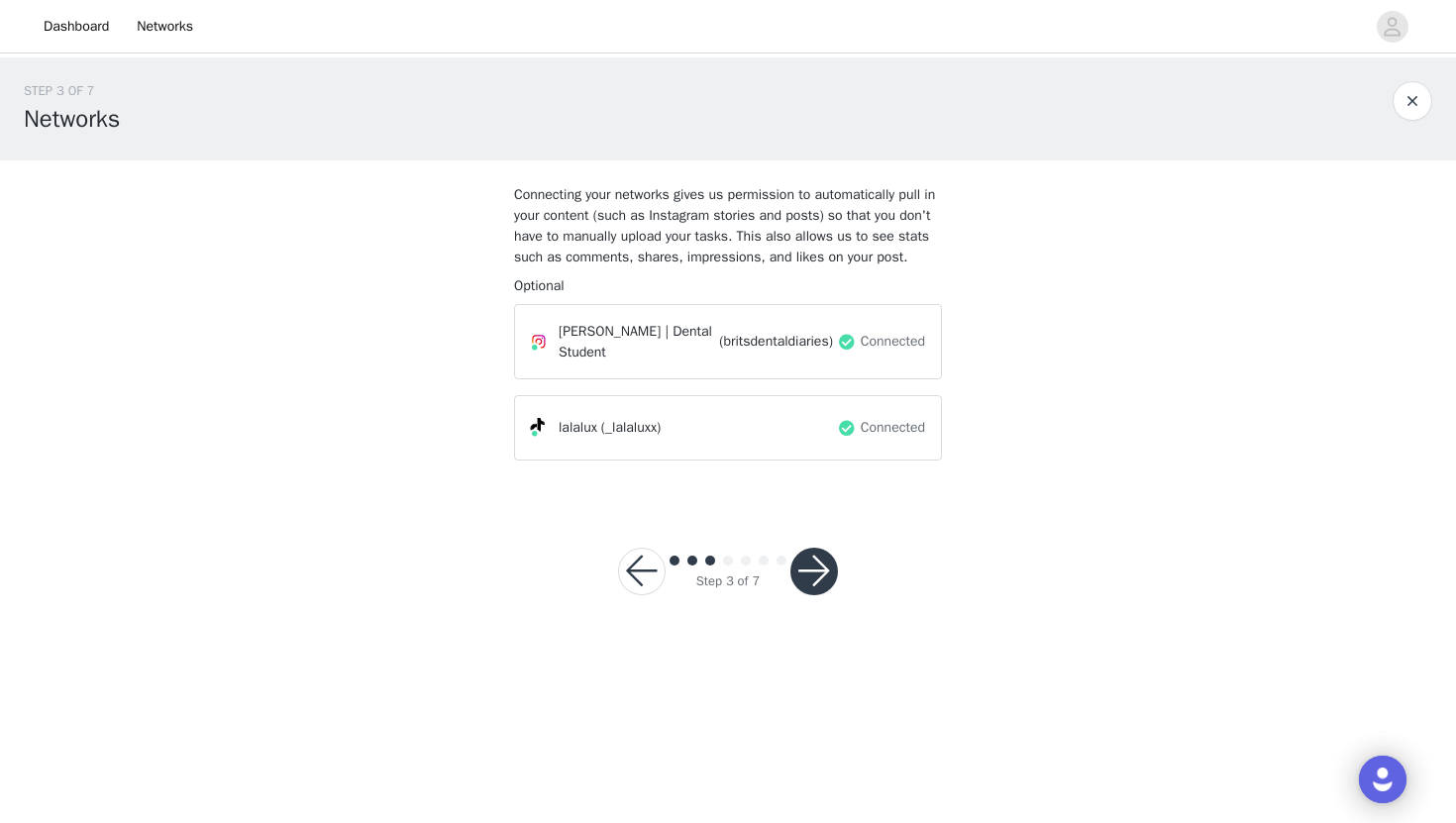 click on "lalalux
(_lalaluxx)" at bounding box center (683, 428) 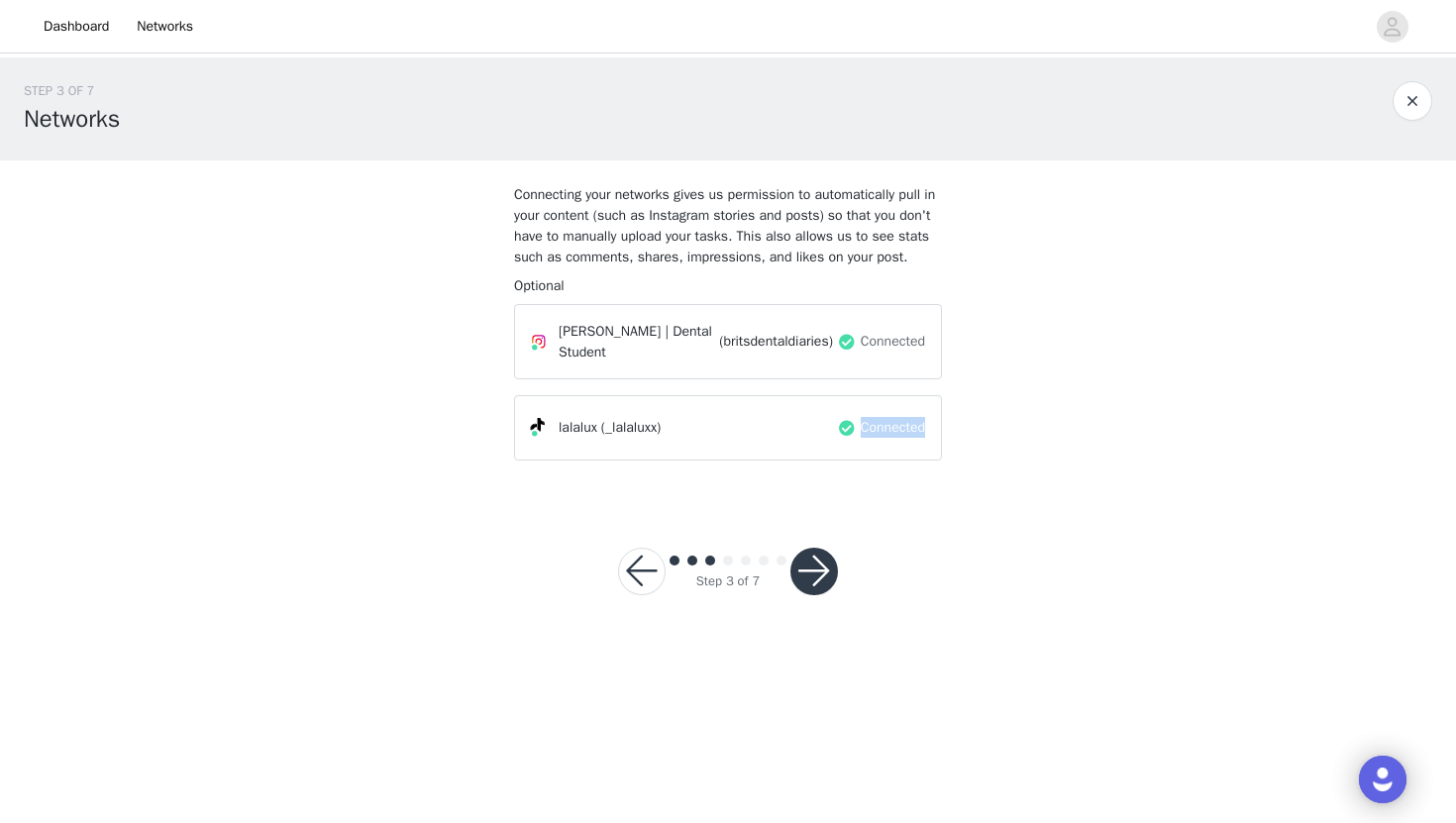 click on "Connected" at bounding box center (892, 427) 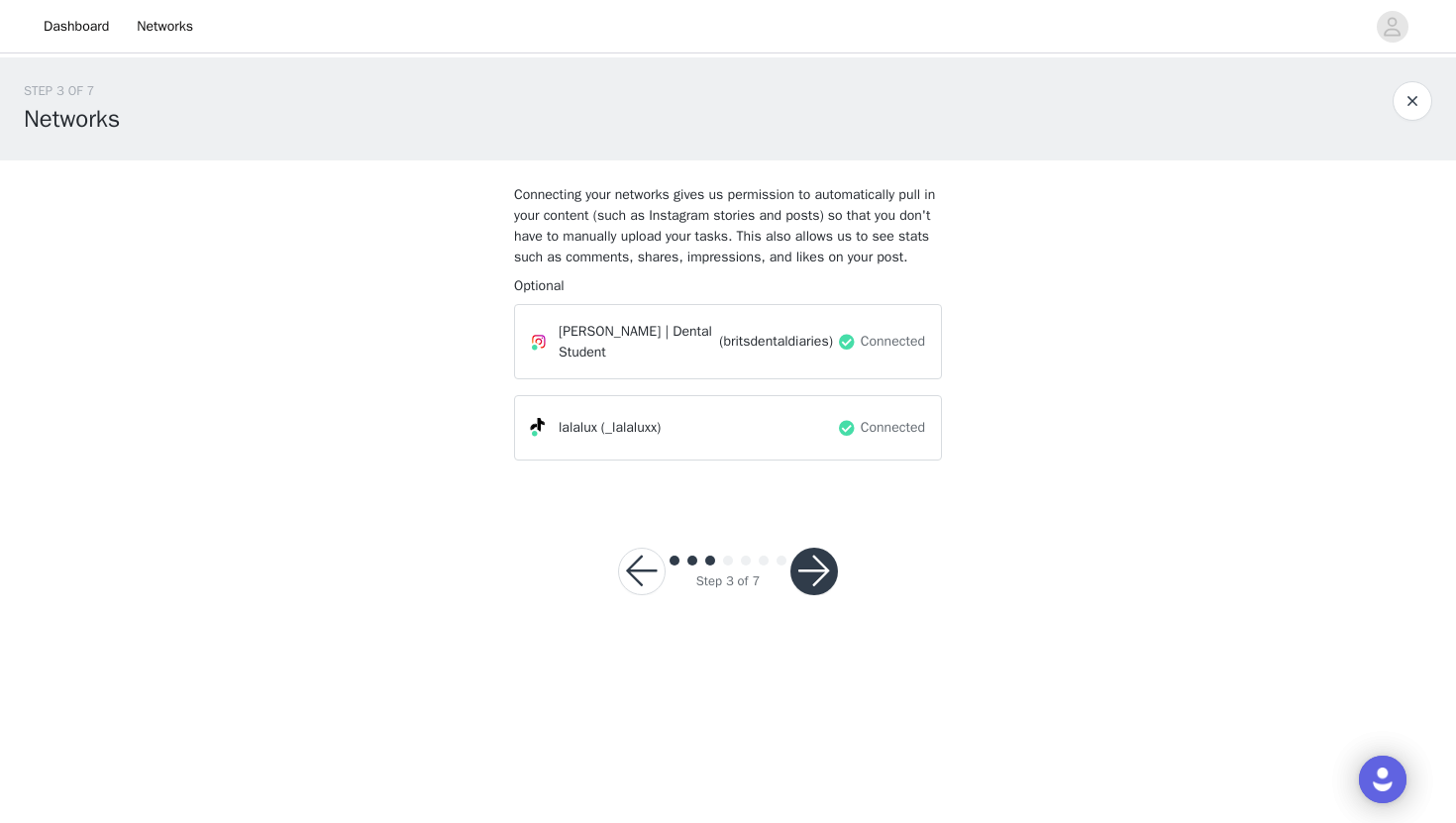 click on "lalalux" at bounding box center [577, 427] 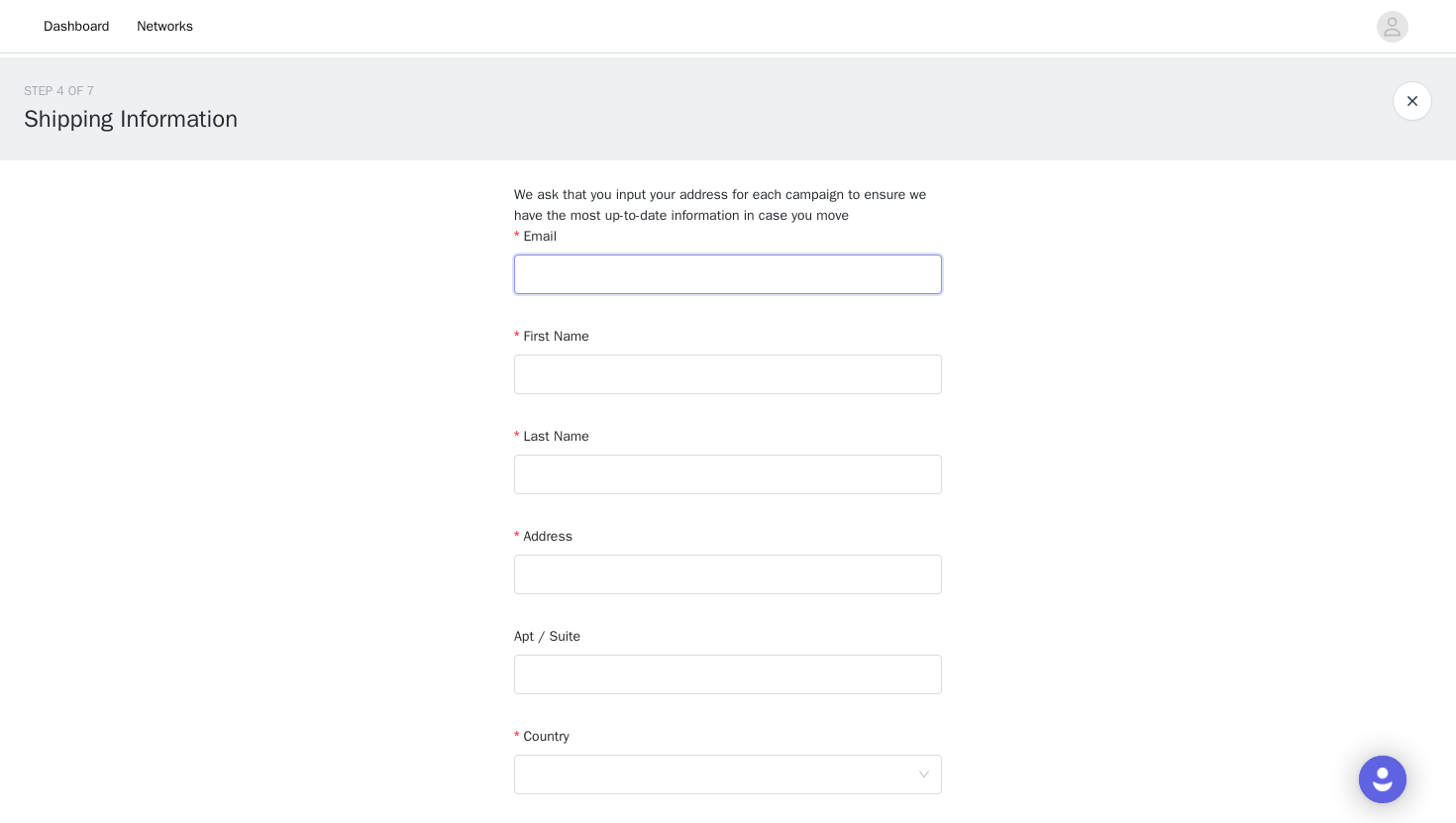 click at bounding box center [728, 274] 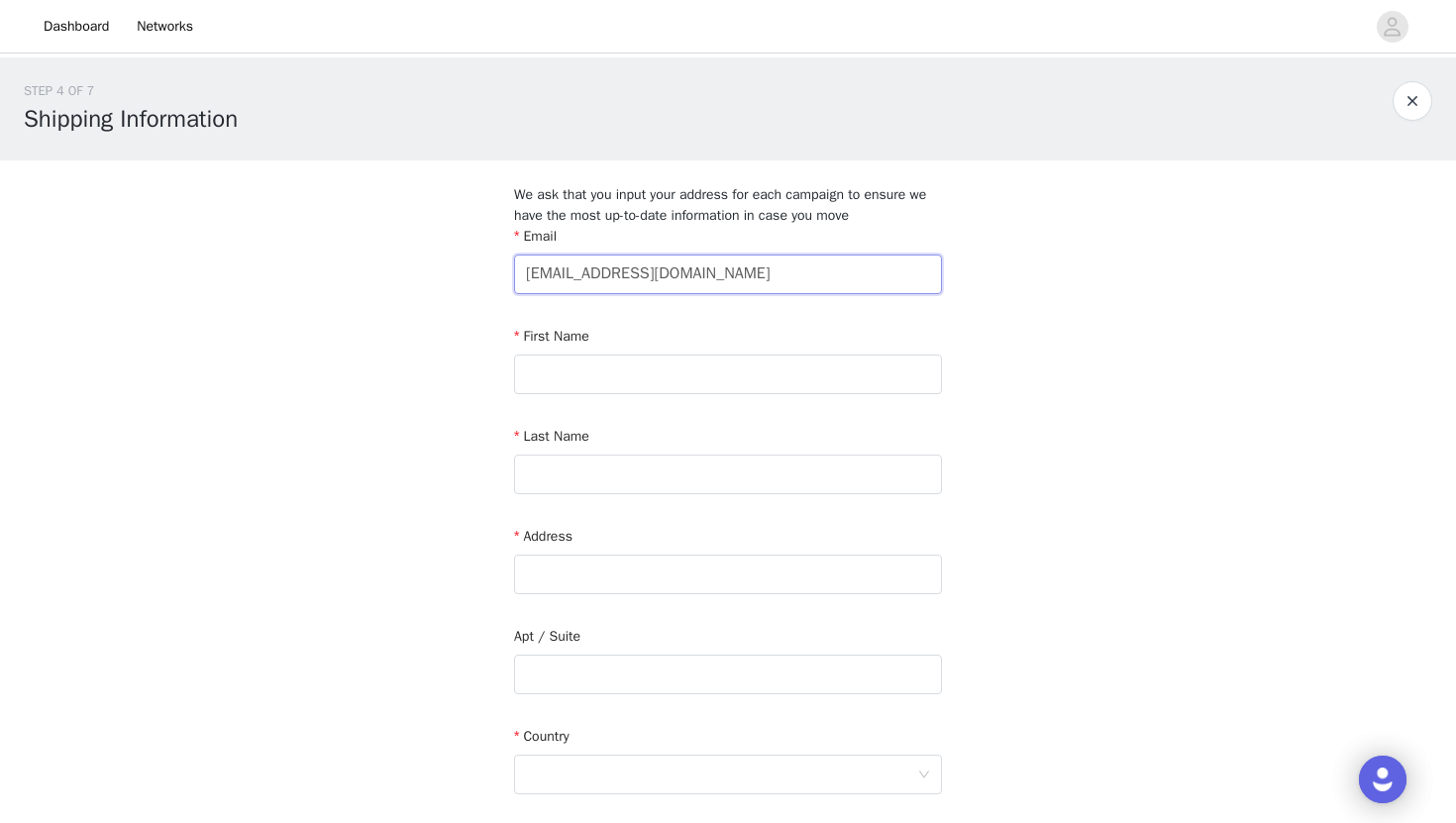 type on "brittneyabdi3@gmail.com" 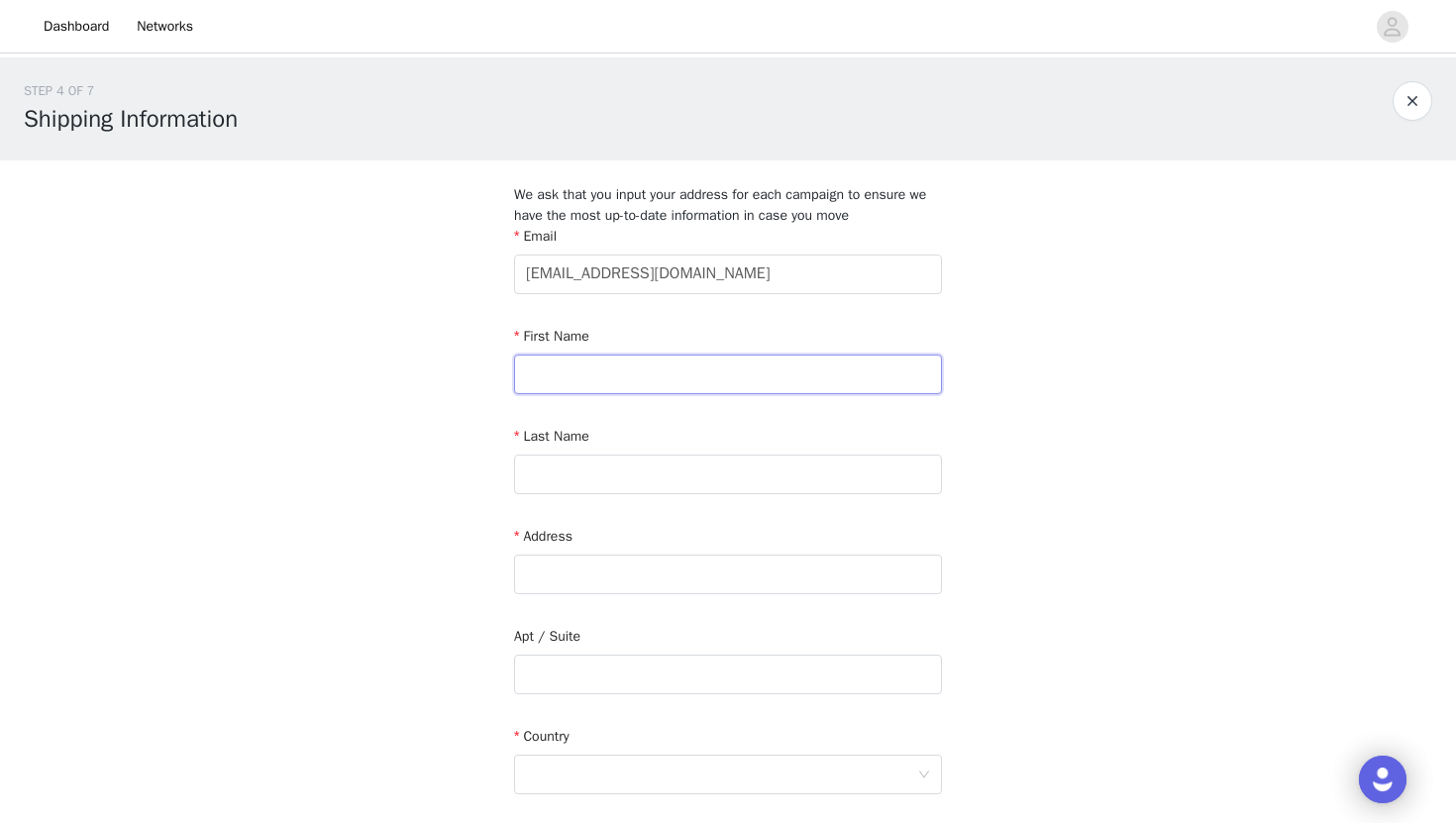 type on "Brittney" 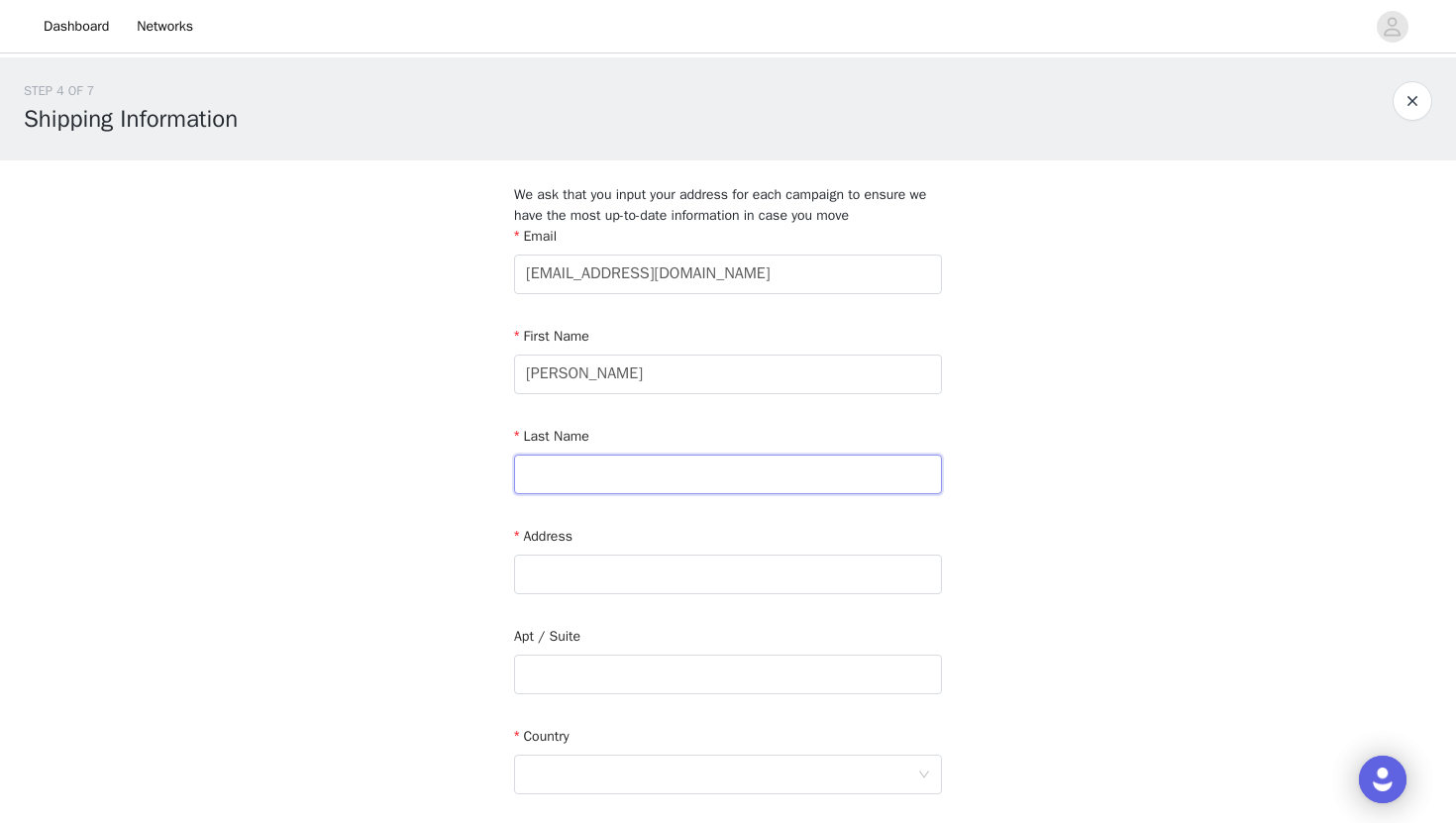 type on "Abdi" 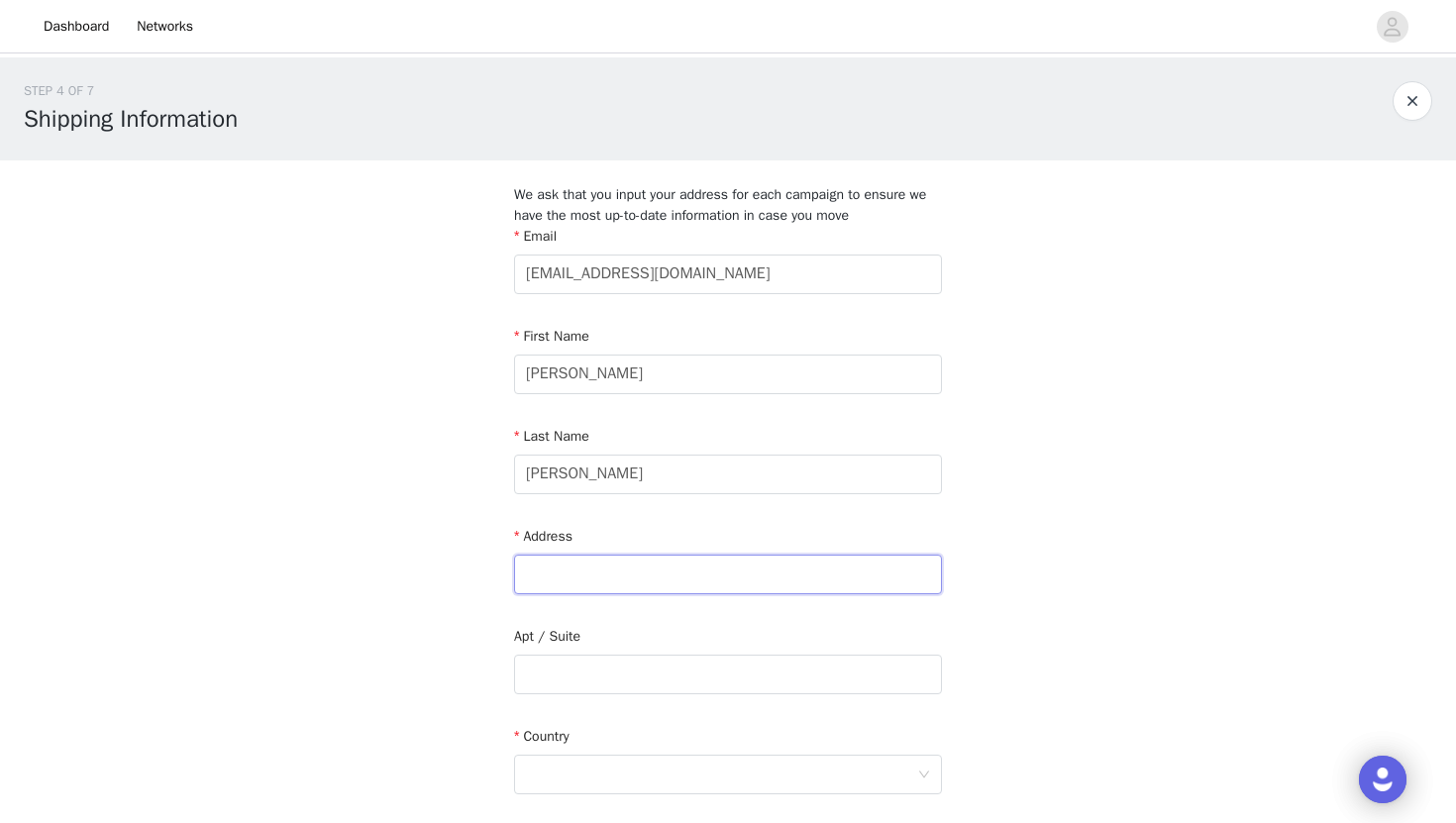 type on "604 N Kenter Ave" 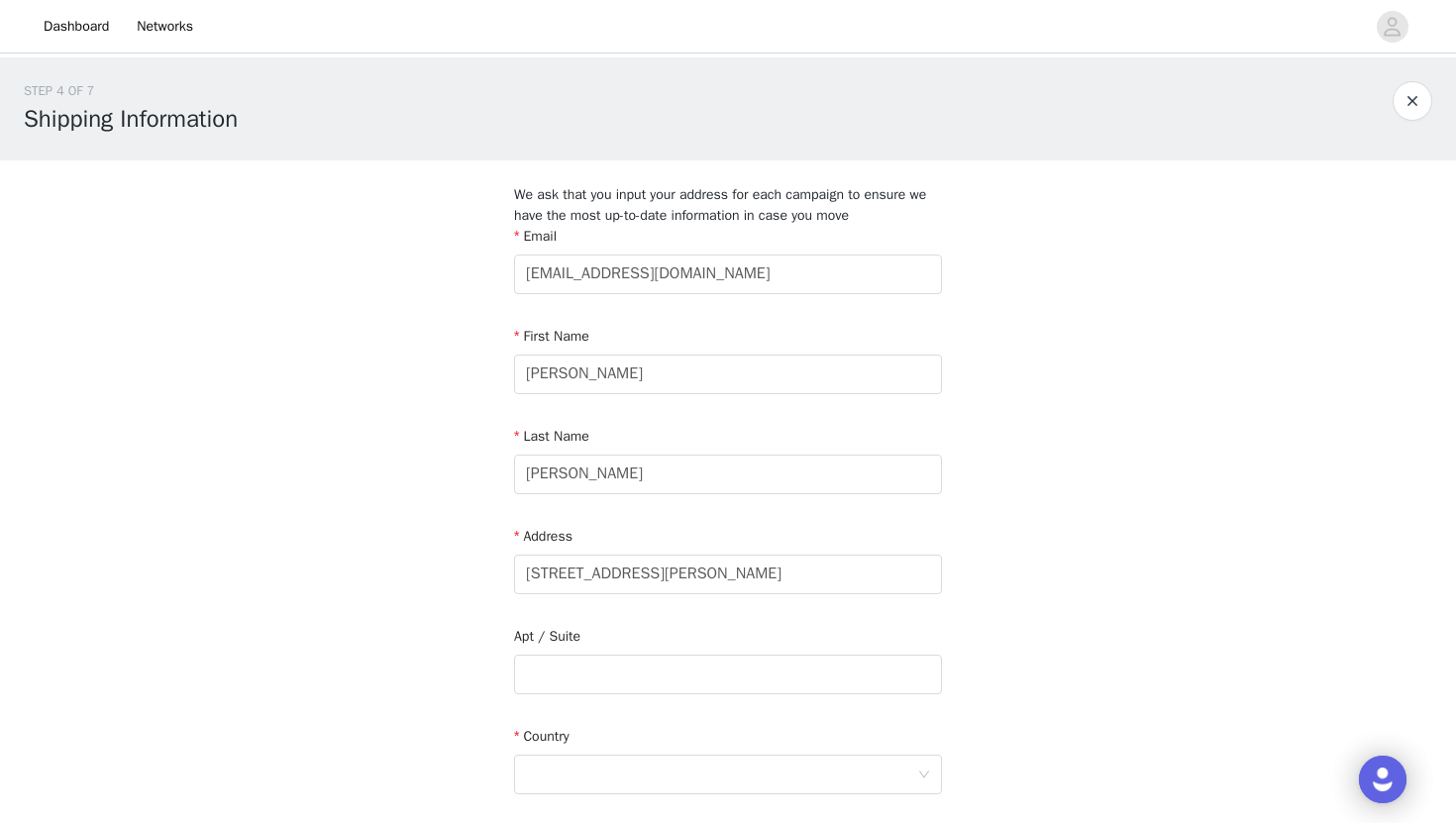 type on "Los Angeles" 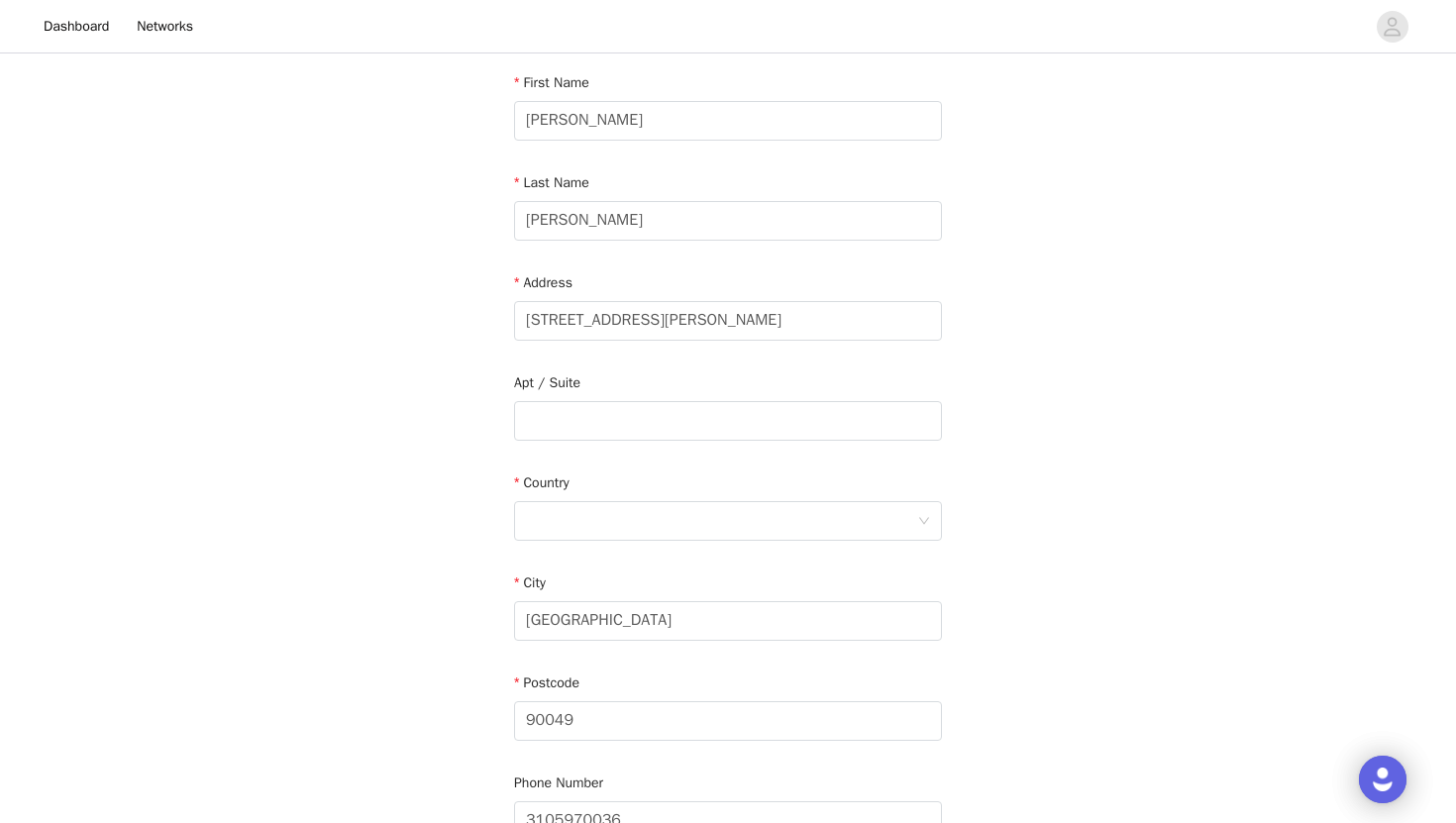 scroll, scrollTop: 260, scrollLeft: 0, axis: vertical 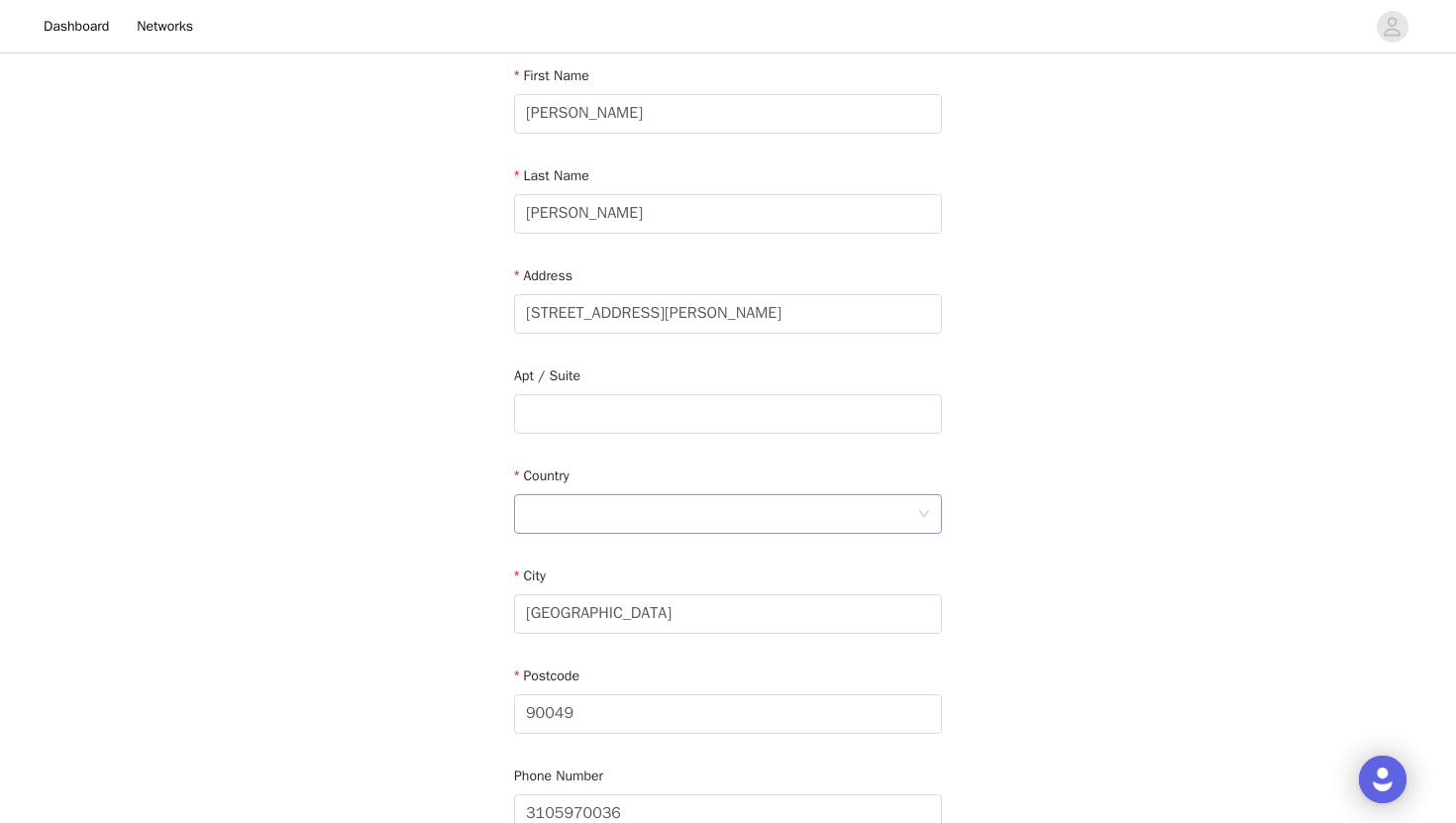 type on "brittneyabdi3@gmail.com" 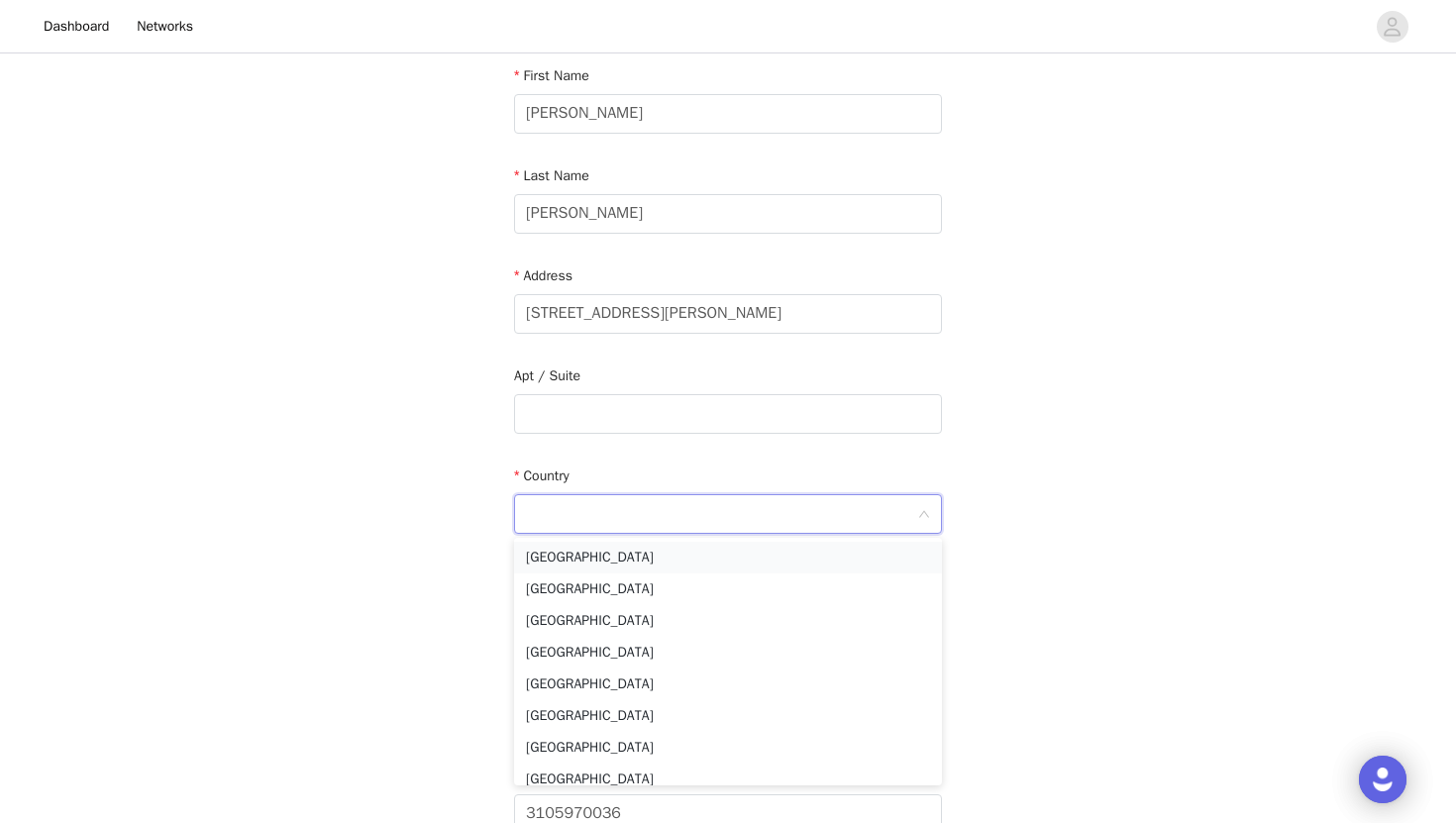 click on "United States" at bounding box center (728, 558) 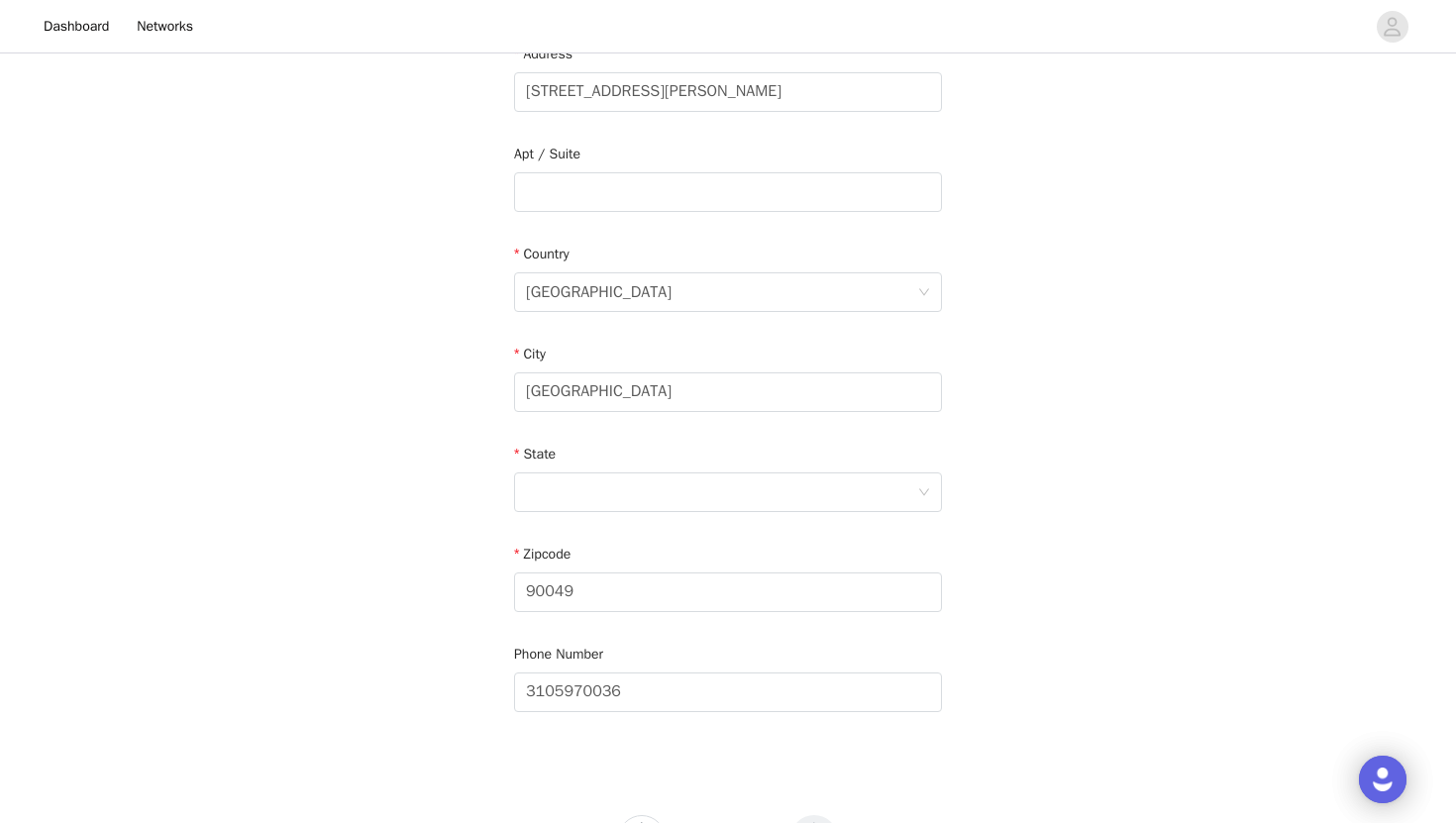 scroll, scrollTop: 483, scrollLeft: 0, axis: vertical 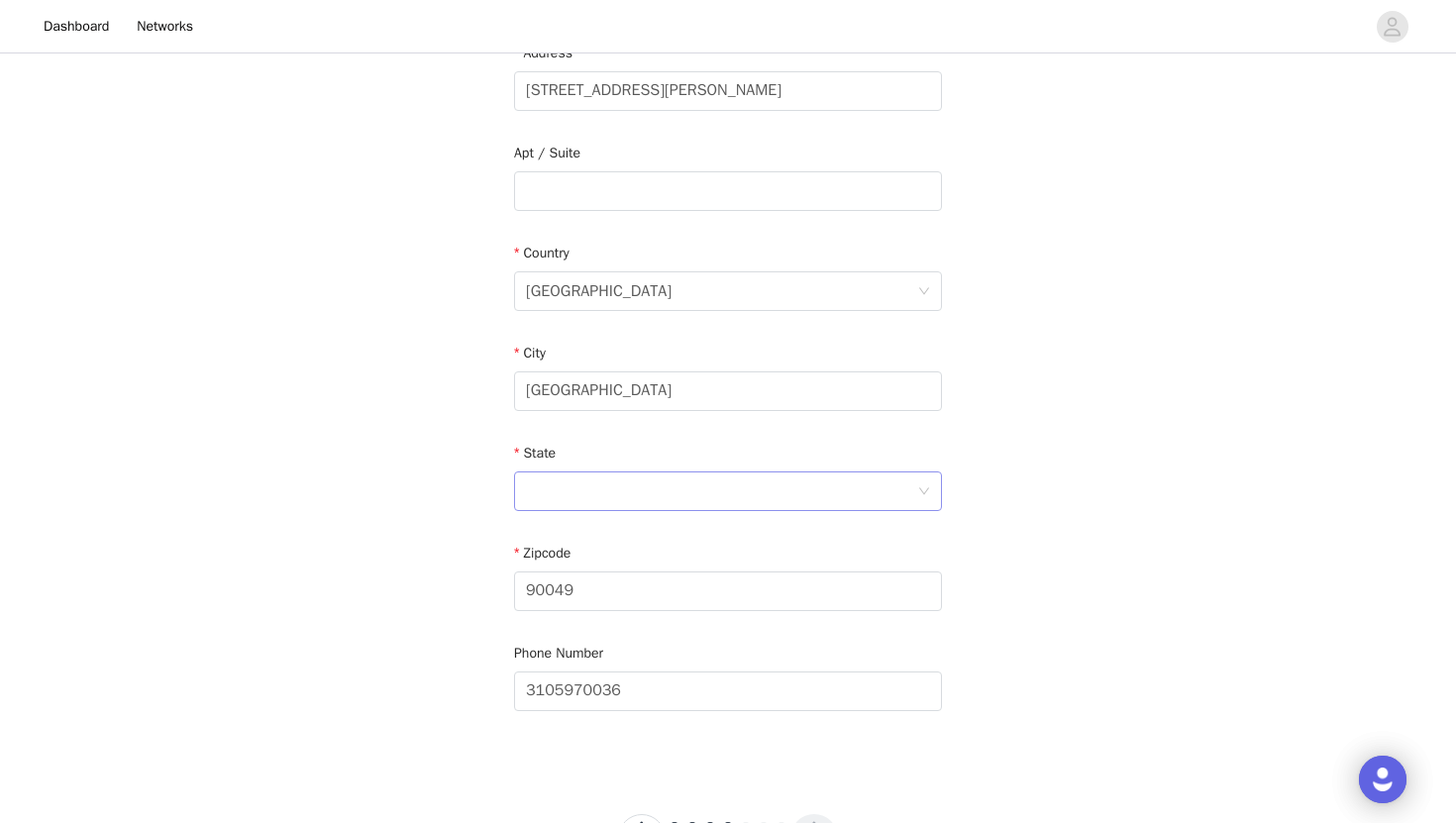 click at bounding box center [721, 491] 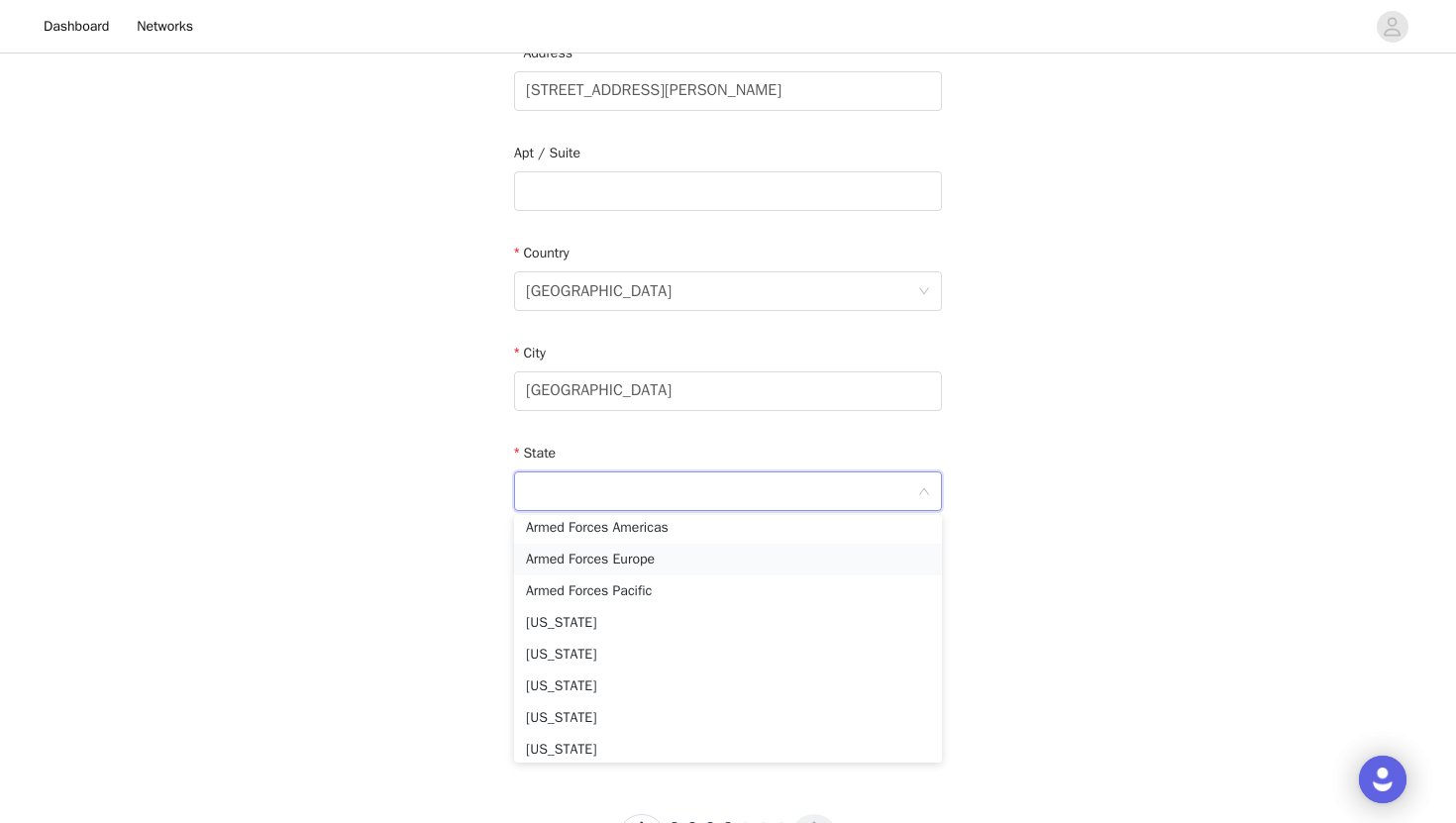 scroll, scrollTop: 180, scrollLeft: 0, axis: vertical 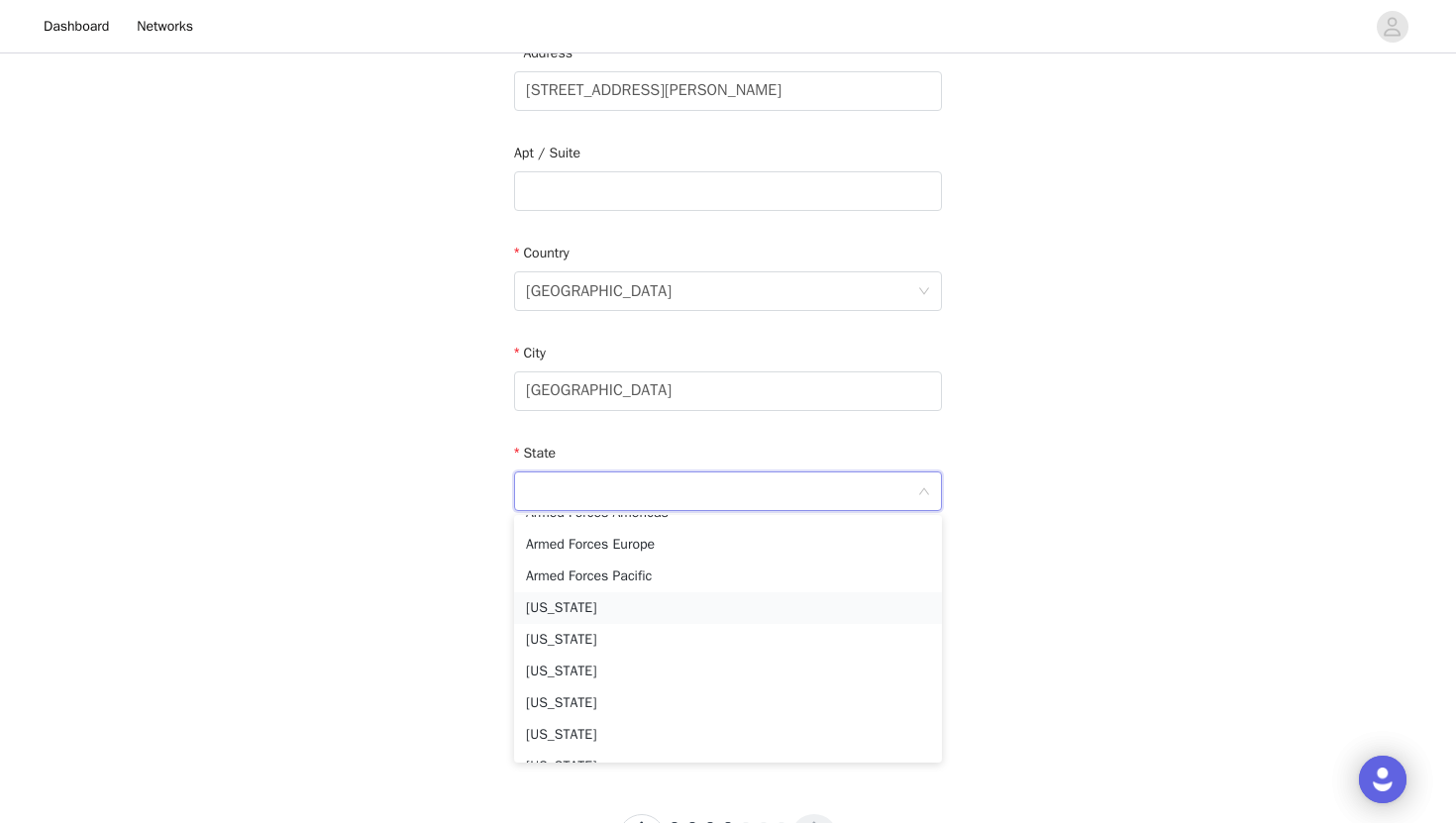 click on "California" at bounding box center (728, 608) 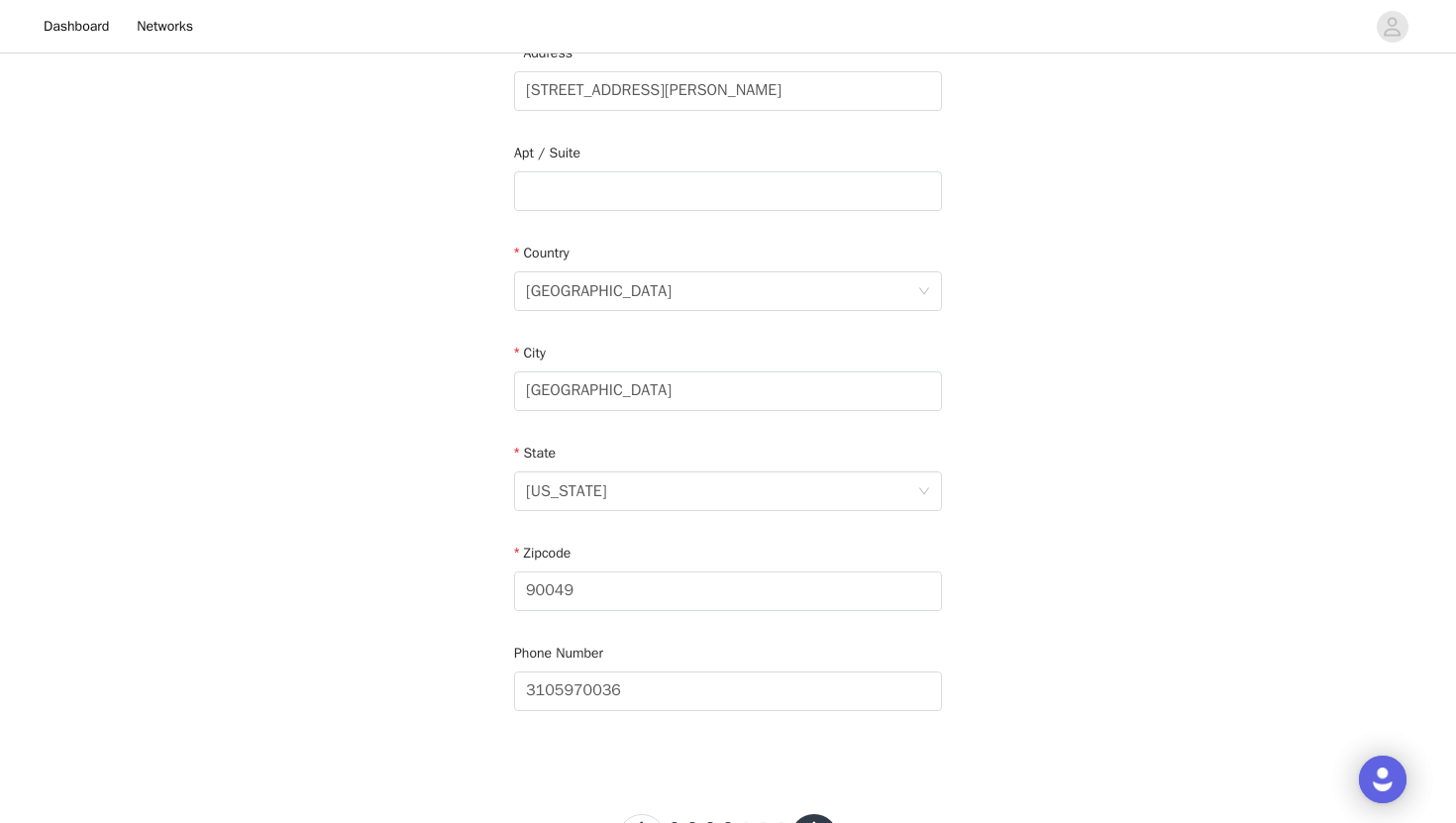 scroll, scrollTop: 568, scrollLeft: 0, axis: vertical 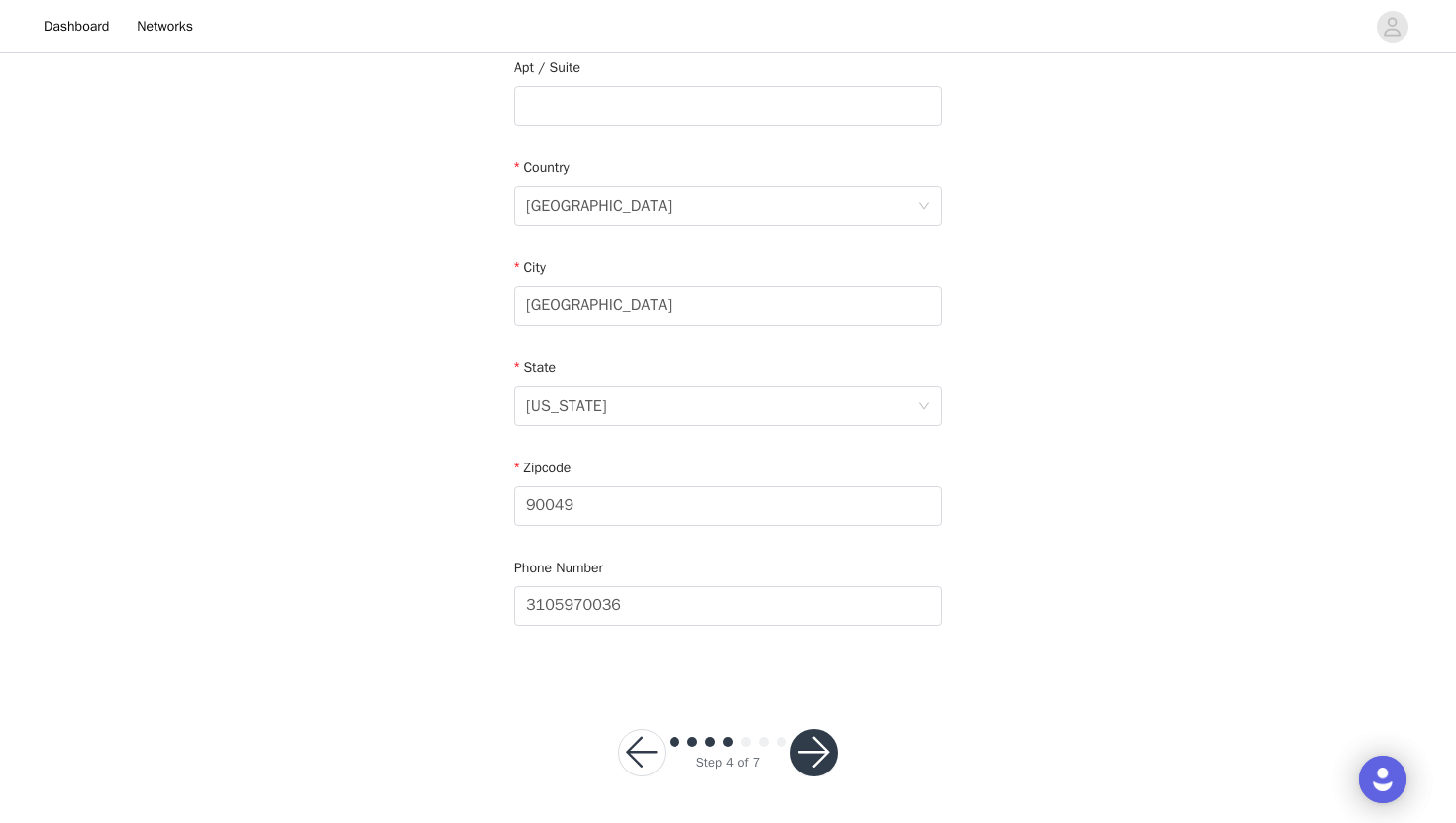 click at bounding box center [814, 753] 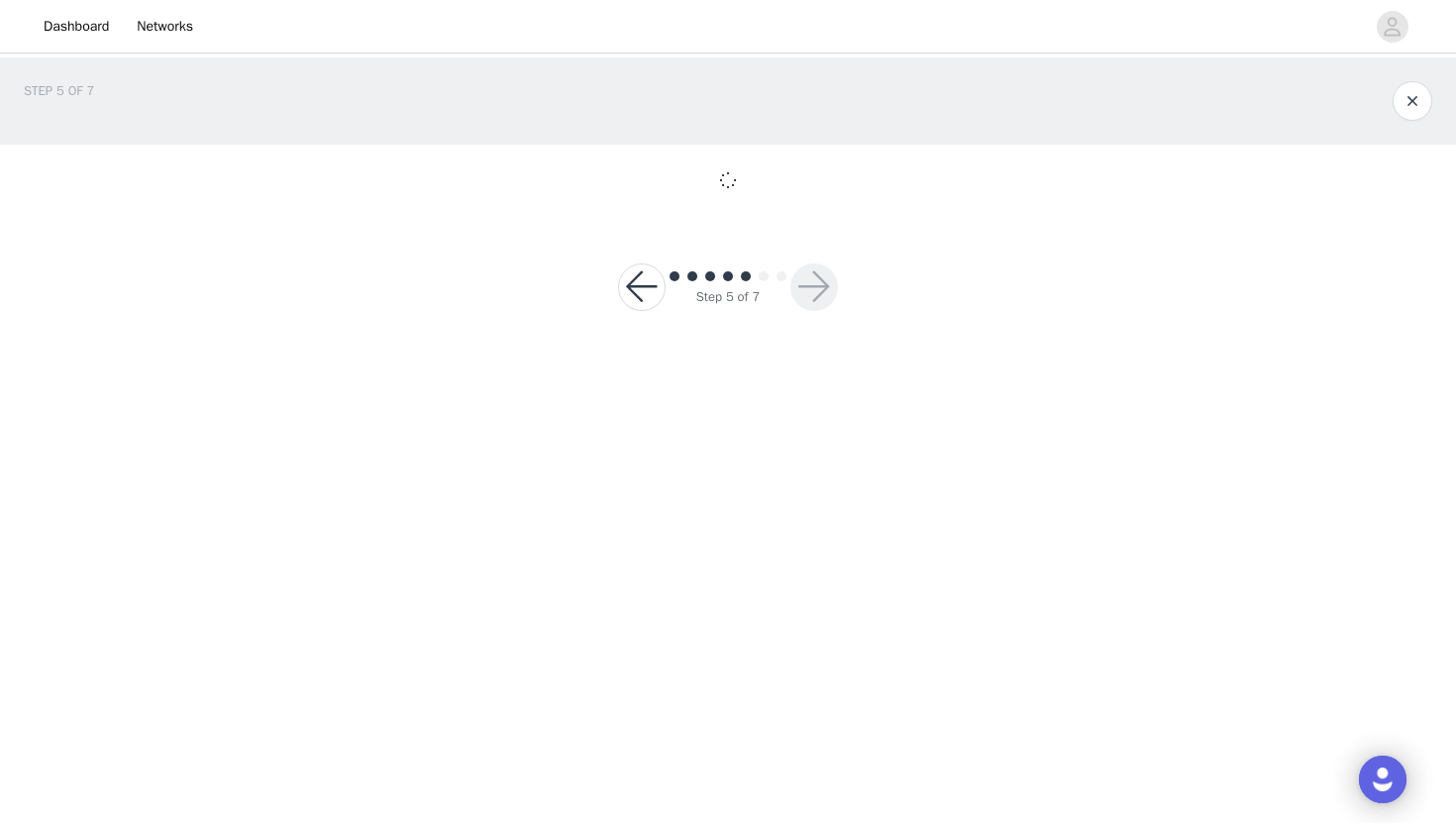 scroll, scrollTop: 0, scrollLeft: 0, axis: both 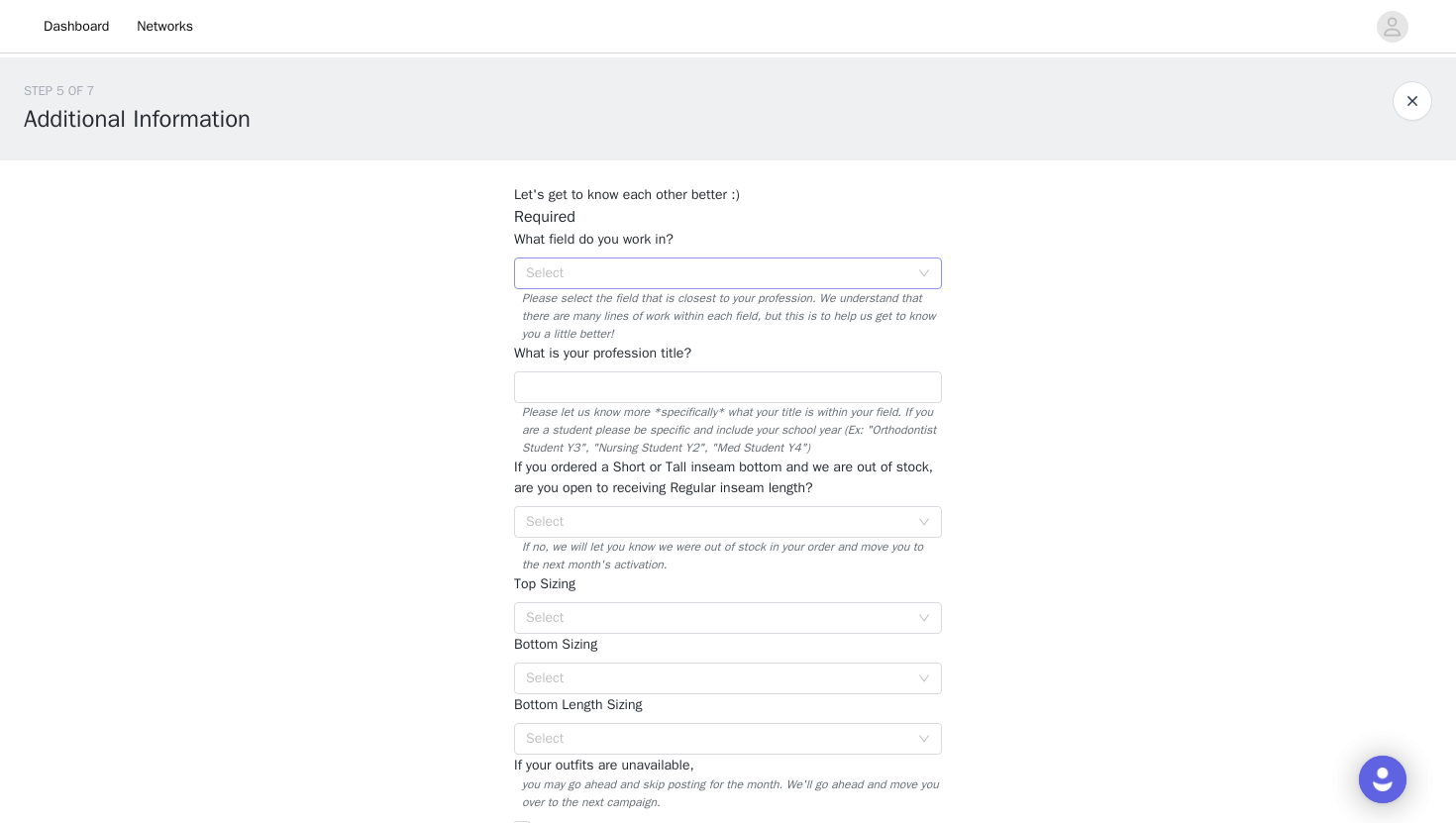 click on "Select" at bounding box center (717, 273) 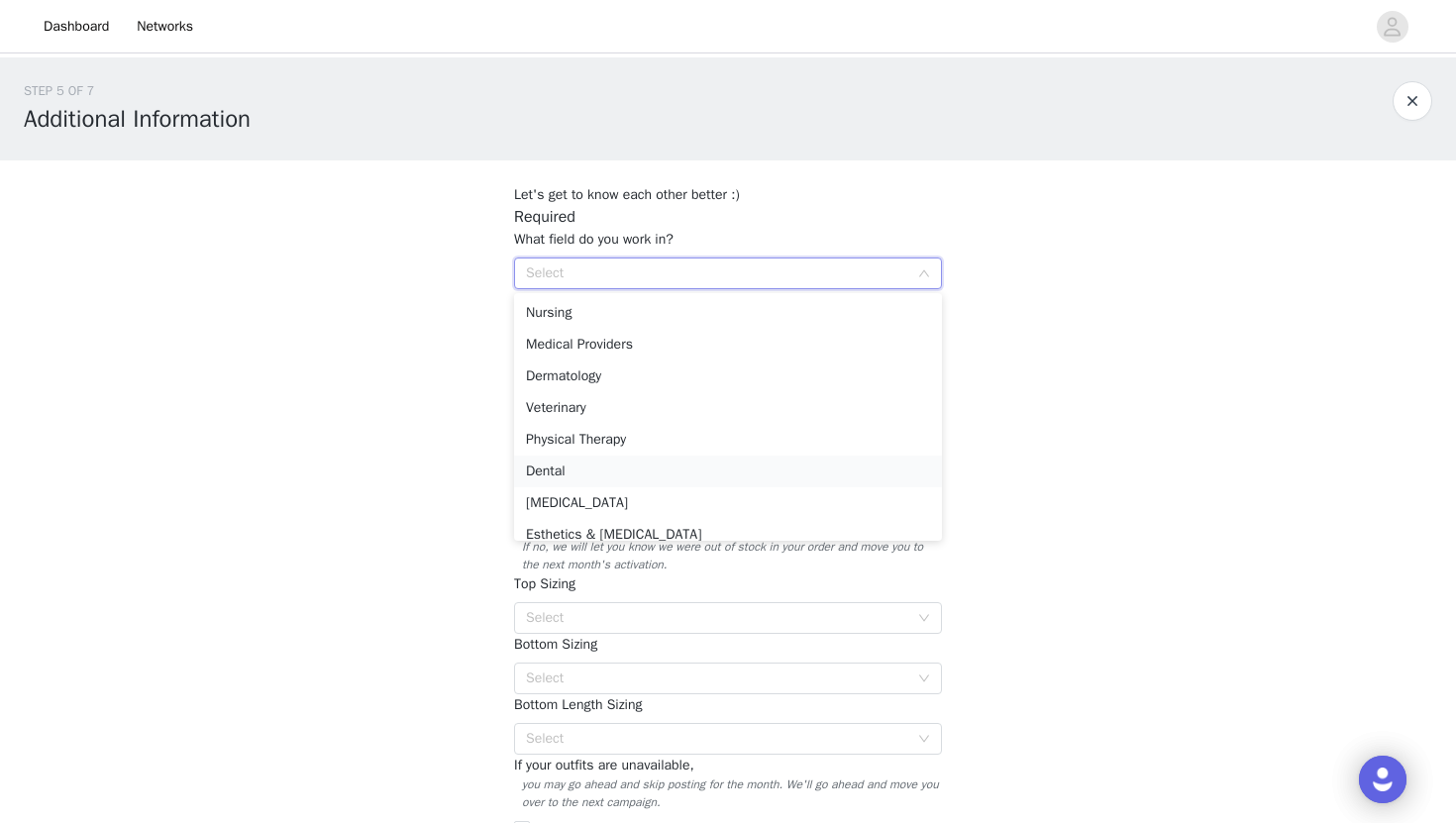 click on "Dental" at bounding box center (728, 471) 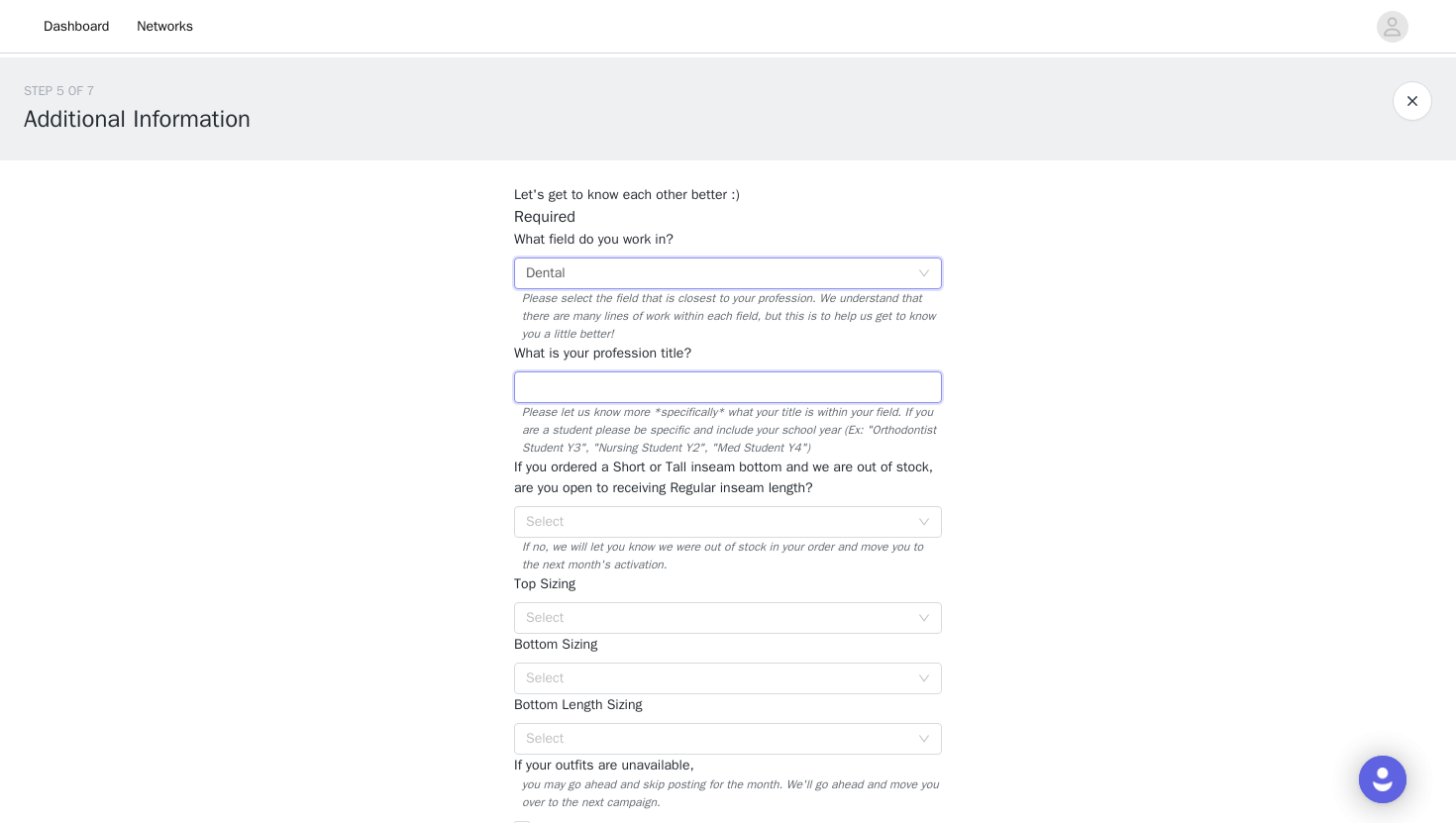 click at bounding box center (728, 387) 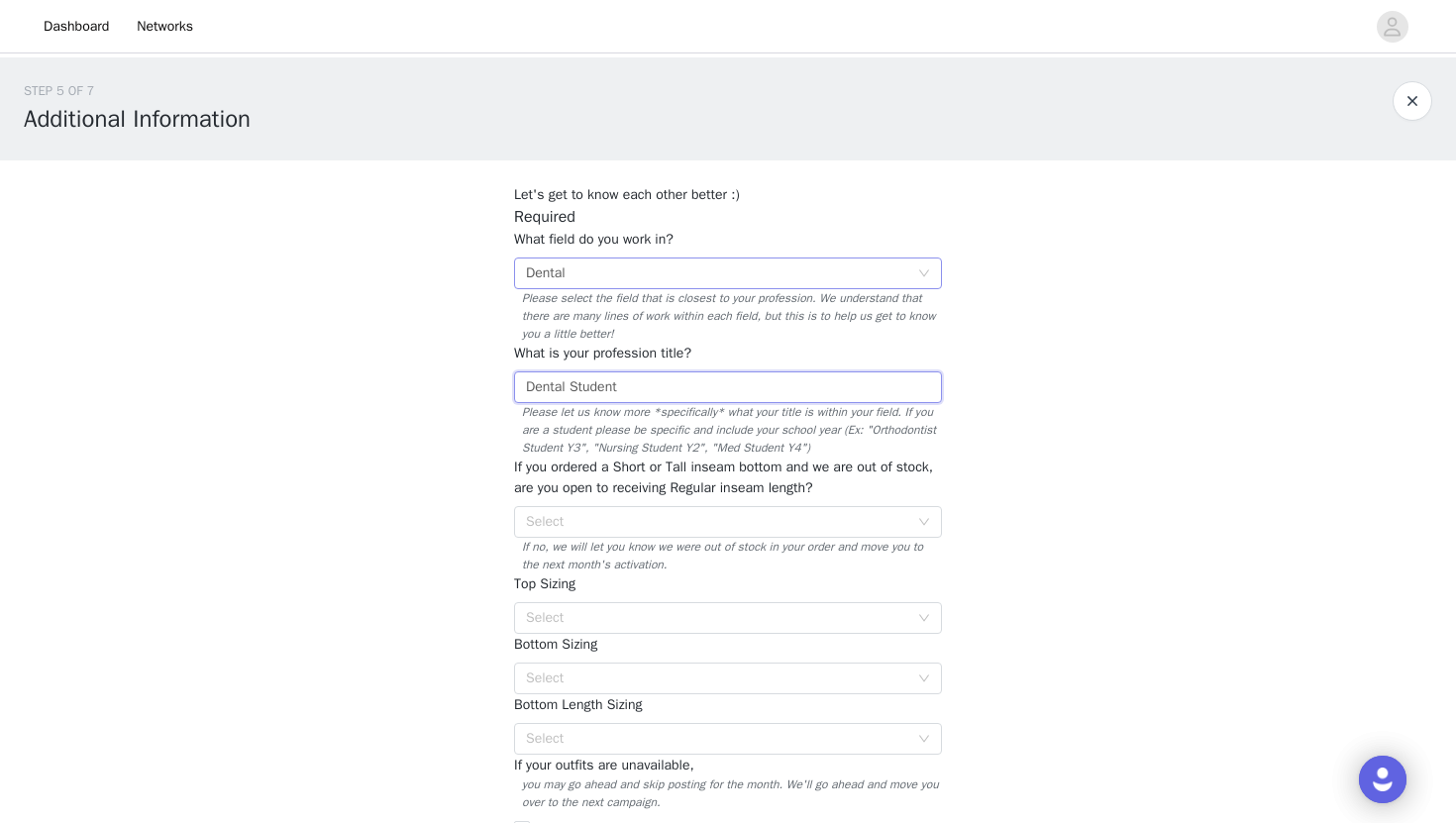 type on "Dental Student" 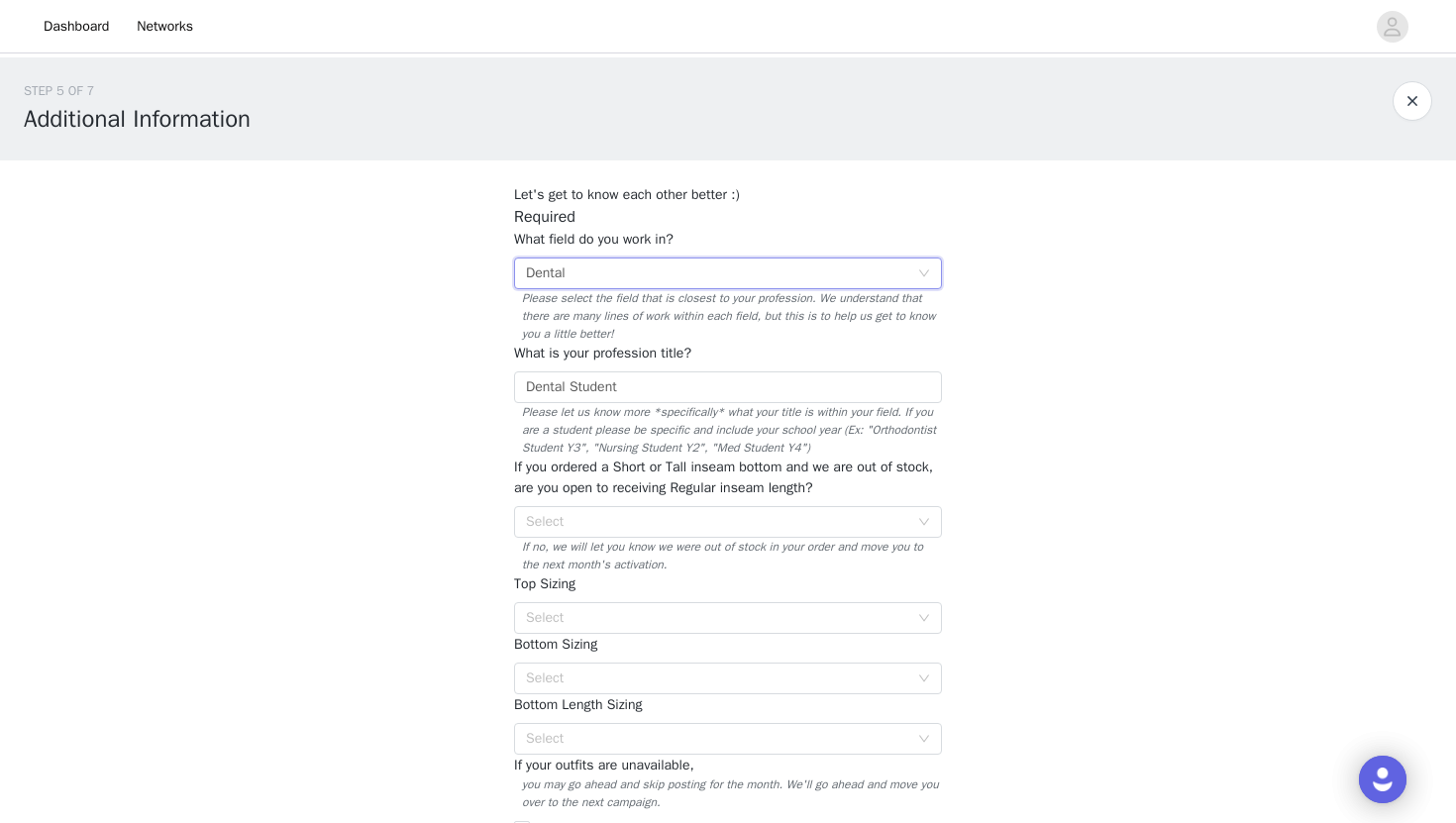 click on "Select Dental" at bounding box center [721, 273] 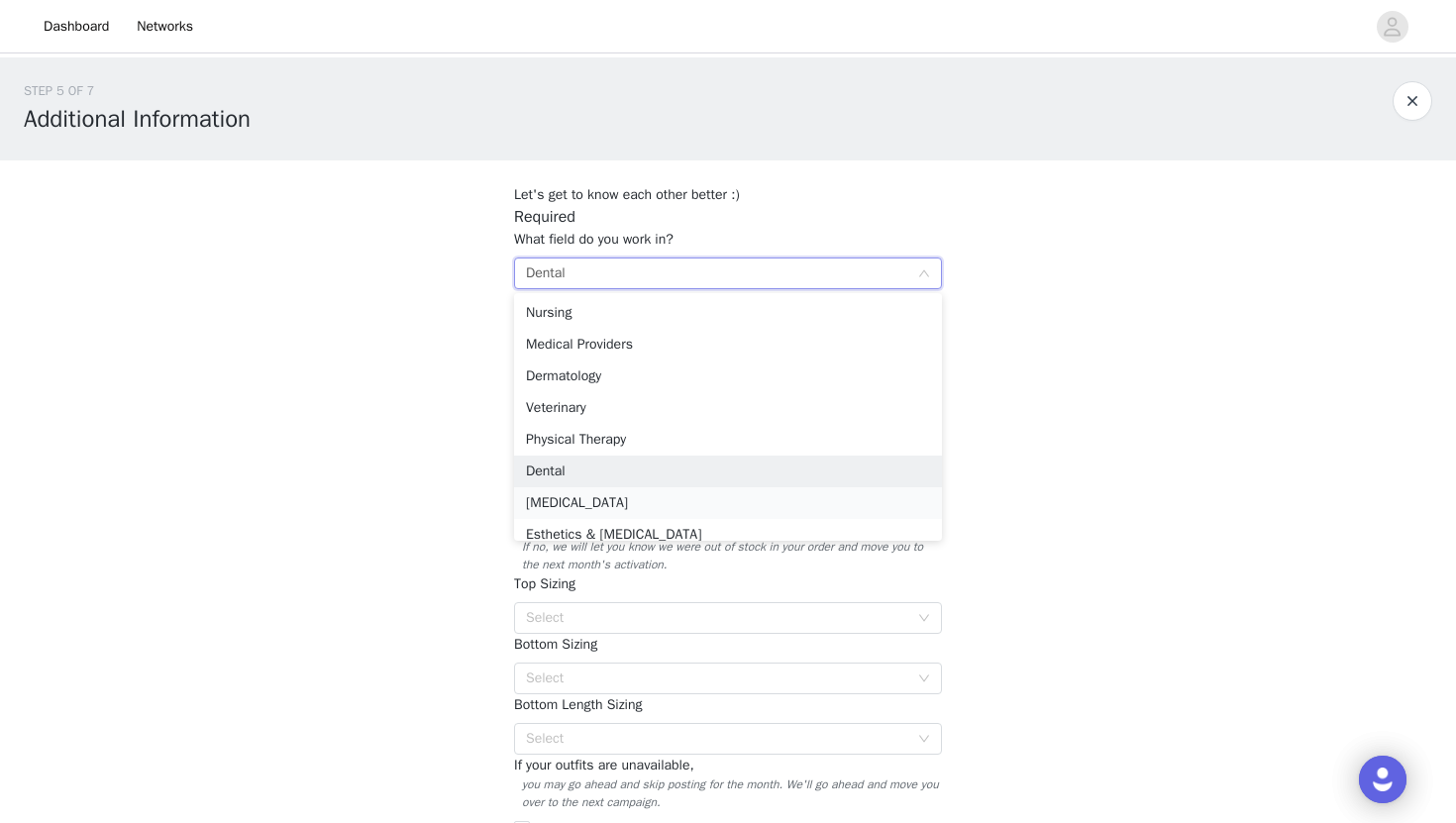 scroll, scrollTop: 141, scrollLeft: 0, axis: vertical 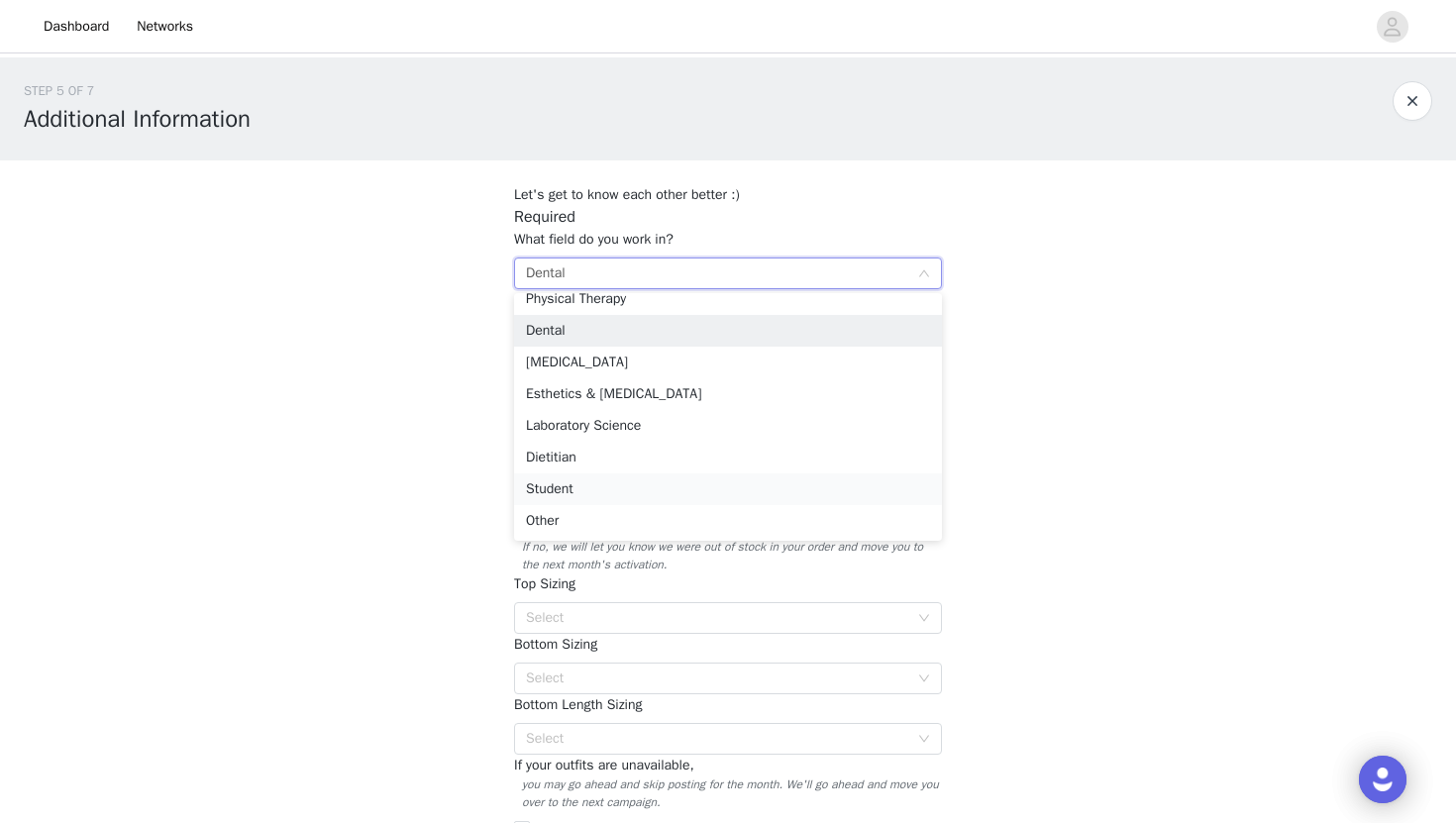 click on "Student" at bounding box center (728, 489) 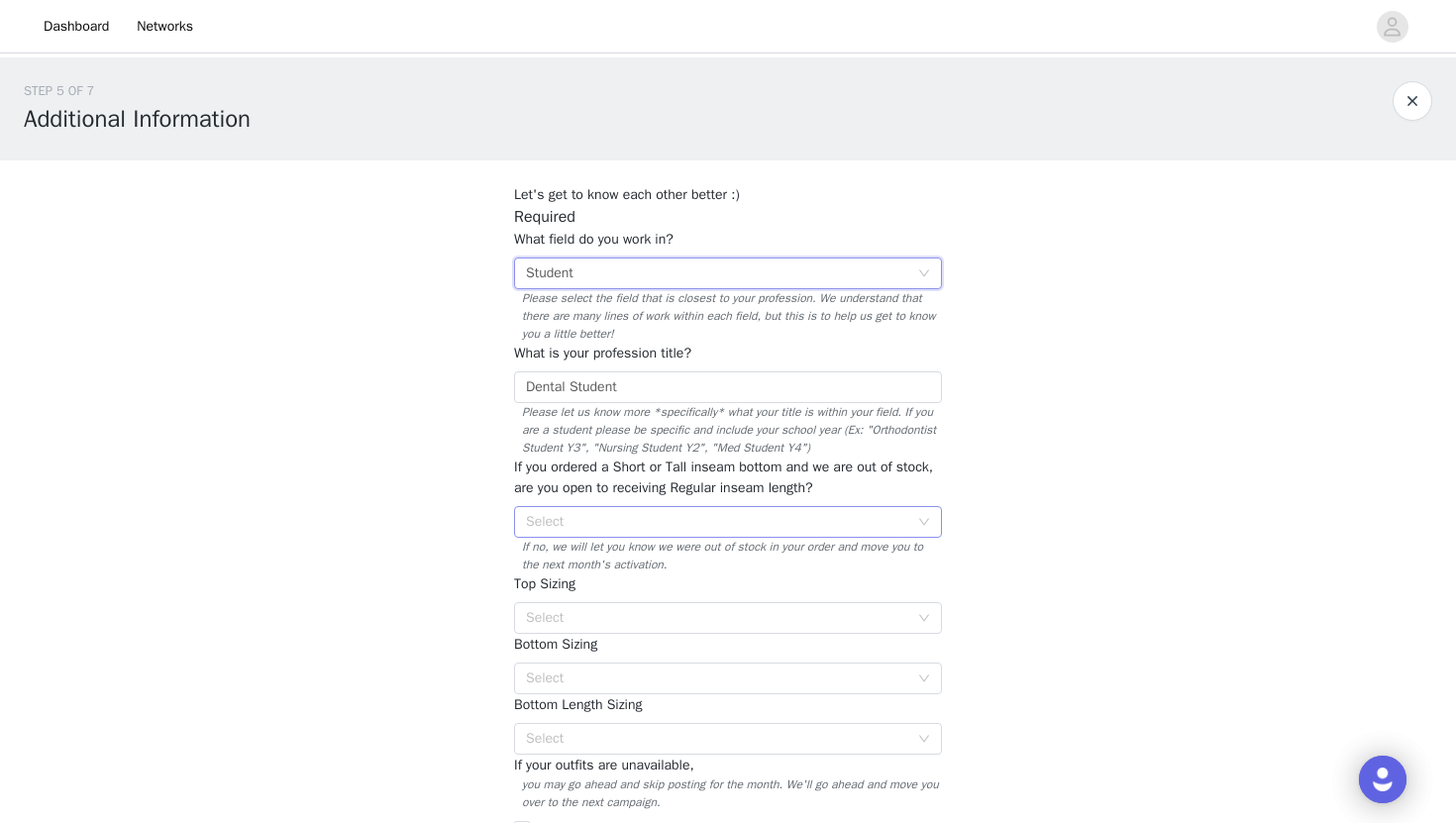 click on "Select" at bounding box center (717, 522) 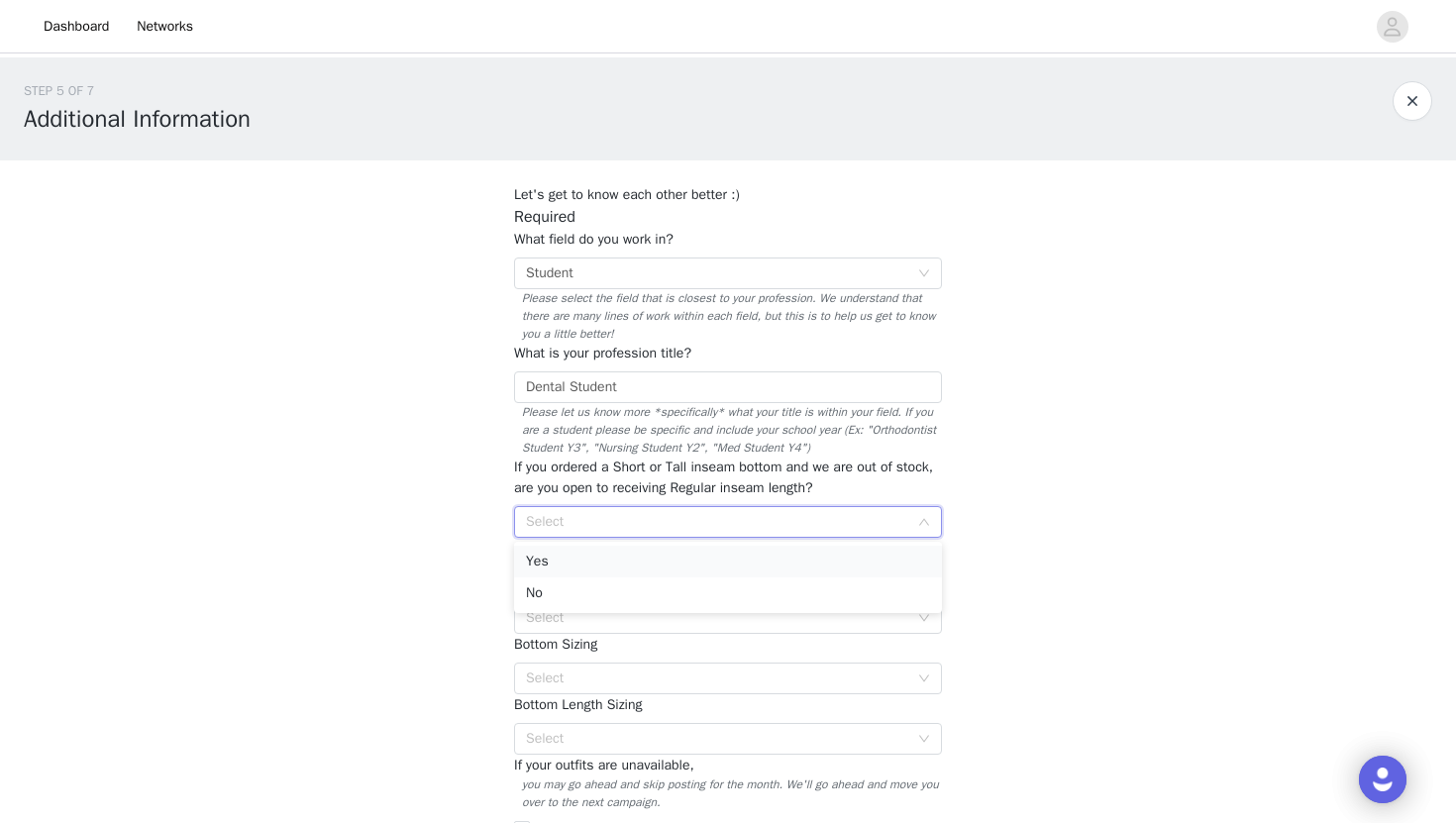 click on "Yes" at bounding box center [728, 562] 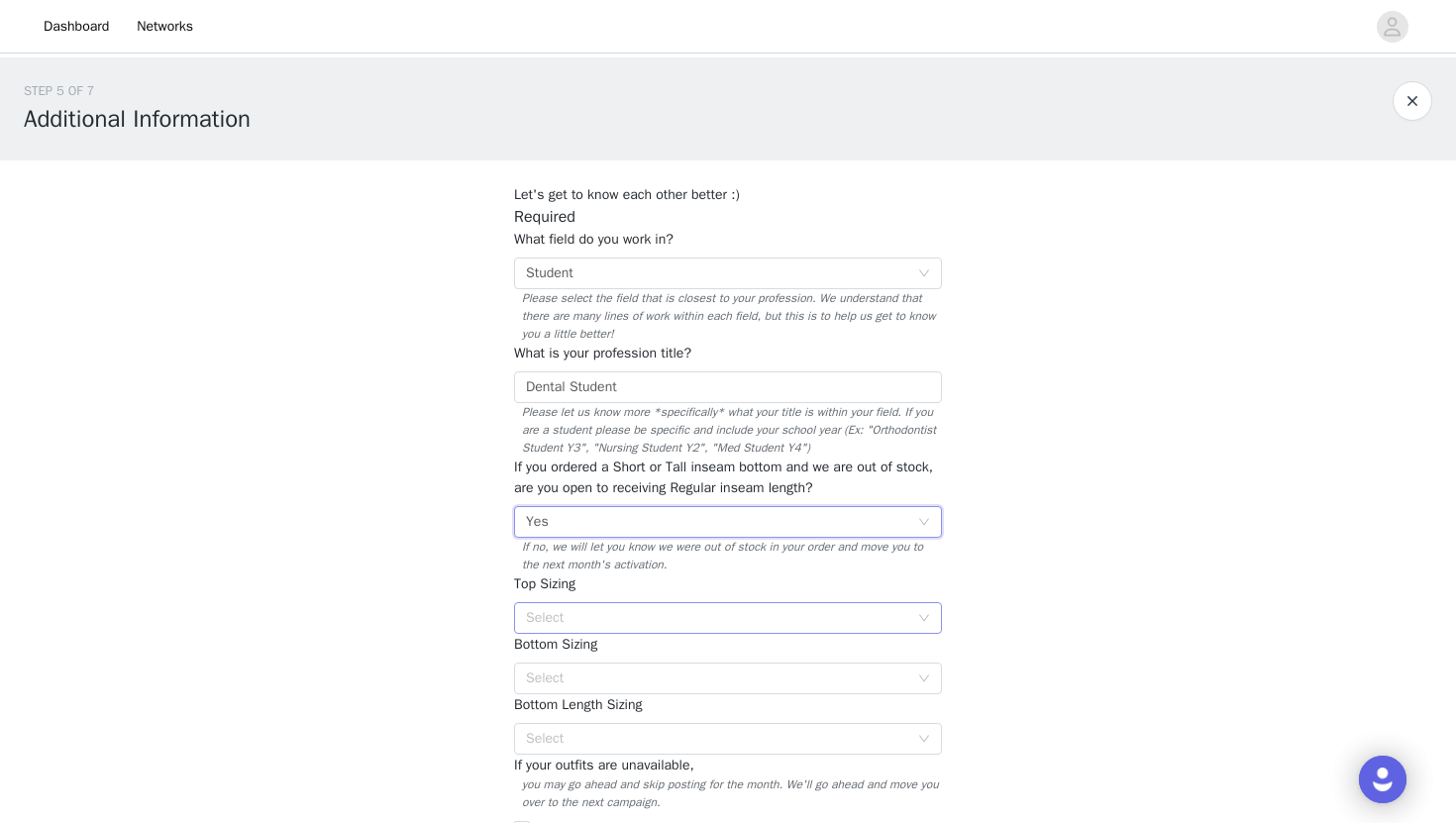 click on "Select" at bounding box center (717, 618) 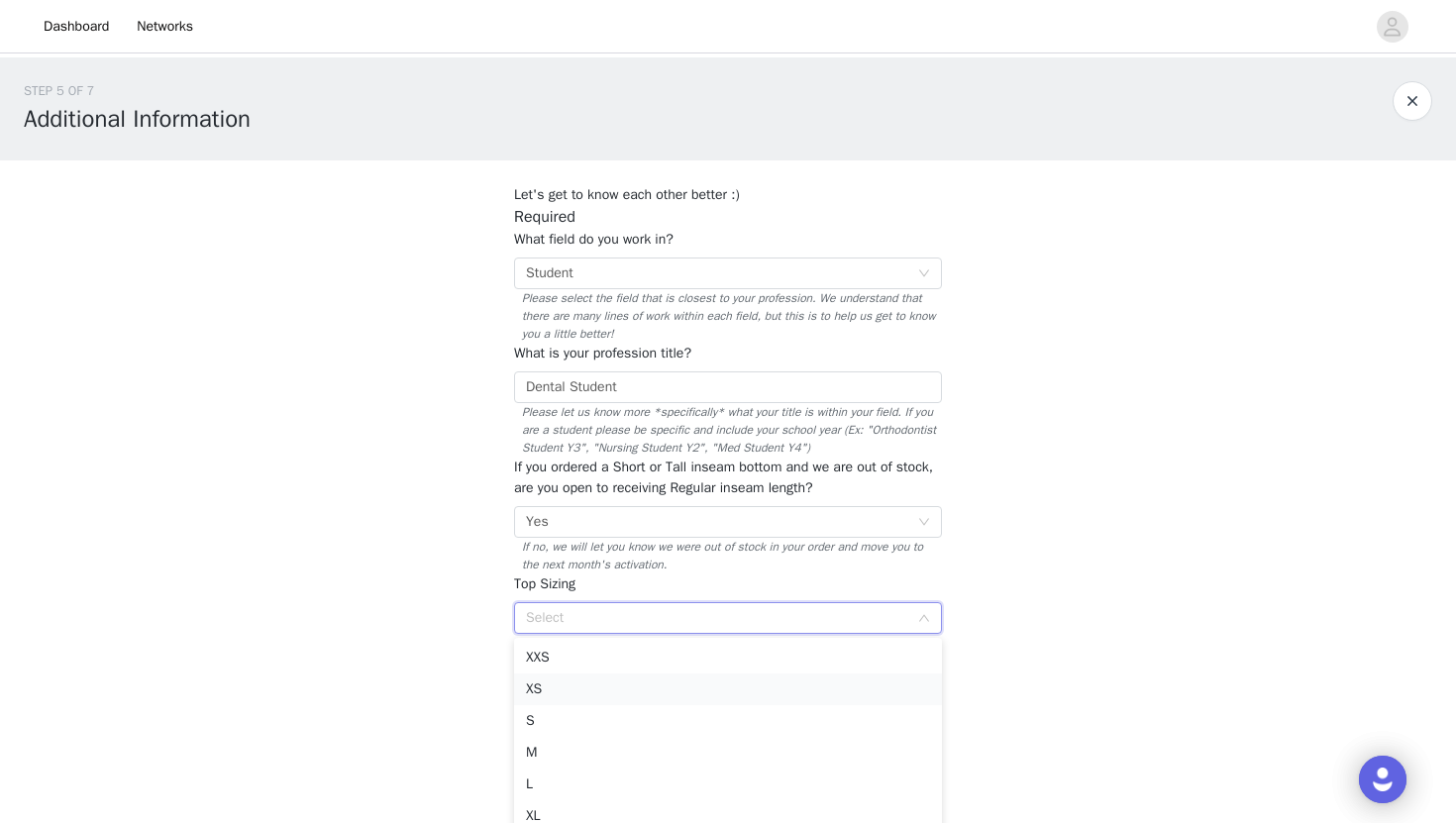 click on "XS" at bounding box center (728, 689) 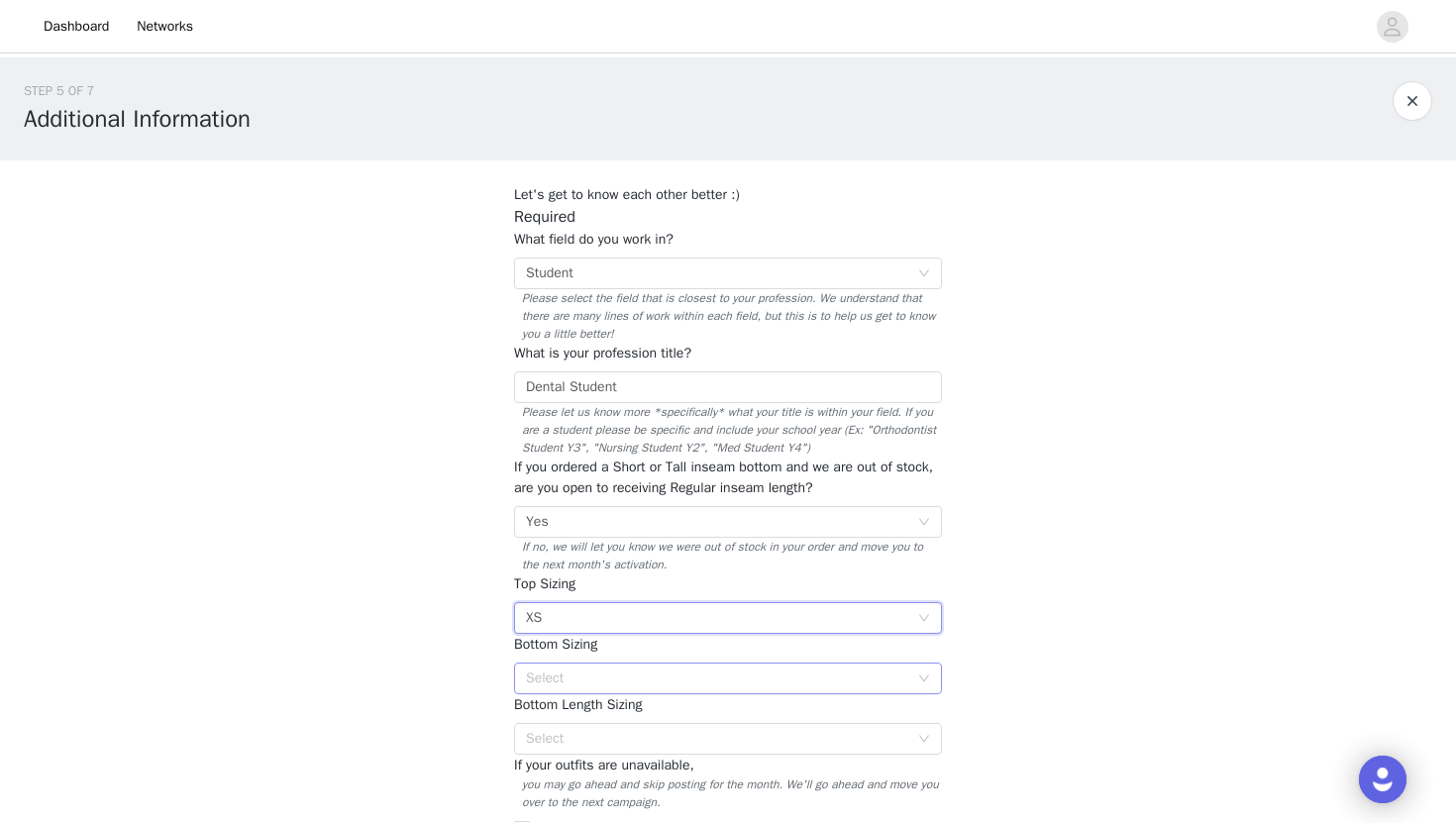 click on "Select" at bounding box center (717, 678) 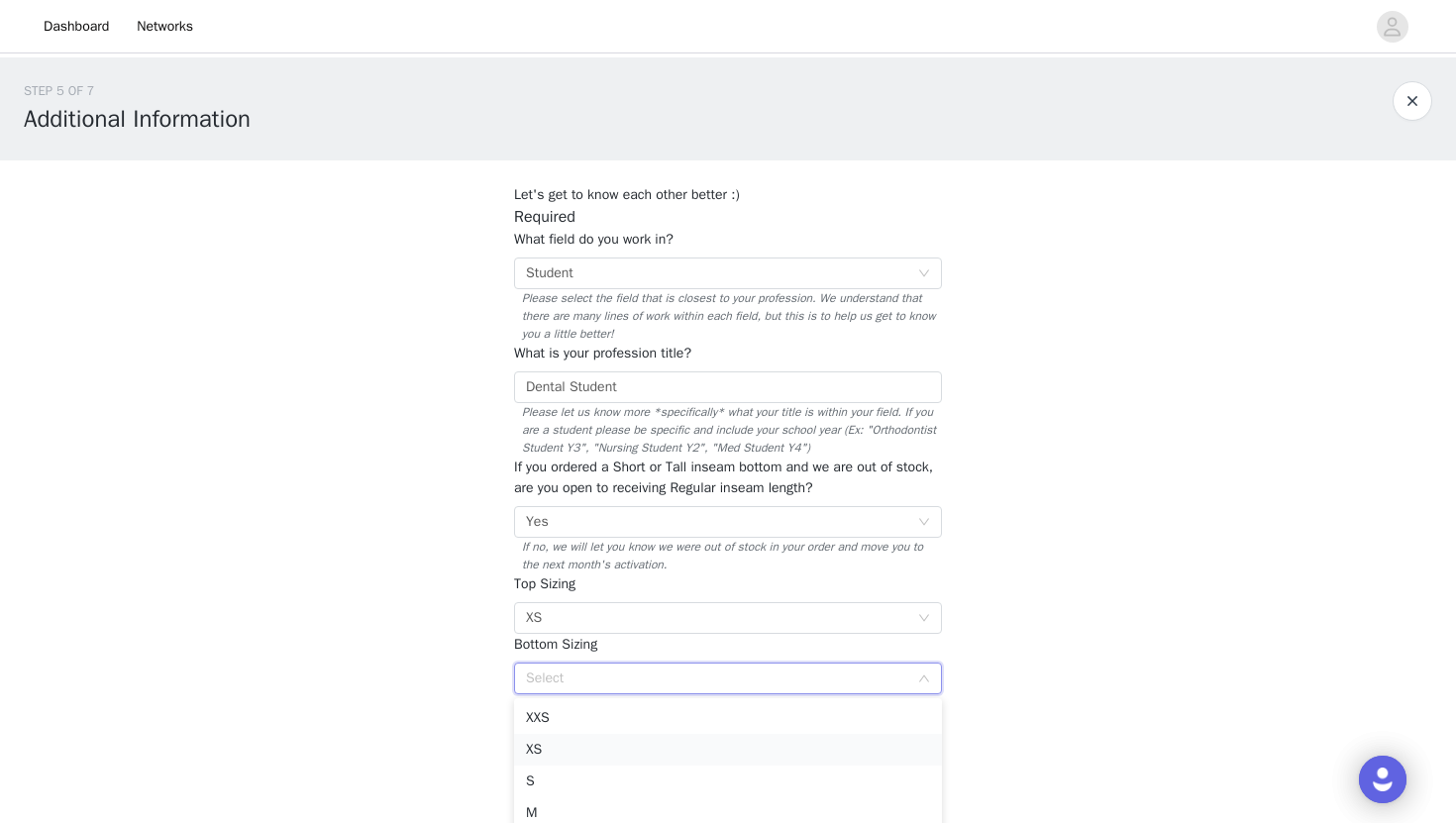 click on "XS" at bounding box center [728, 750] 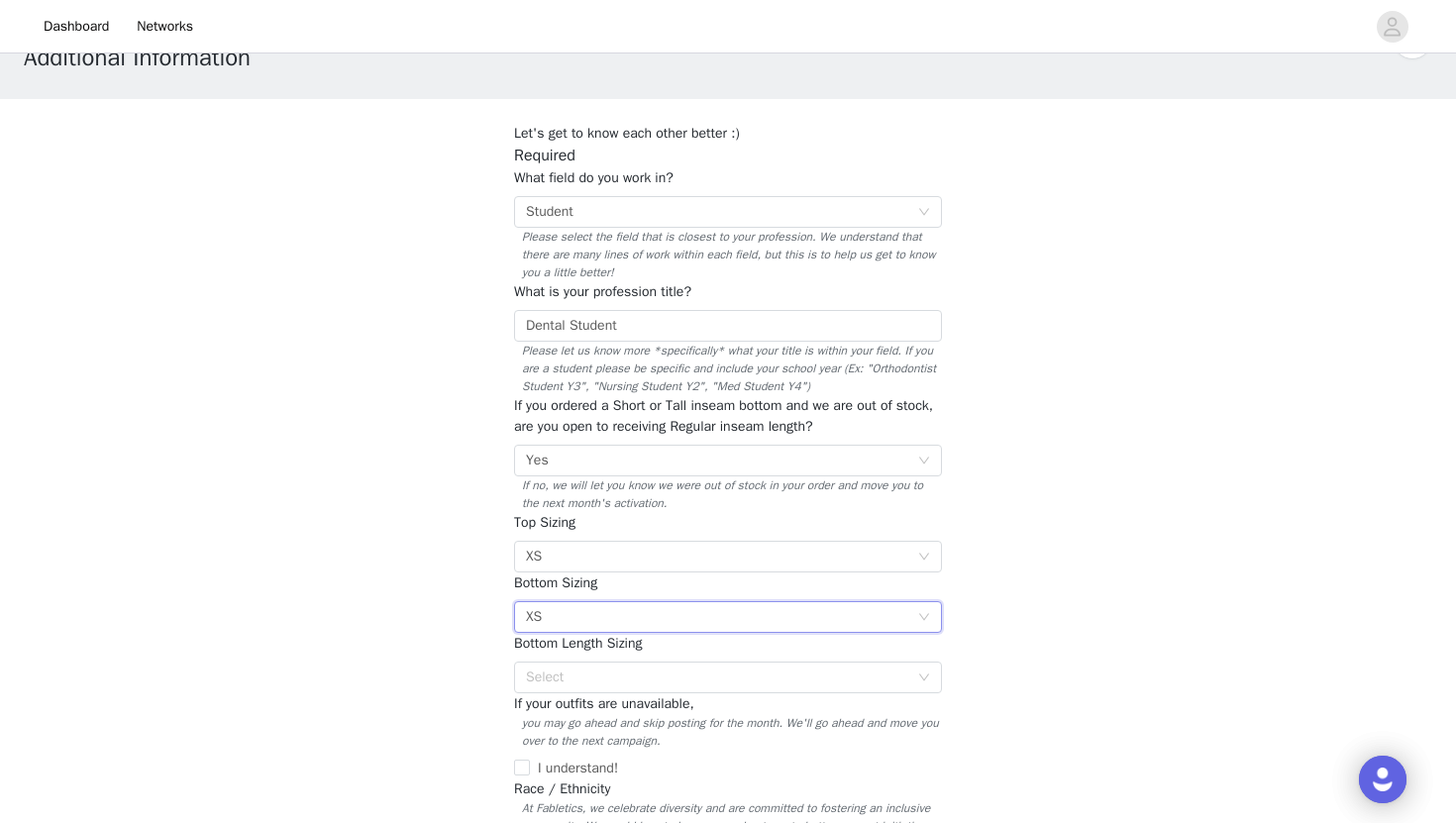scroll, scrollTop: 62, scrollLeft: 0, axis: vertical 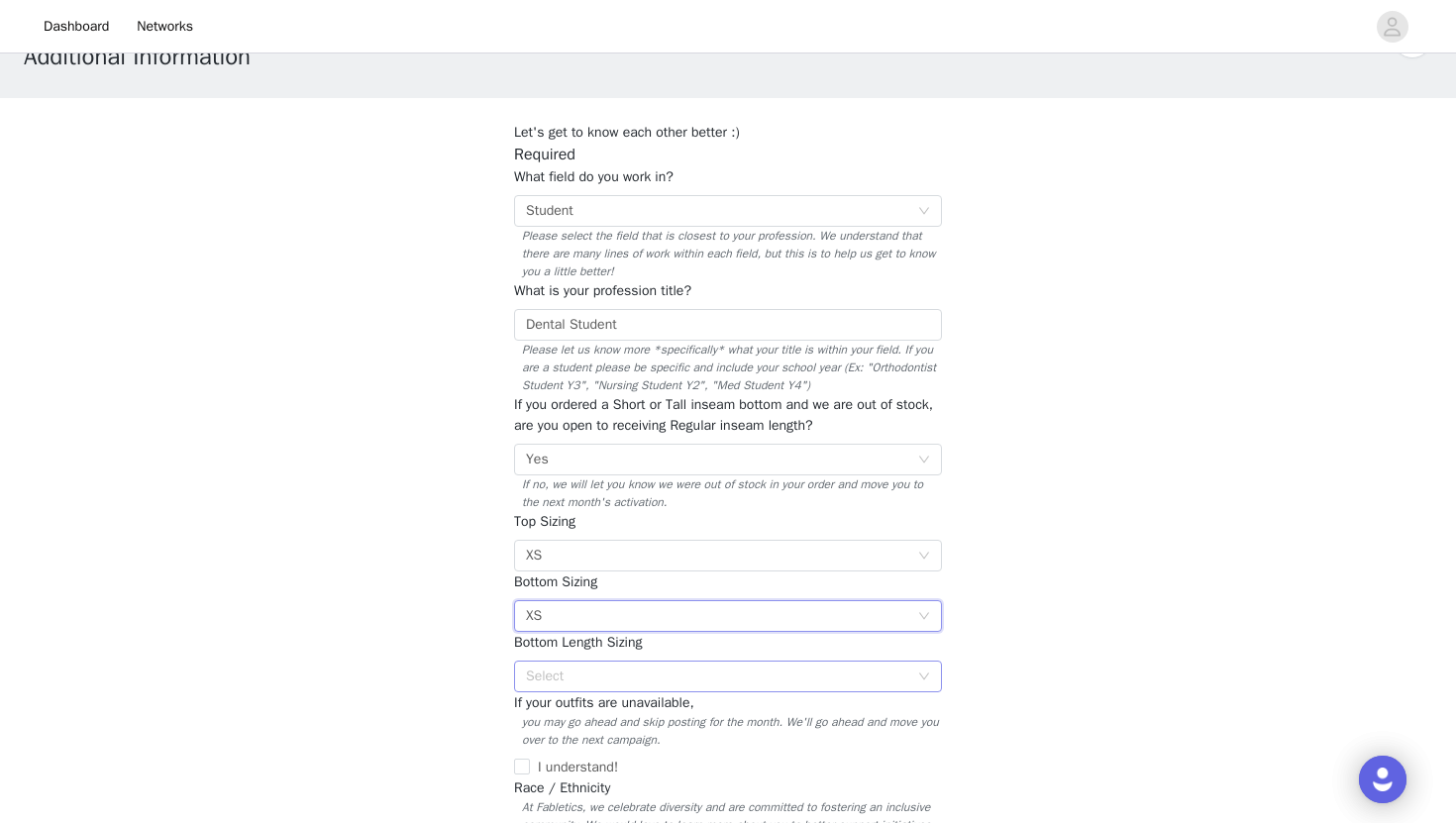 click on "Select" at bounding box center [717, 676] 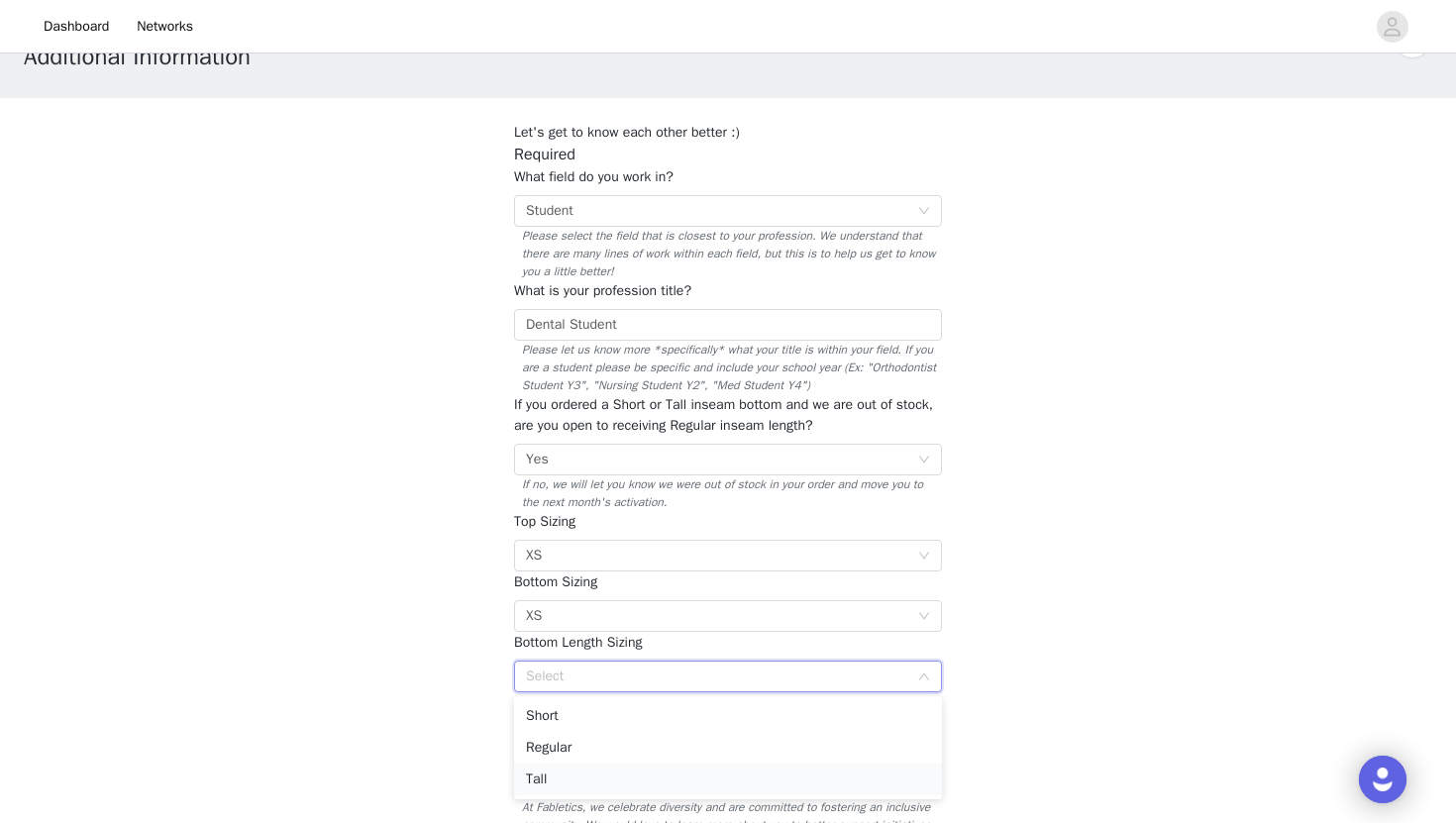 click on "Tall" at bounding box center (728, 779) 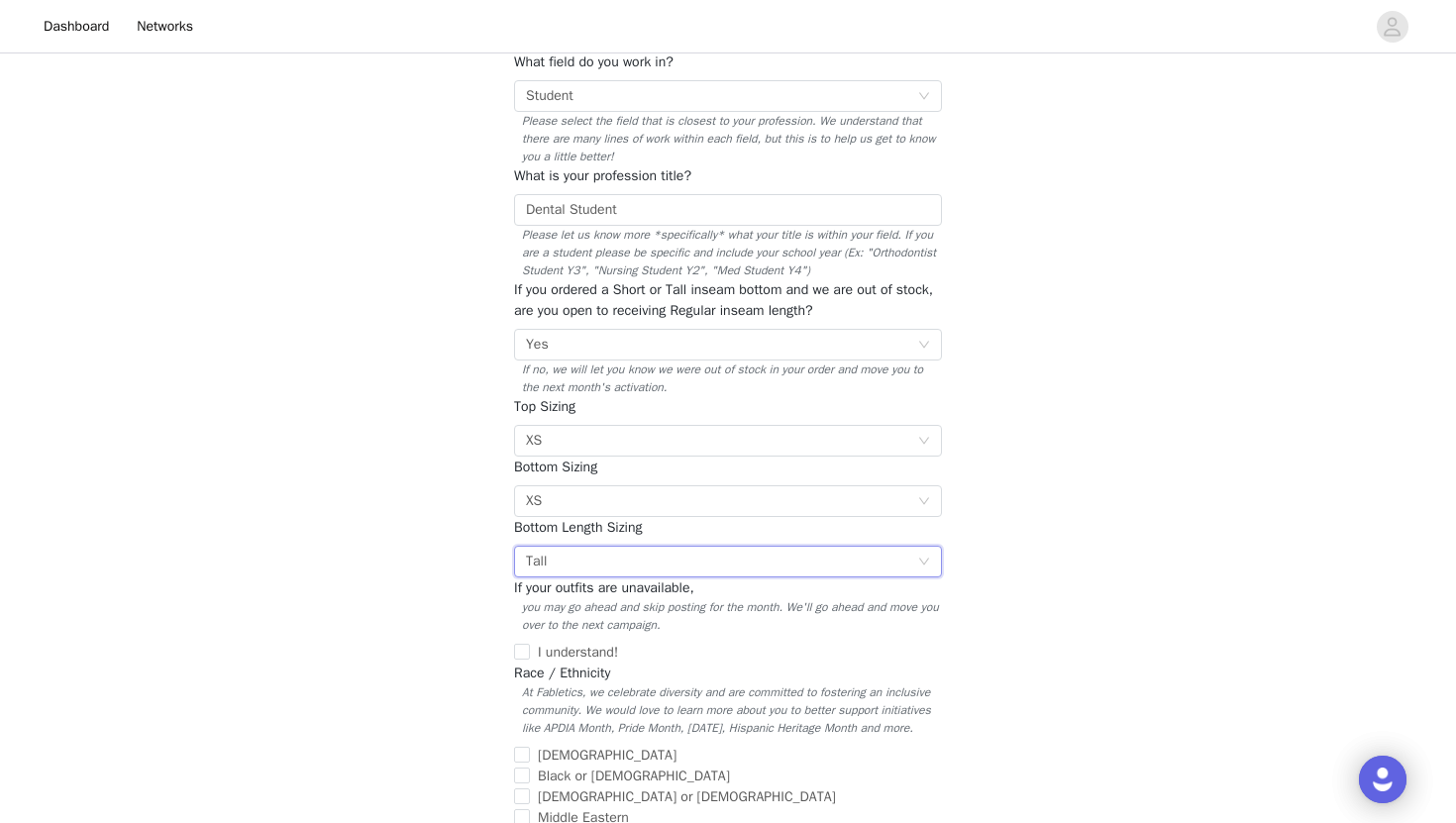 scroll, scrollTop: 191, scrollLeft: 0, axis: vertical 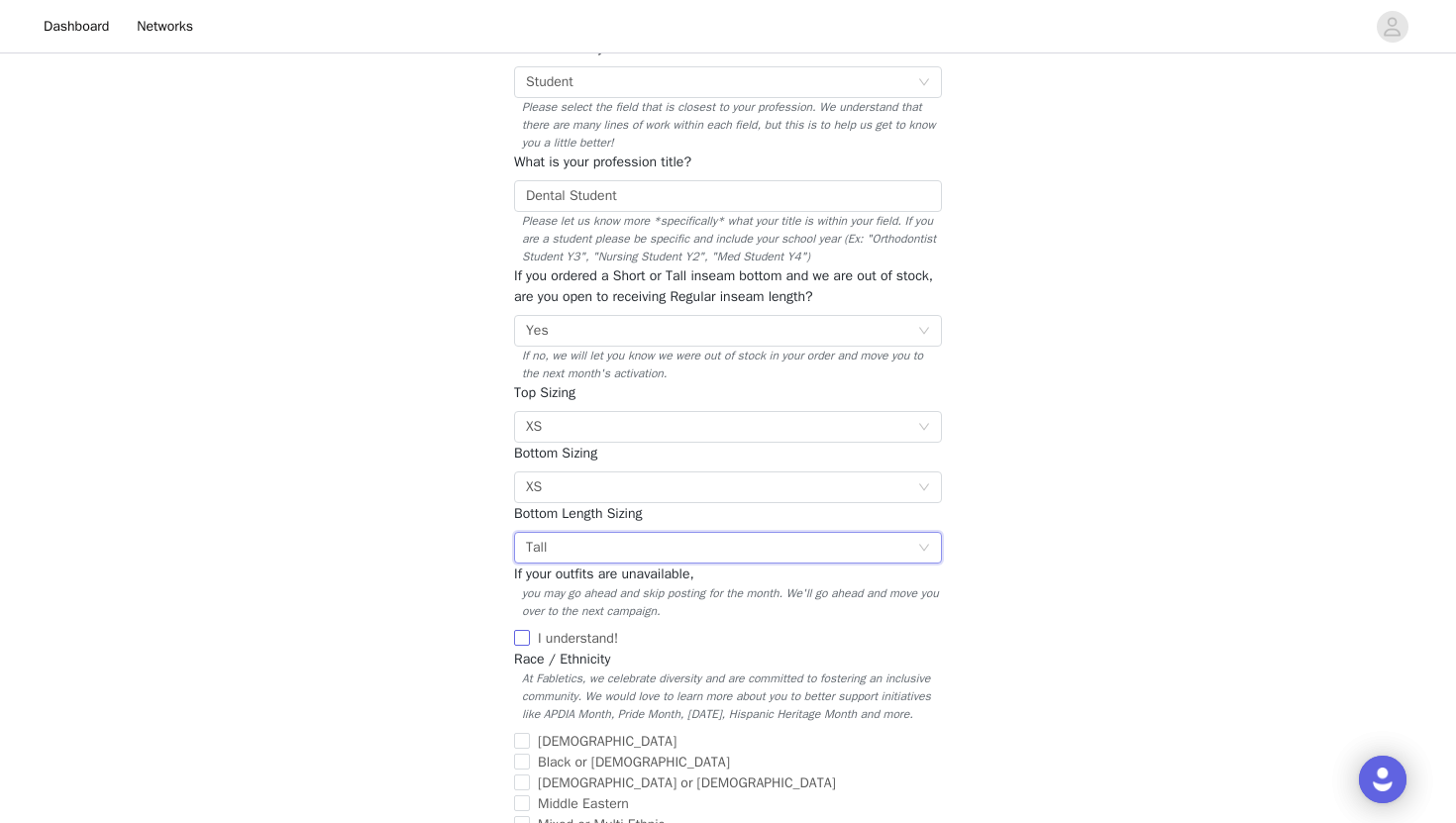 click on "I understand!" at bounding box center [522, 638] 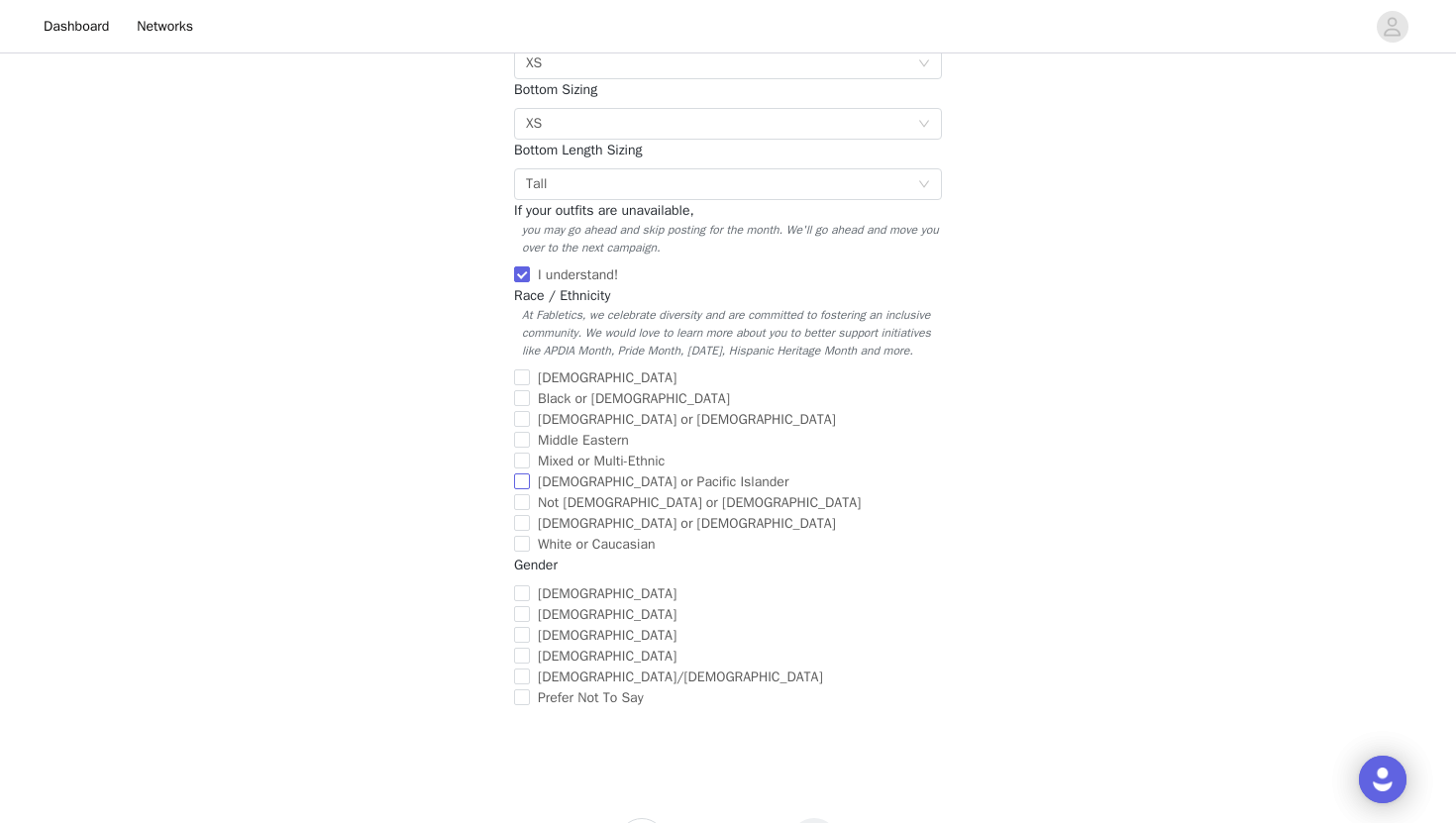 scroll, scrollTop: 662, scrollLeft: 0, axis: vertical 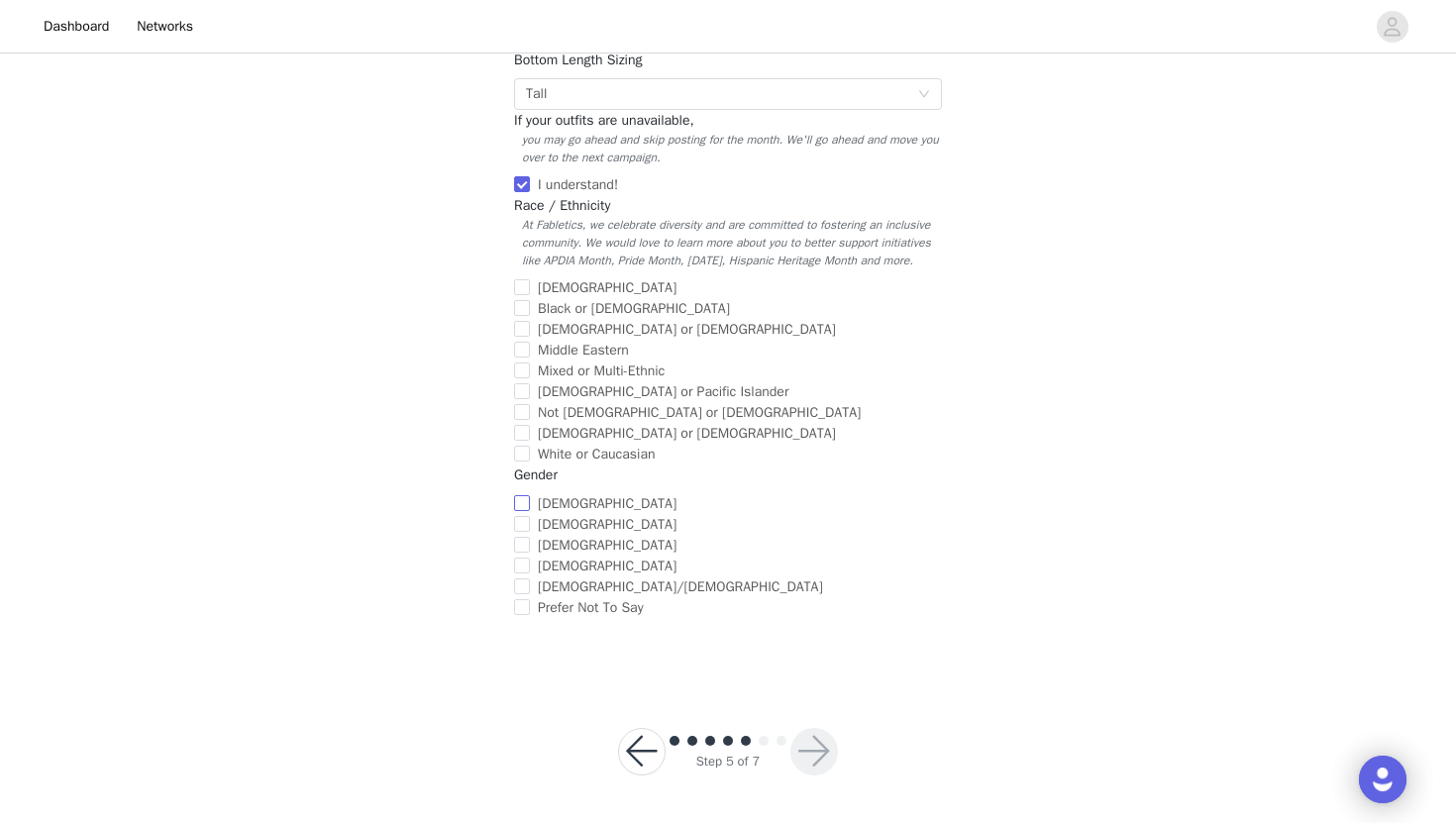 click on "Female" at bounding box center [607, 503] 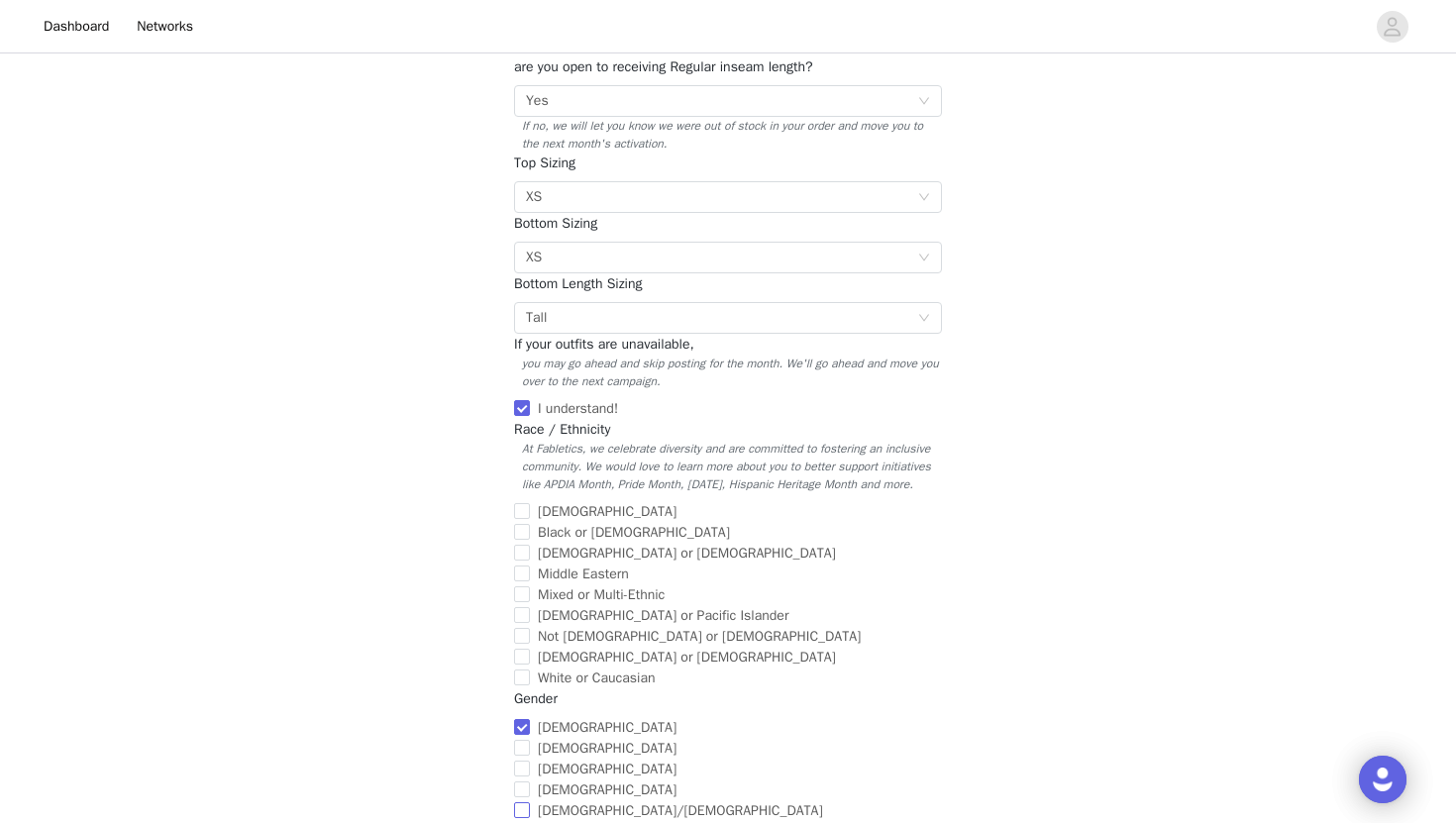 scroll, scrollTop: 427, scrollLeft: 0, axis: vertical 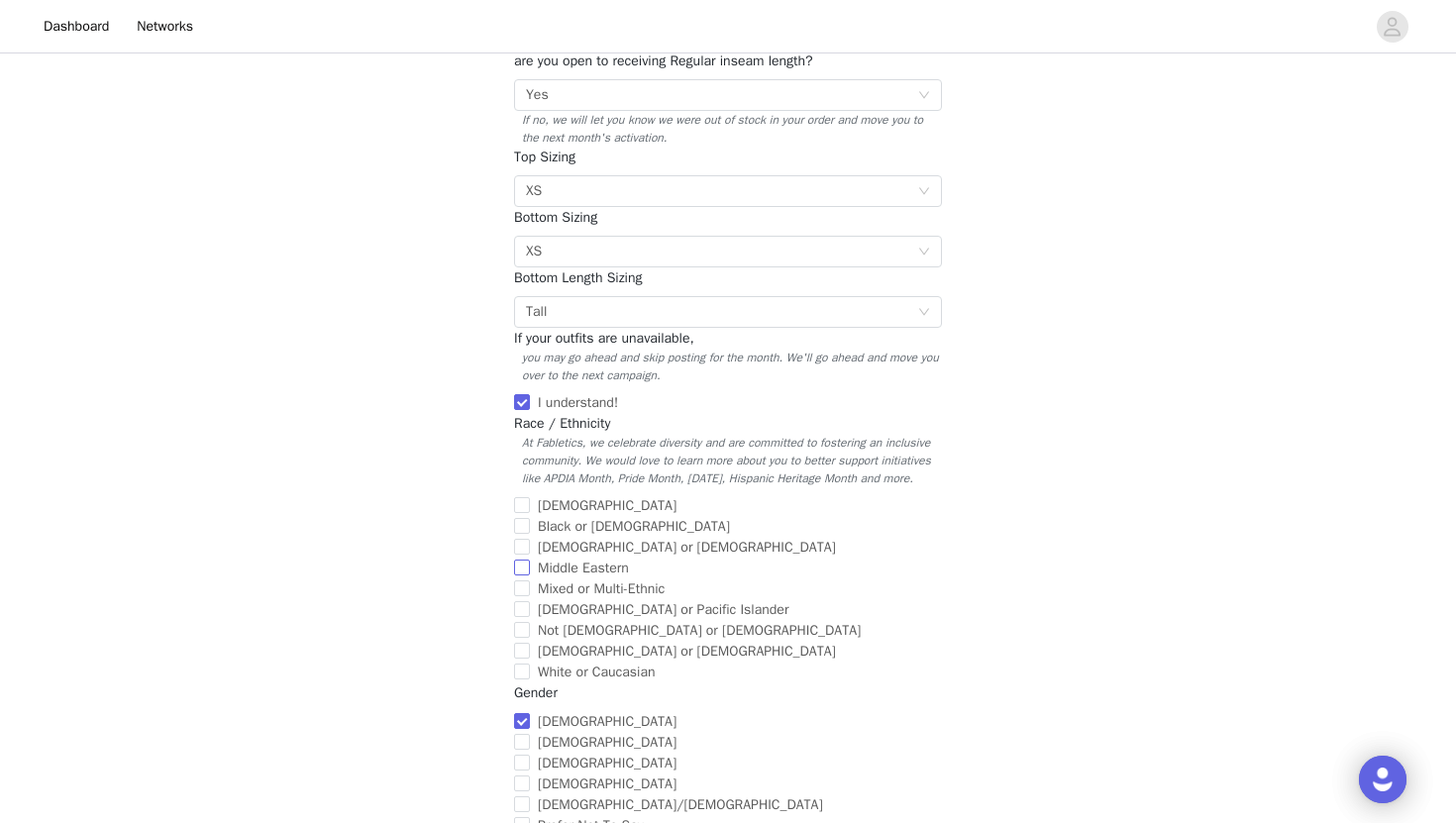 click on "Middle Eastern" at bounding box center (583, 567) 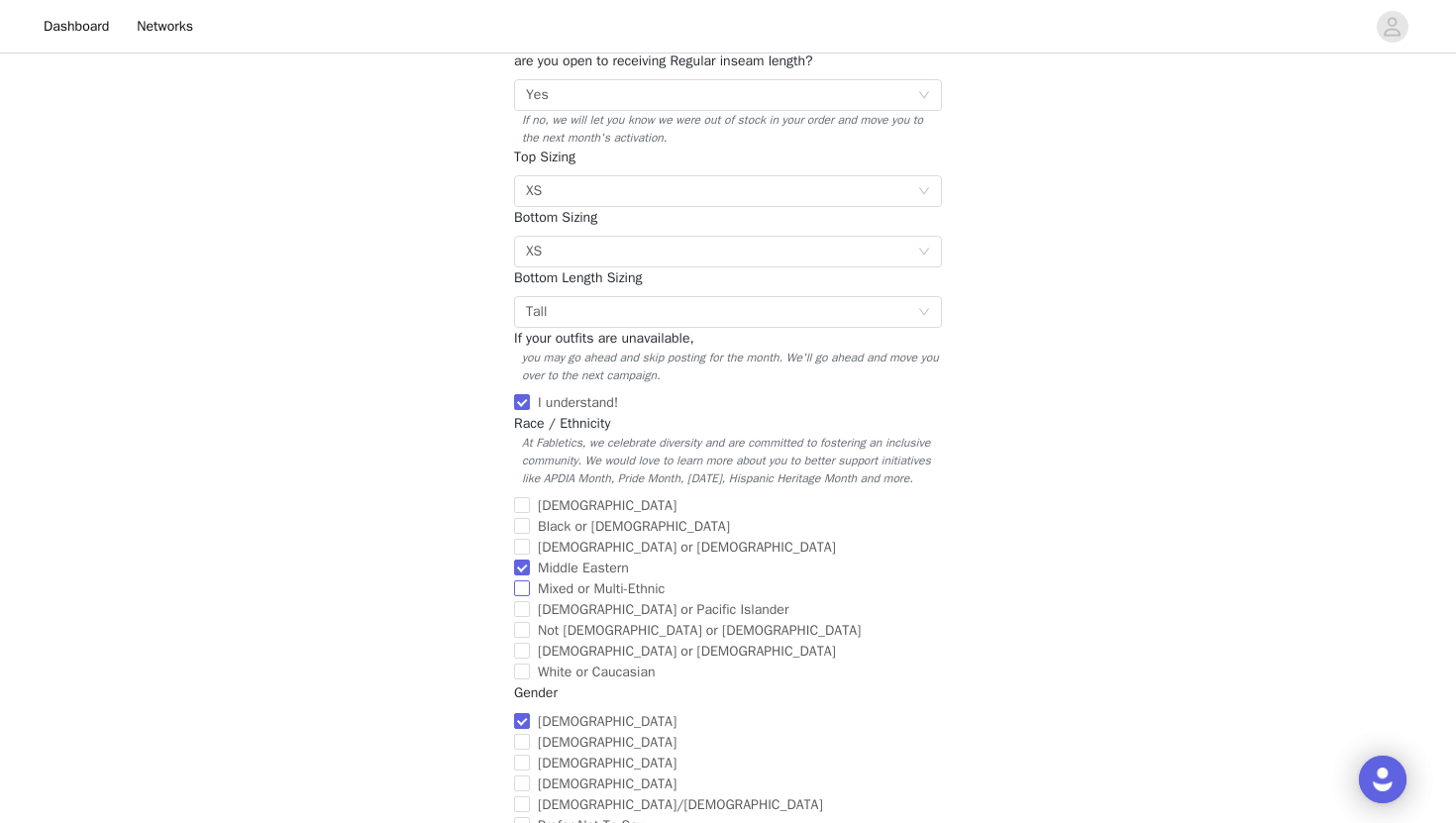 scroll, scrollTop: 662, scrollLeft: 0, axis: vertical 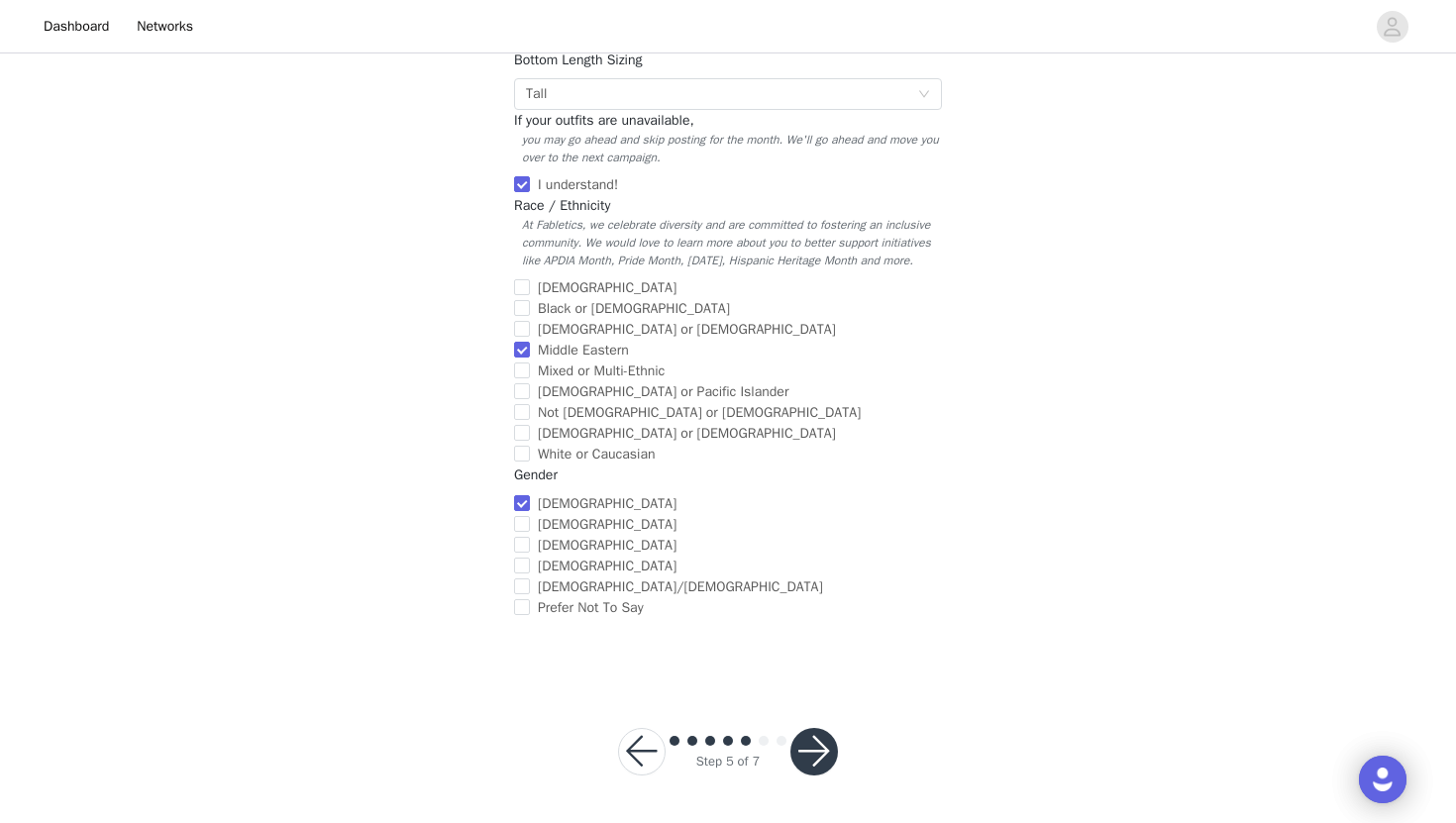 click at bounding box center (814, 752) 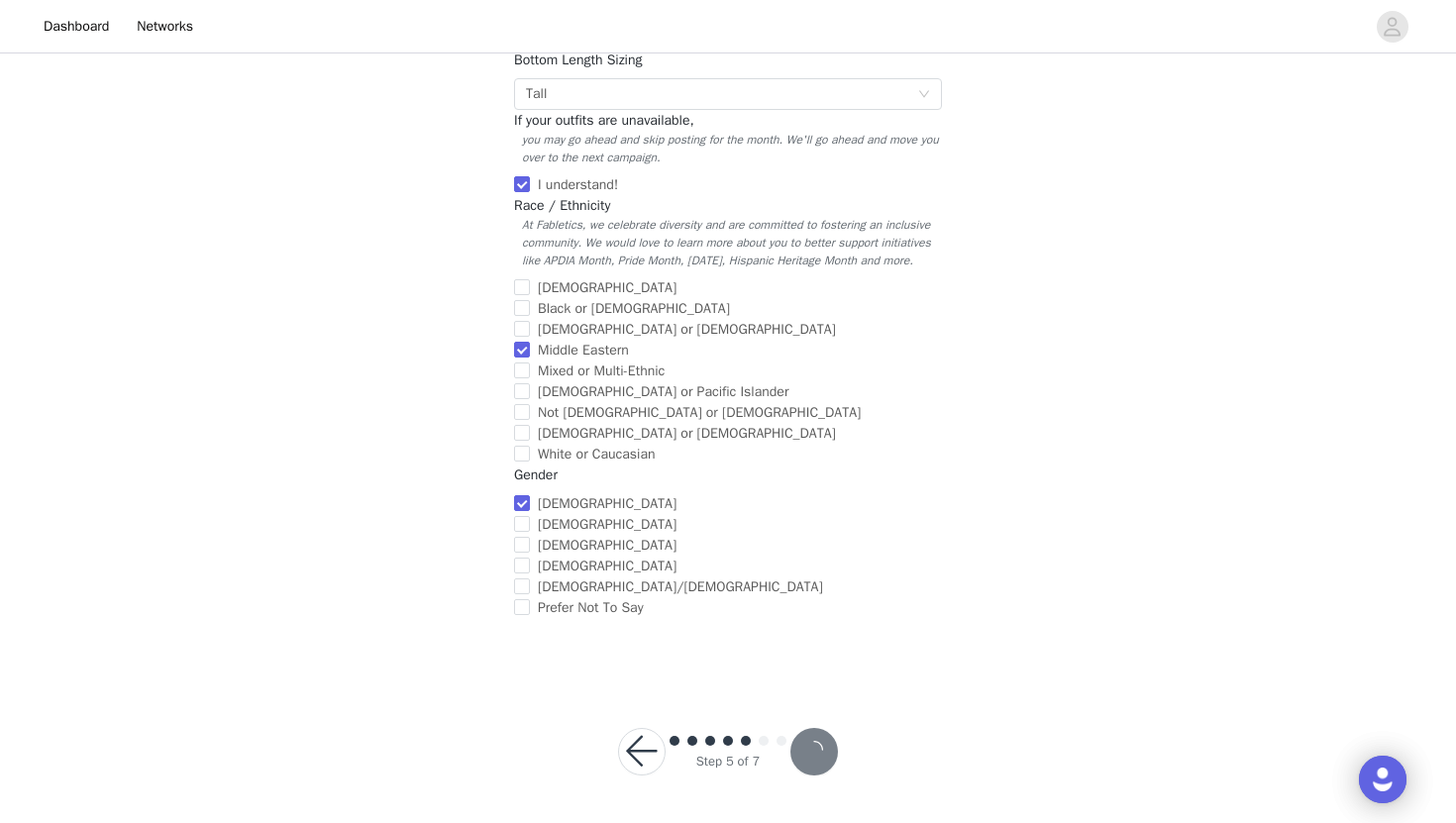scroll, scrollTop: 0, scrollLeft: 0, axis: both 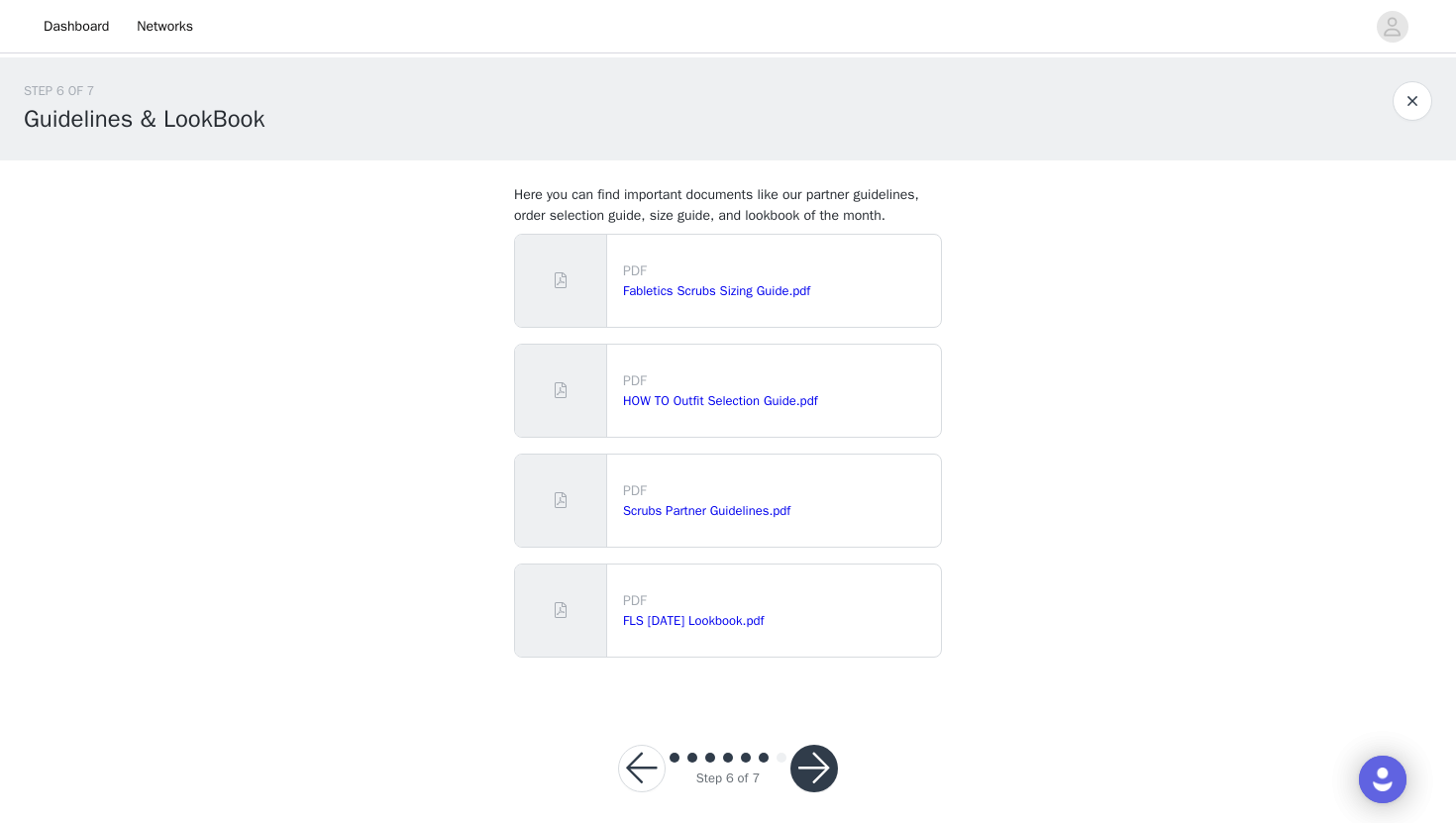 click at bounding box center [814, 769] 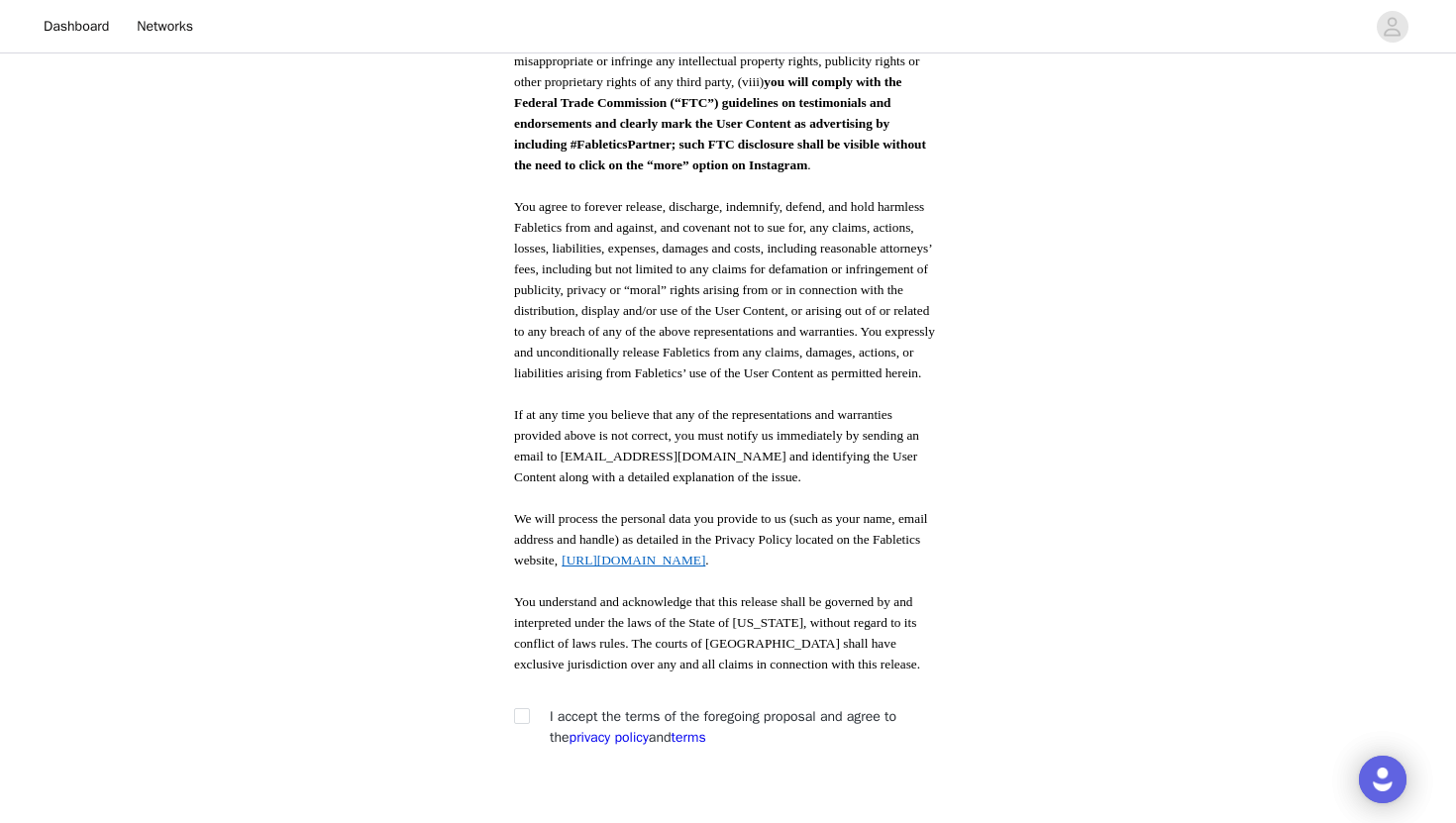 scroll, scrollTop: 966, scrollLeft: 0, axis: vertical 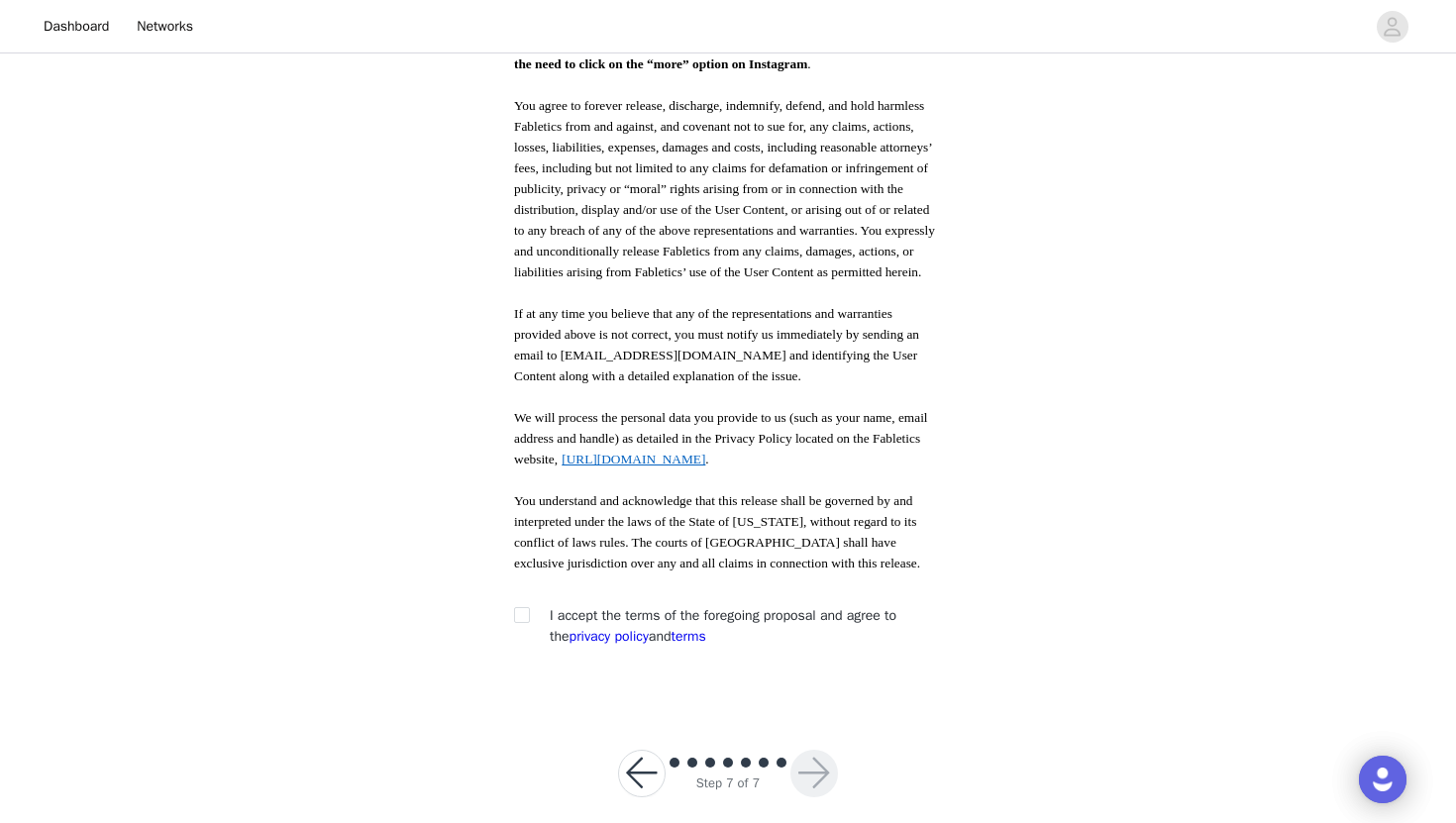 click on "I accept the terms of the foregoing proposal and agree to the
privacy policy
and
terms" at bounding box center (723, 626) 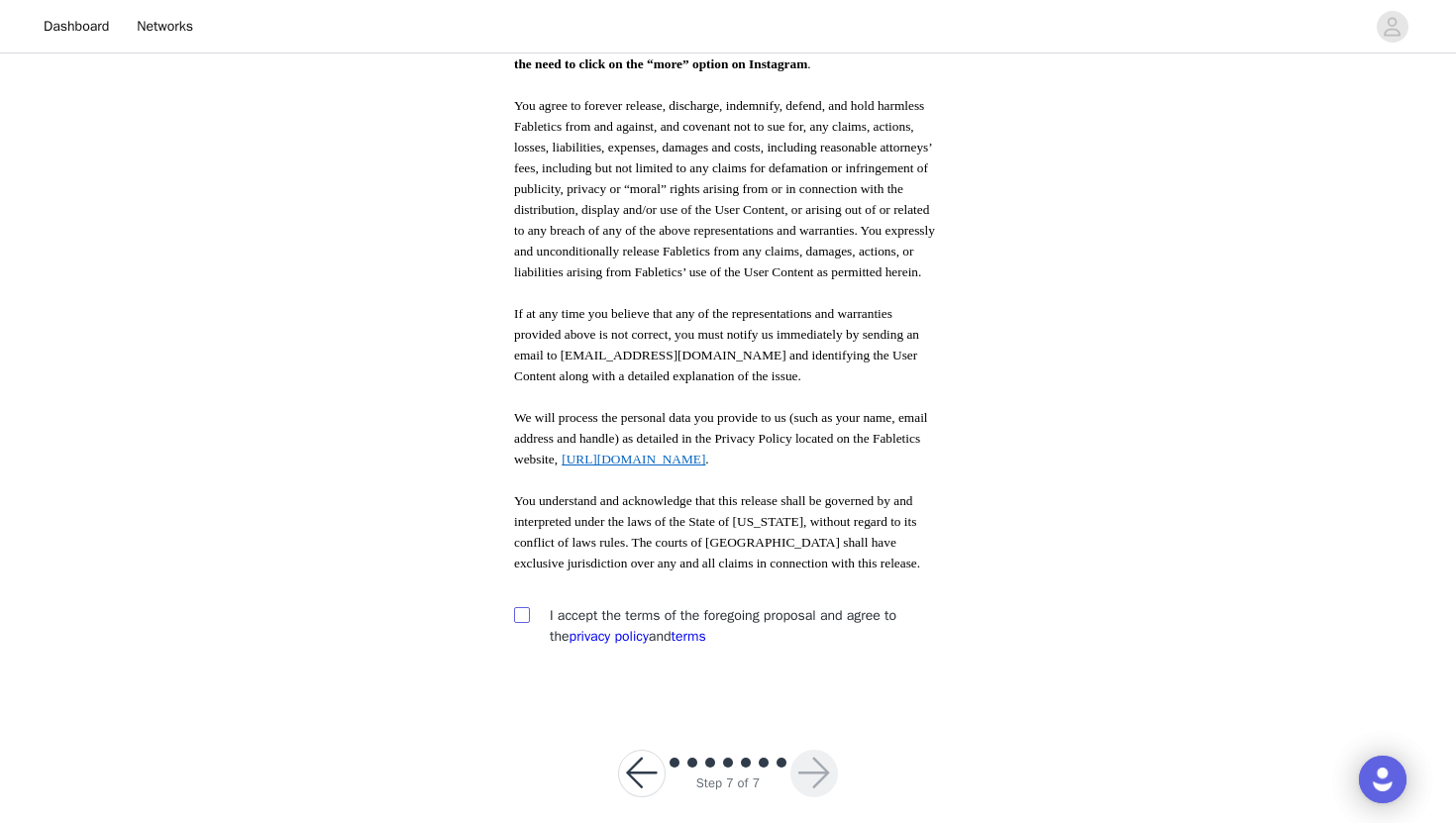click at bounding box center (521, 614) 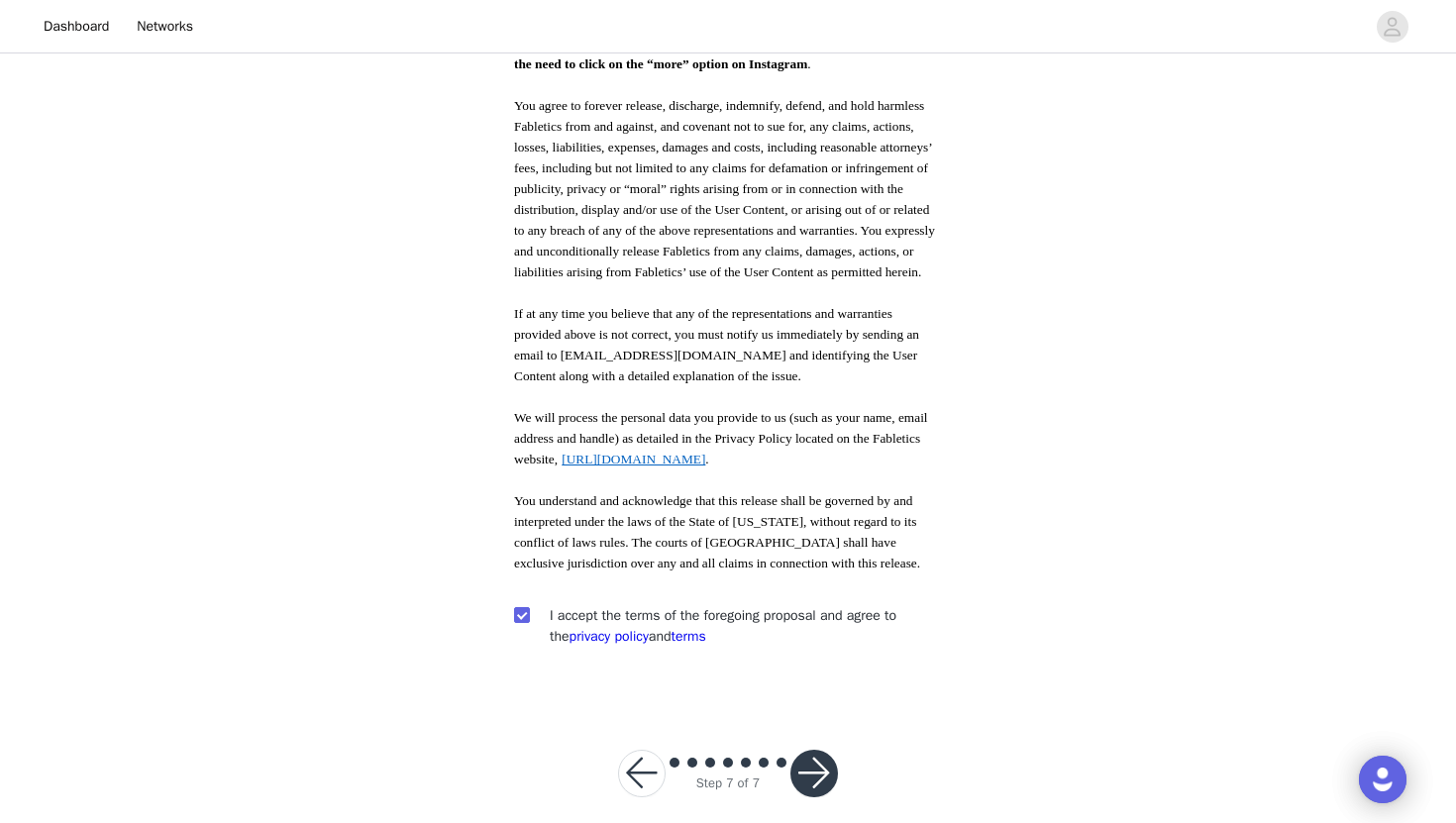 scroll, scrollTop: 966, scrollLeft: 0, axis: vertical 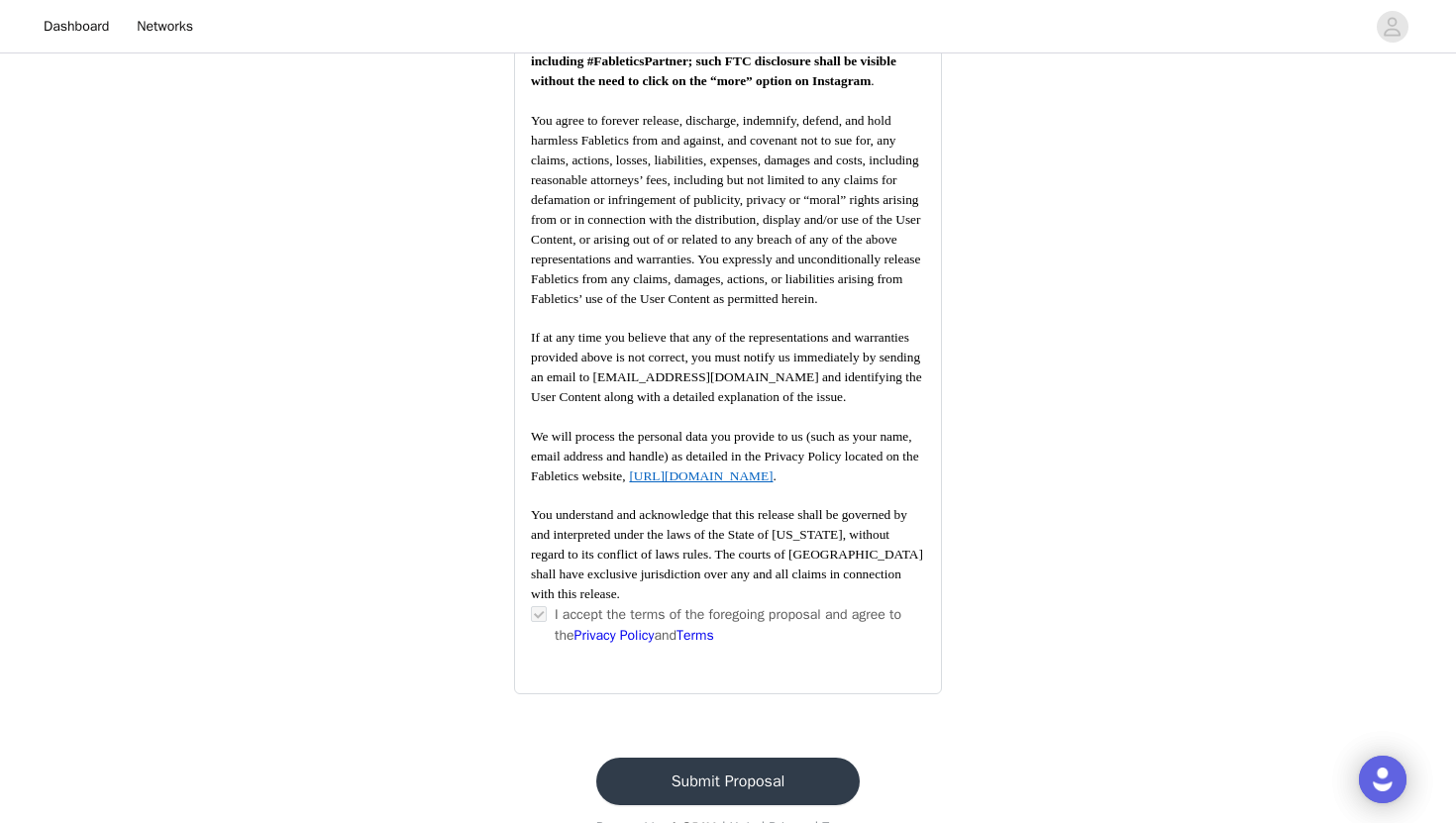 click on "Submit Proposal" at bounding box center [728, 781] 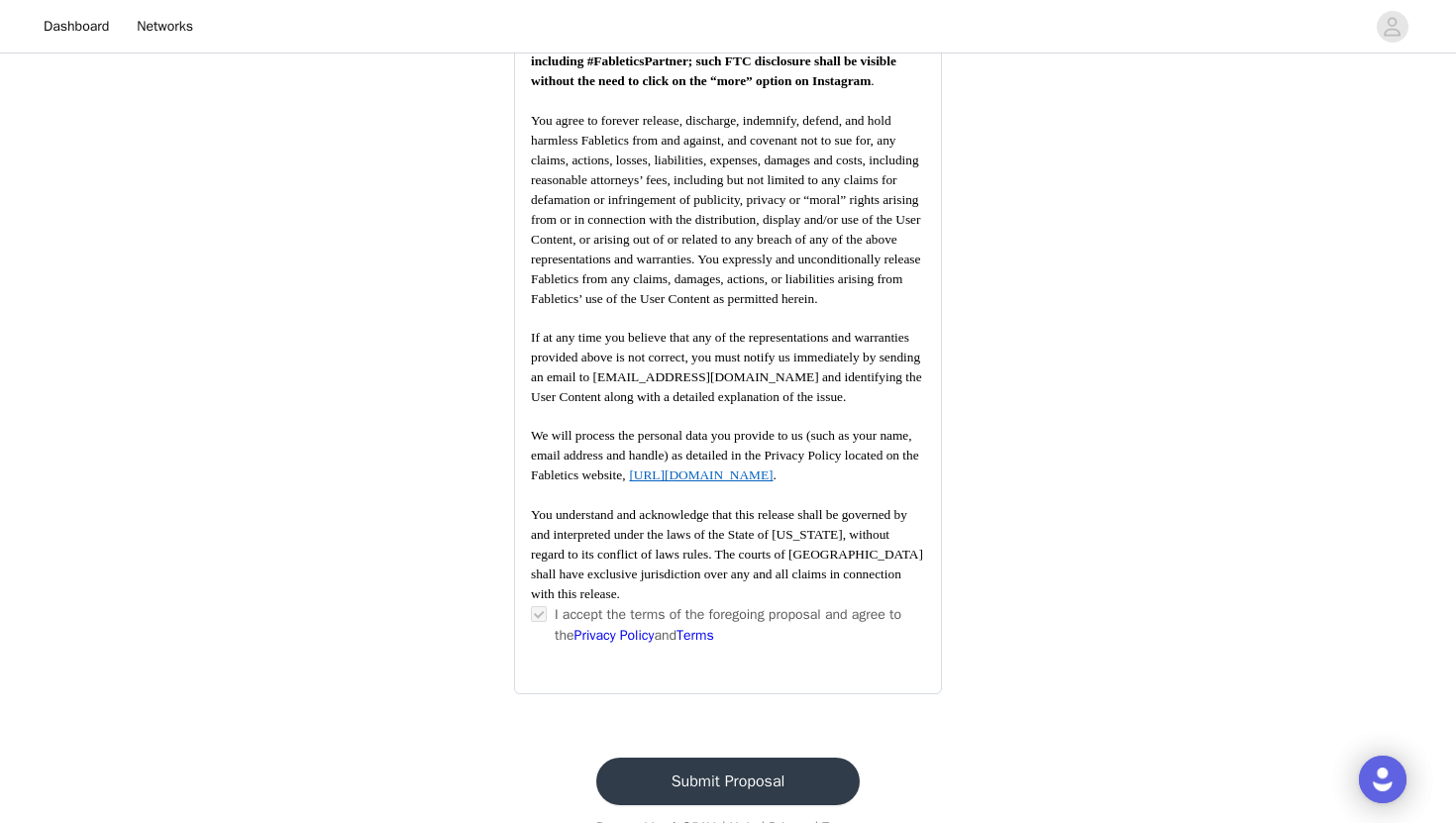 scroll, scrollTop: 0, scrollLeft: 0, axis: both 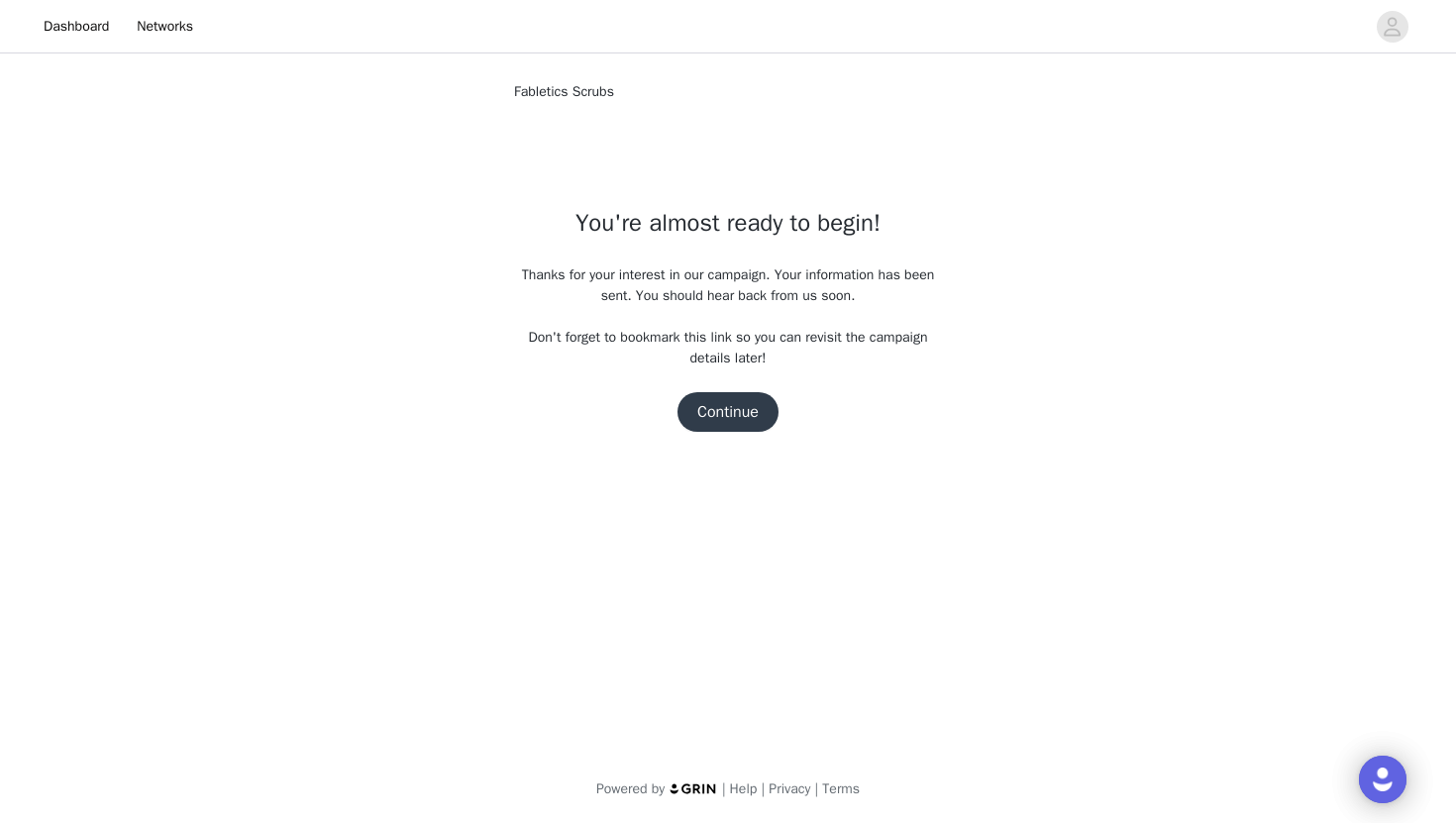 click on "Continue" at bounding box center [728, 412] 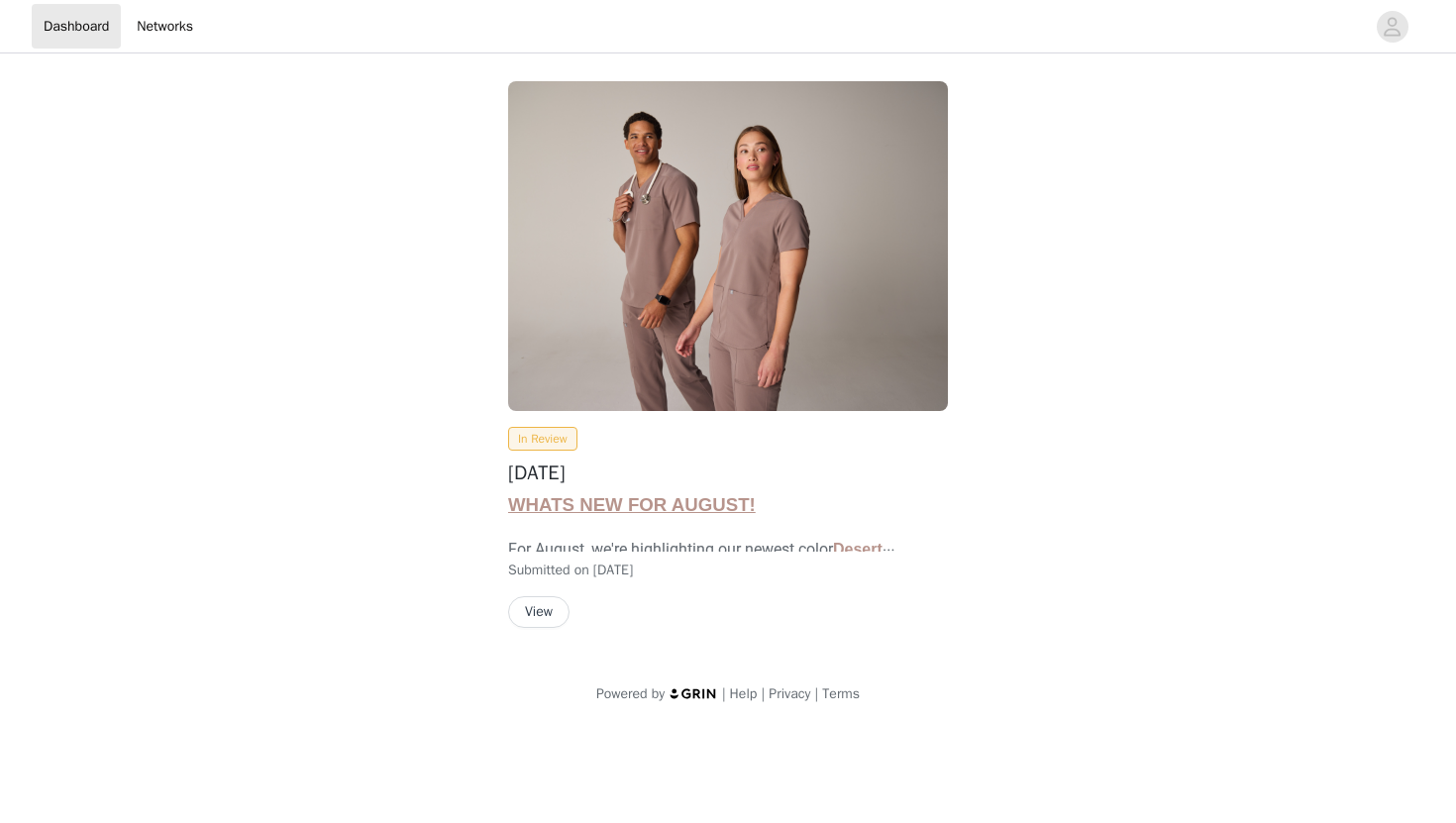 scroll, scrollTop: 0, scrollLeft: 0, axis: both 